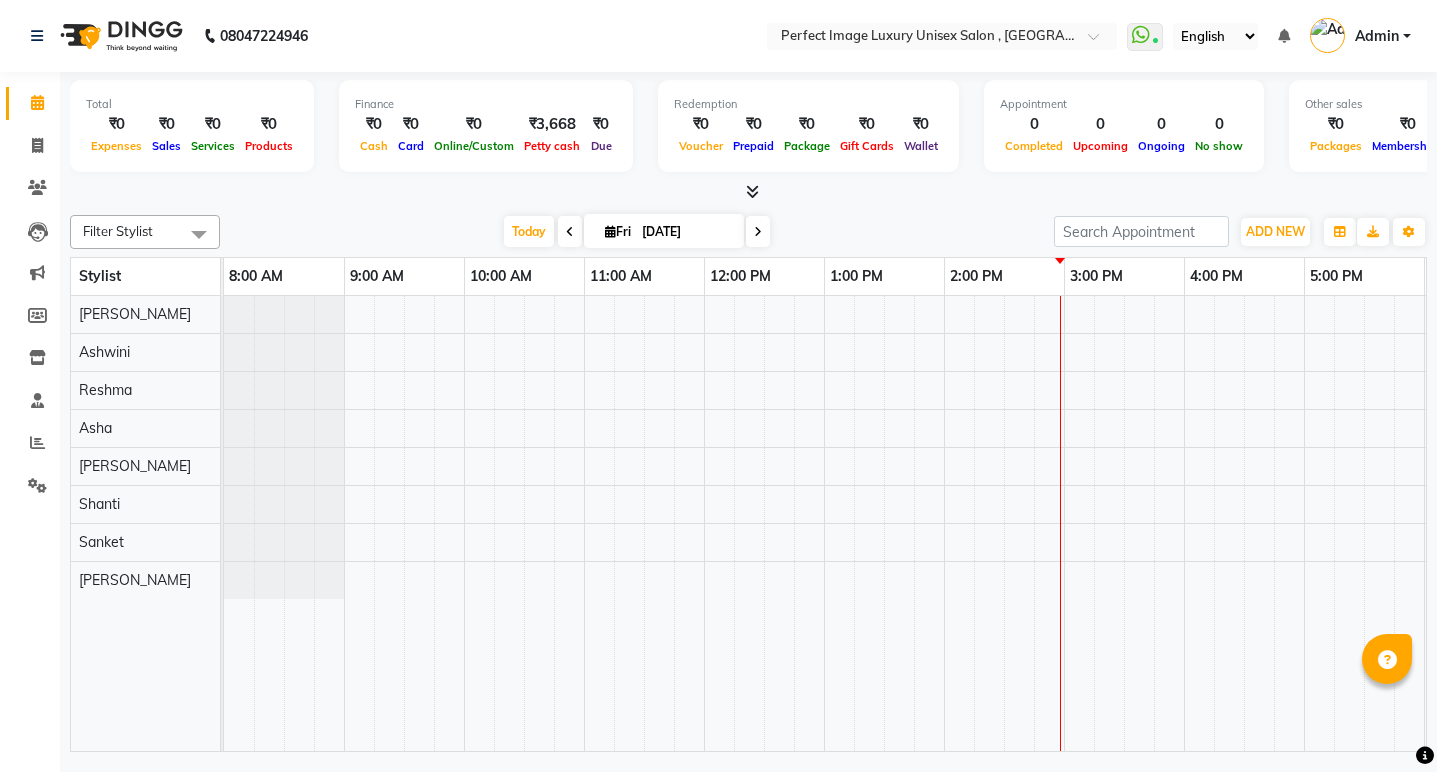 scroll, scrollTop: 0, scrollLeft: 0, axis: both 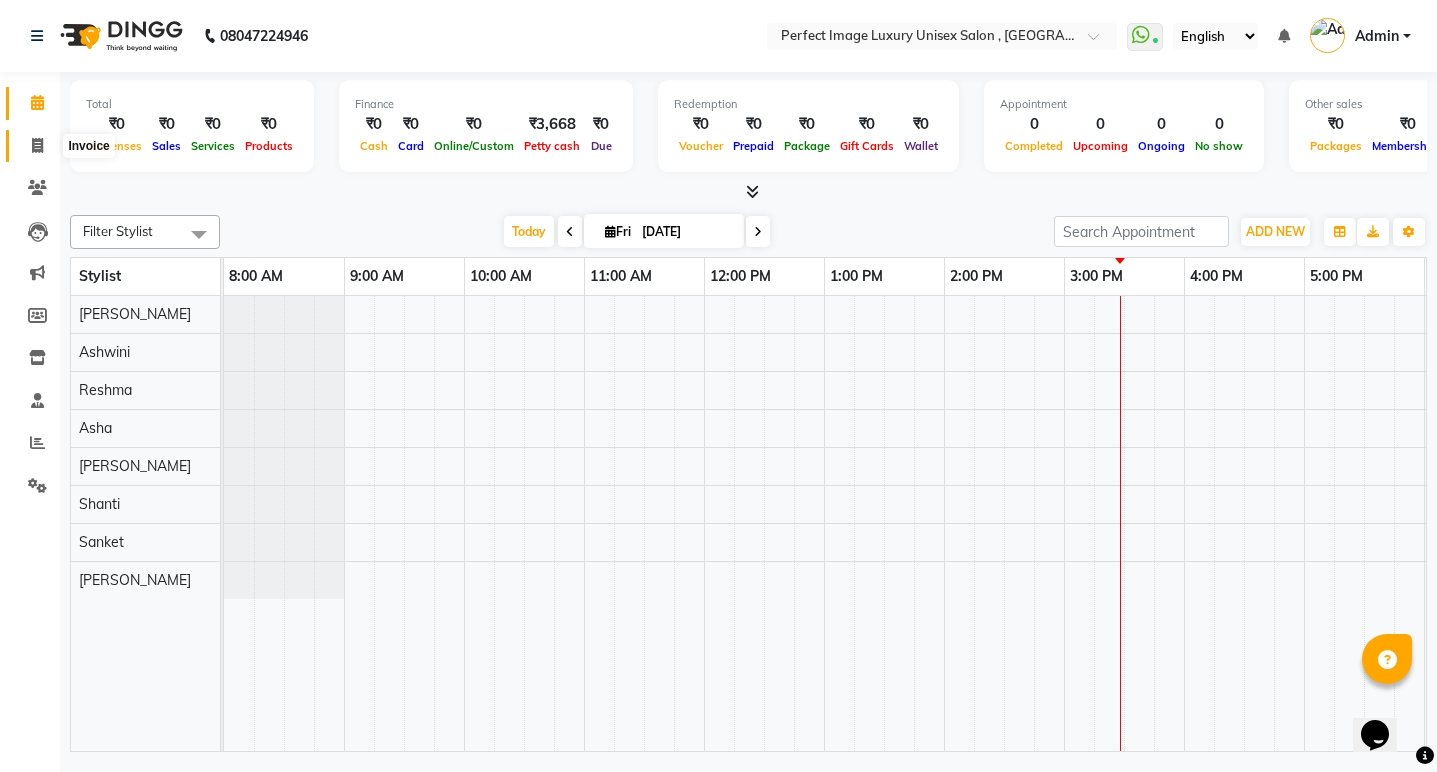 click 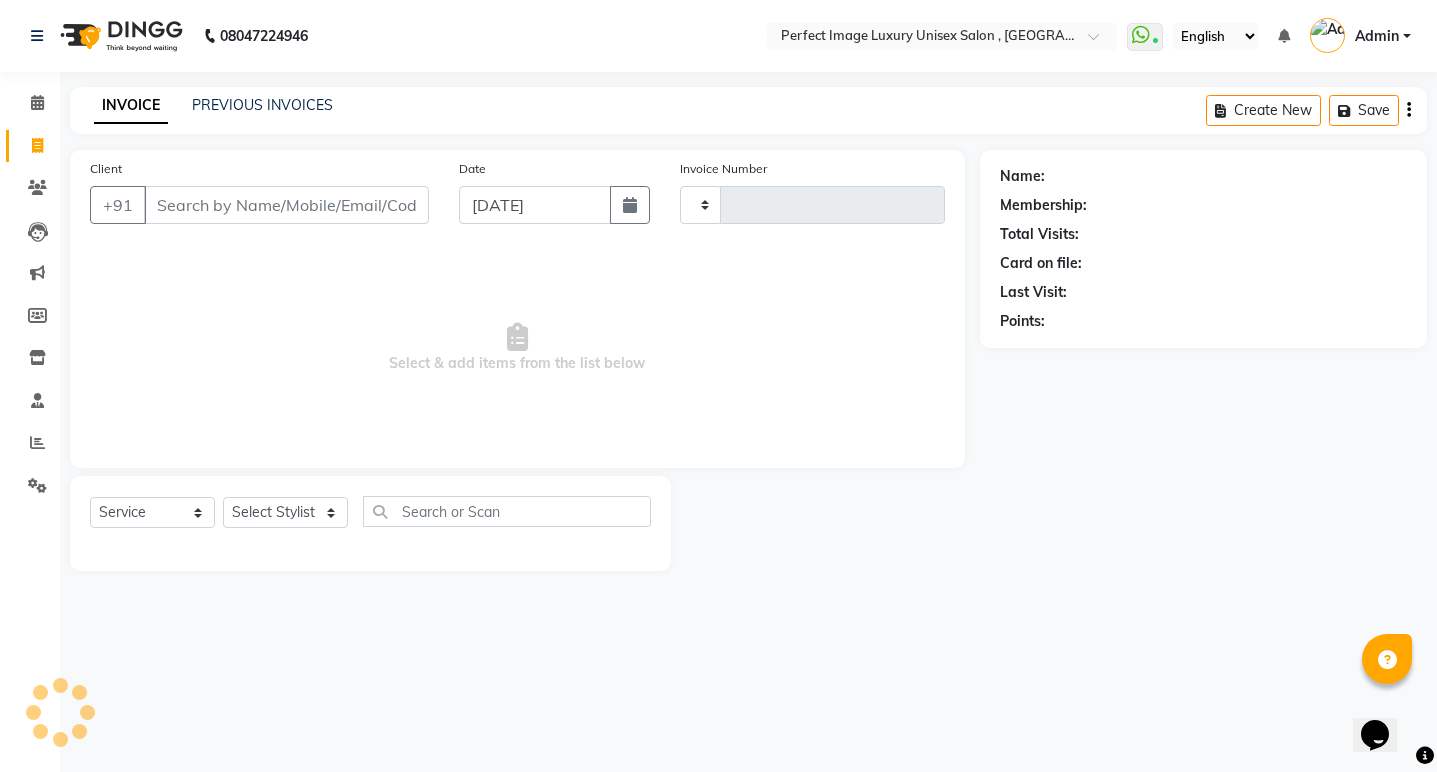 type on "0344" 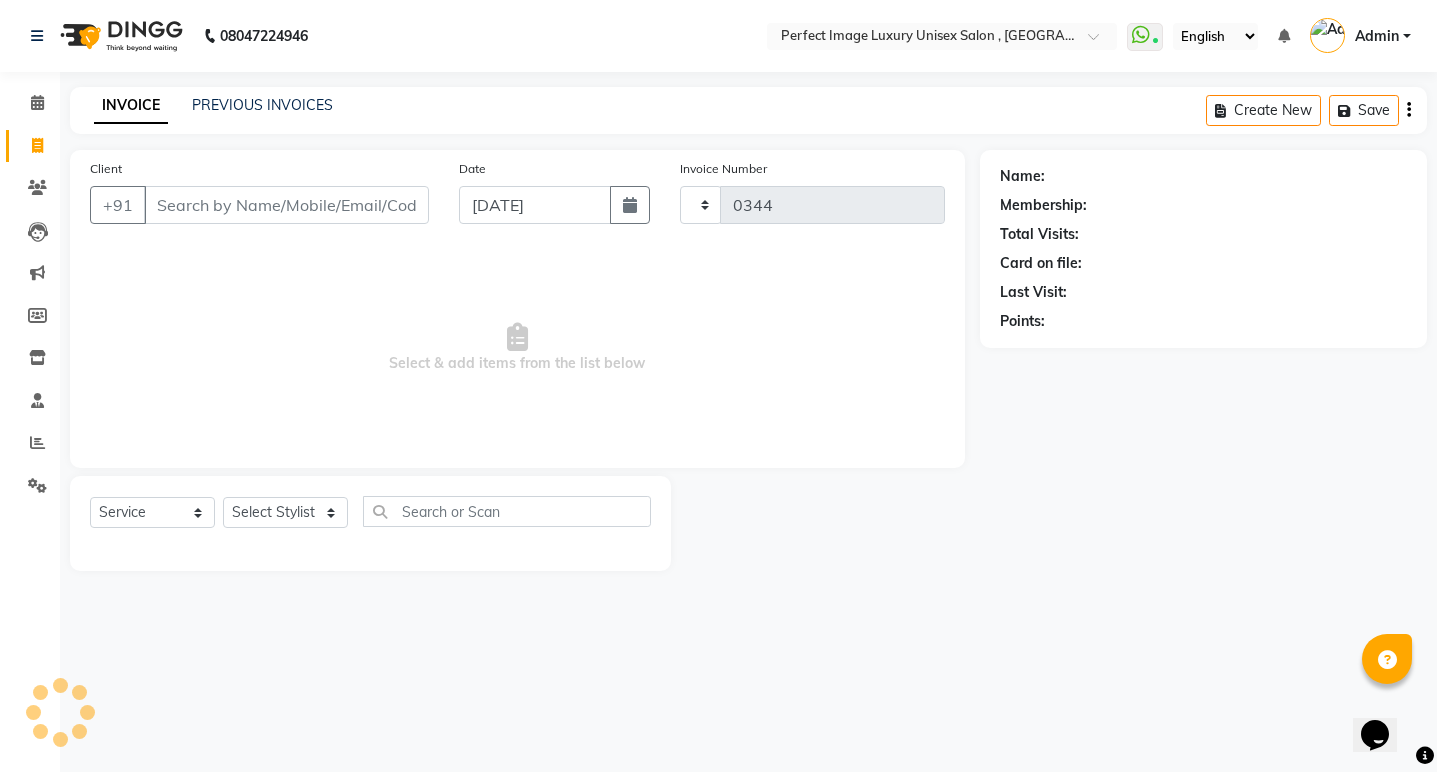 select on "5078" 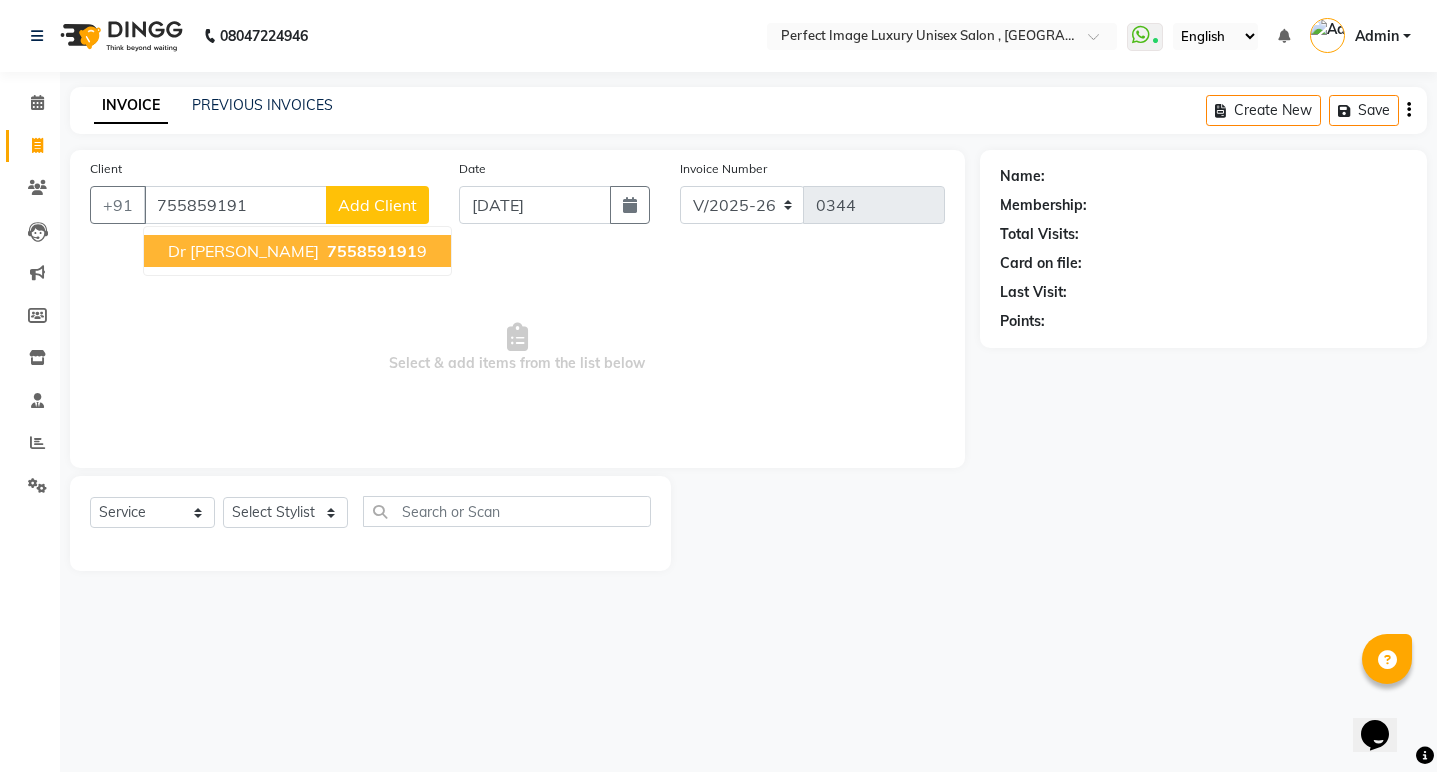 click on "Dr [PERSON_NAME]   755859191 9" at bounding box center [297, 251] 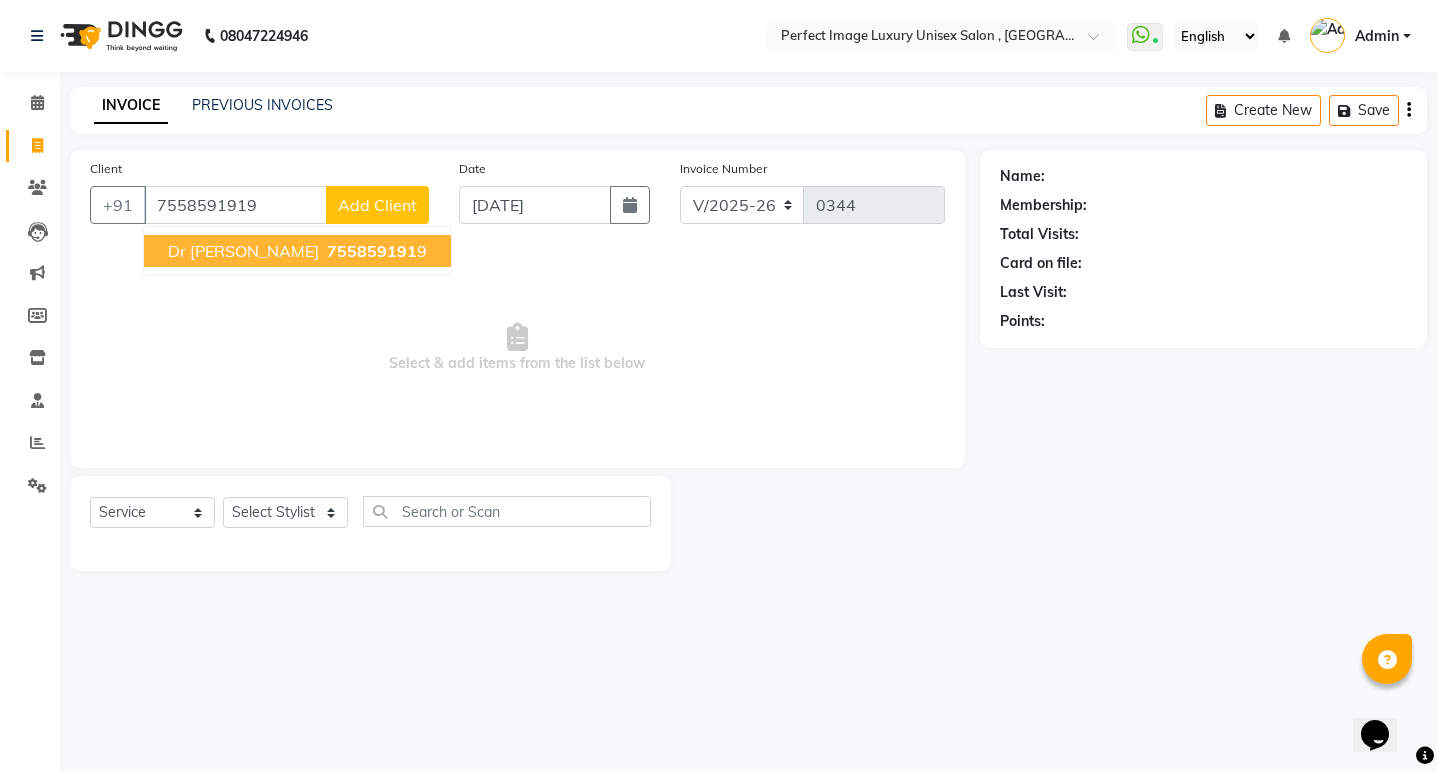 type on "7558591919" 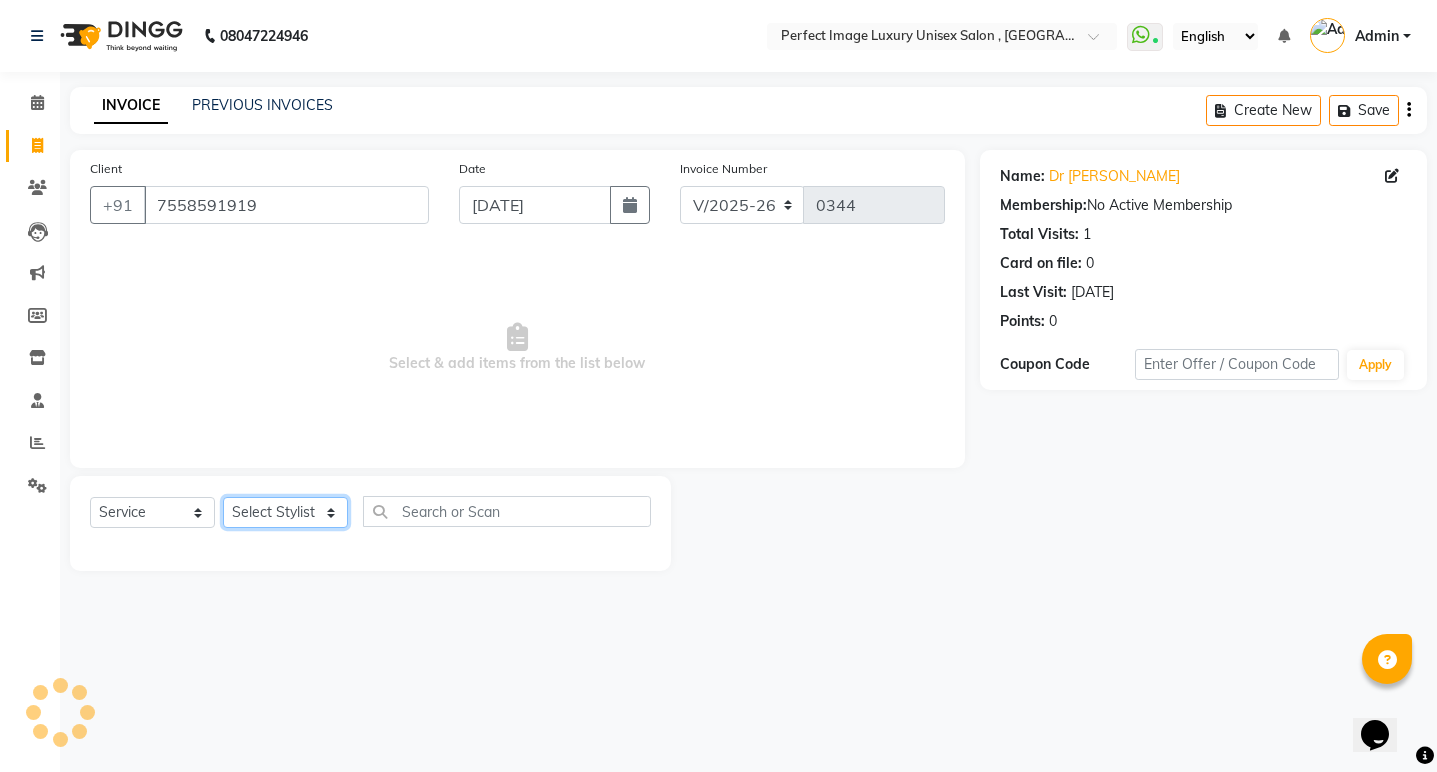 click on "Select Stylist [PERSON_NAME] Manager  [PERSON_NAME] [PERSON_NAME] Reshma [PERSON_NAME] Shanti [PERSON_NAME]" 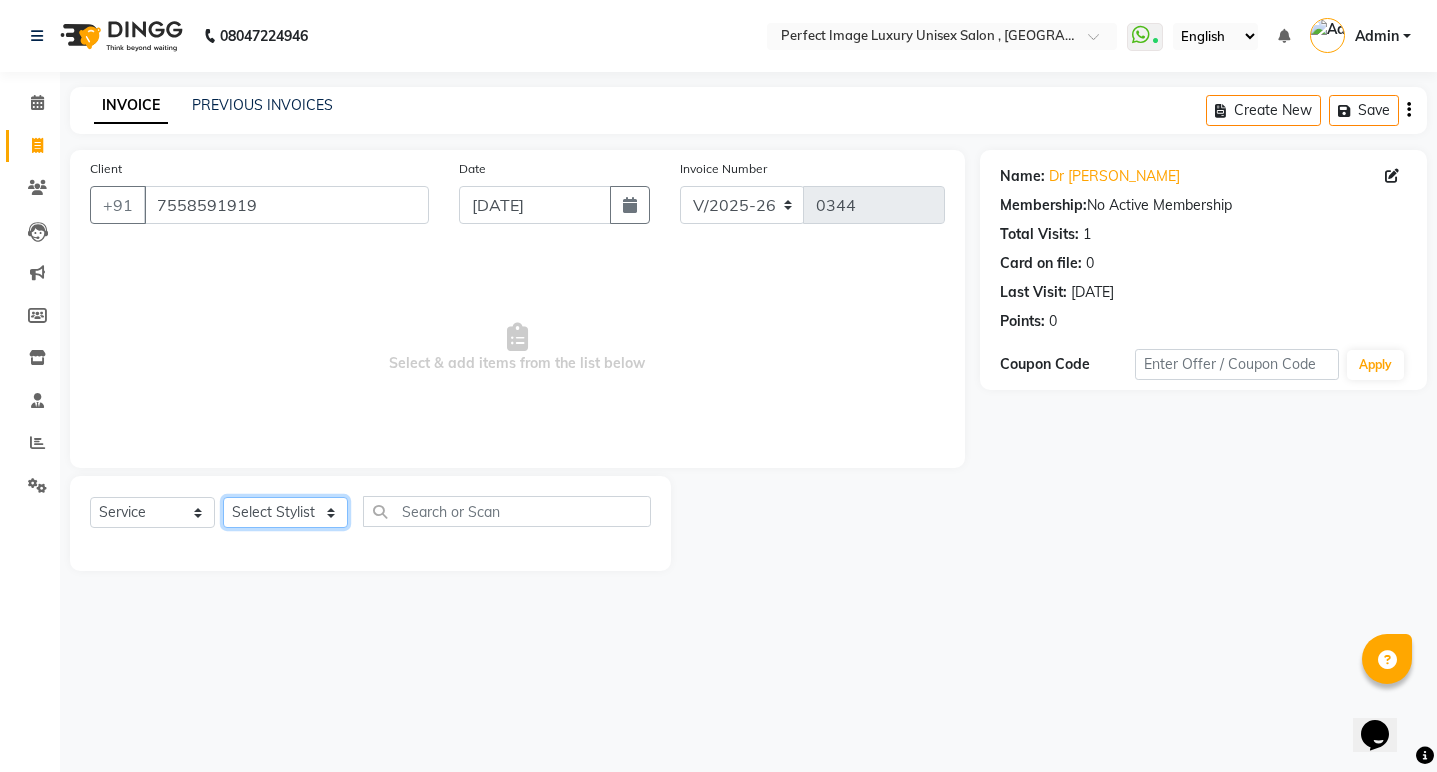 select on "32015" 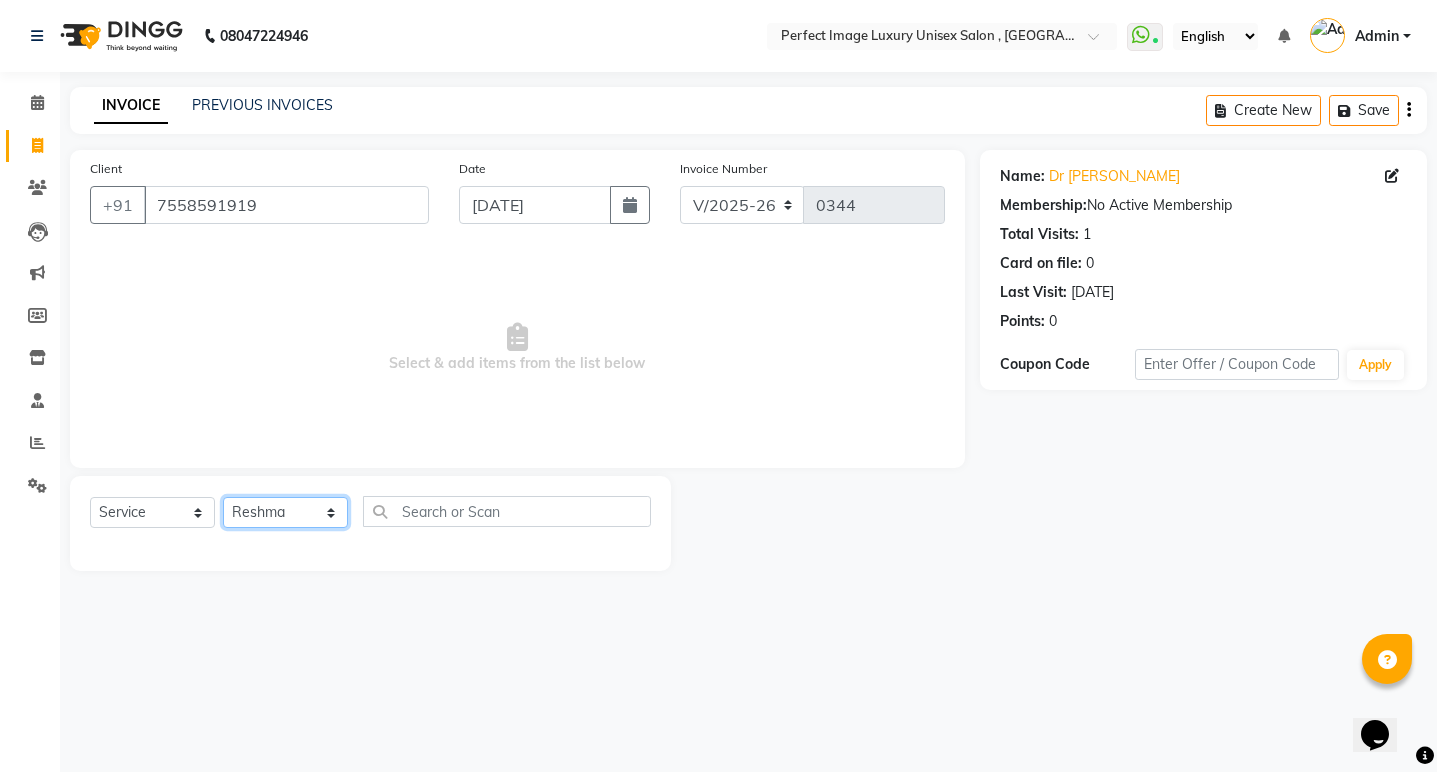 click on "Select Stylist [PERSON_NAME] Manager  [PERSON_NAME] [PERSON_NAME] Reshma [PERSON_NAME] Shanti [PERSON_NAME]" 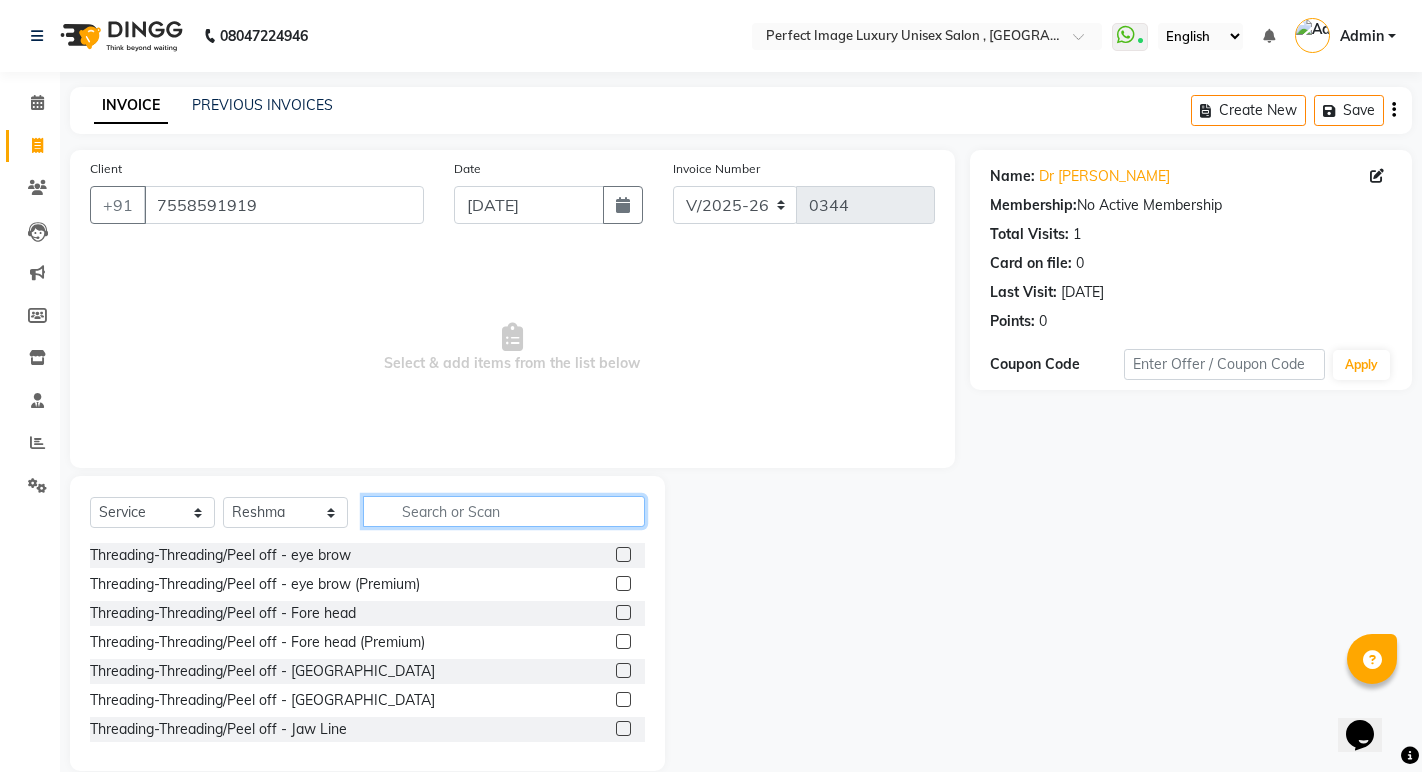click 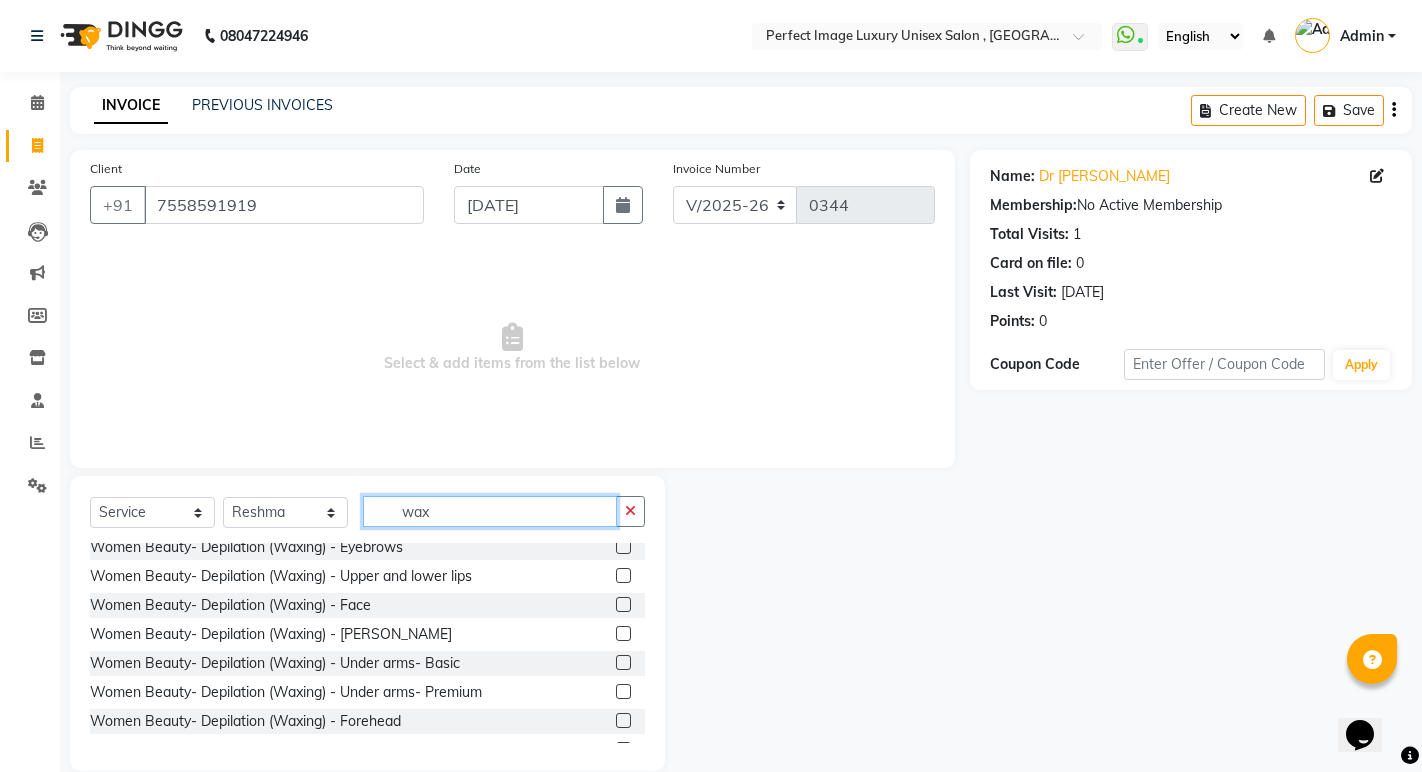 scroll, scrollTop: 100, scrollLeft: 0, axis: vertical 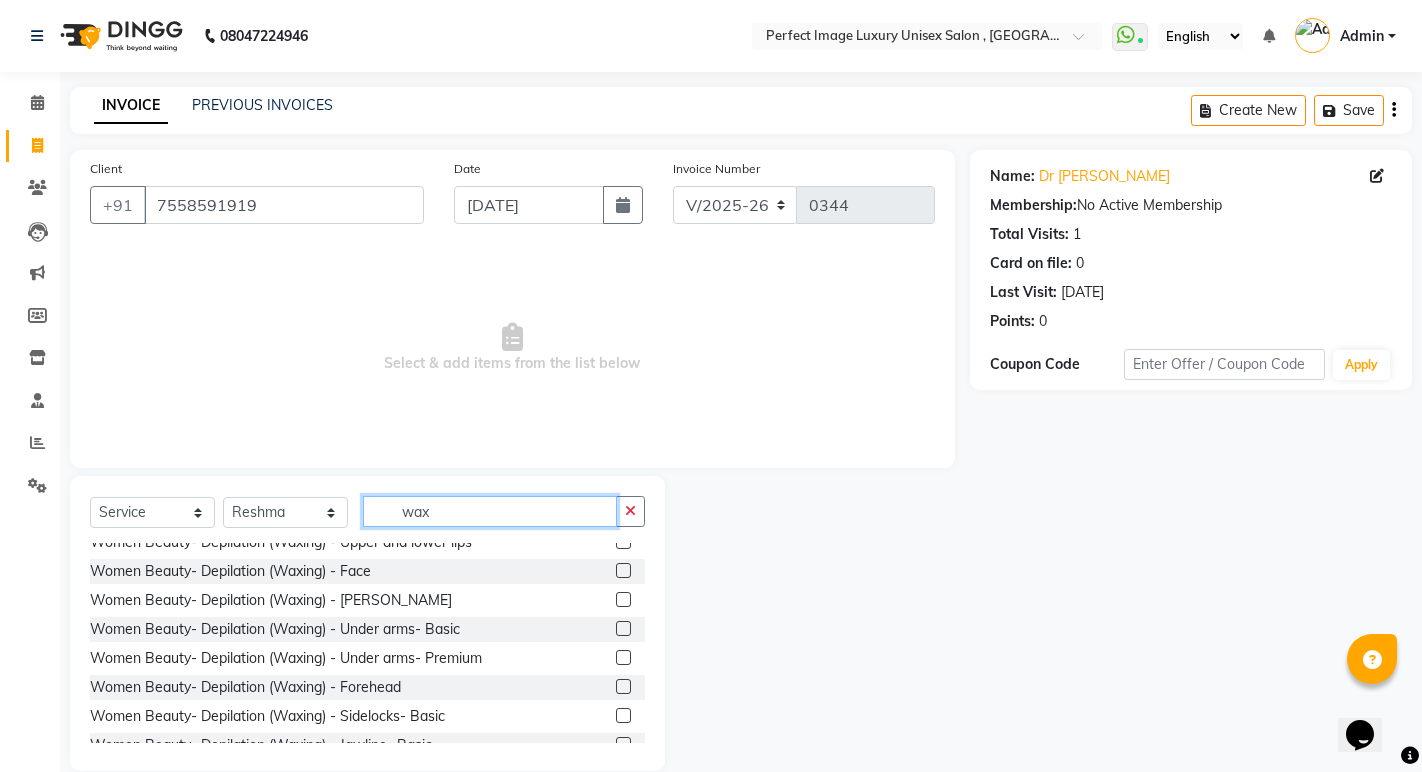 type on "wax" 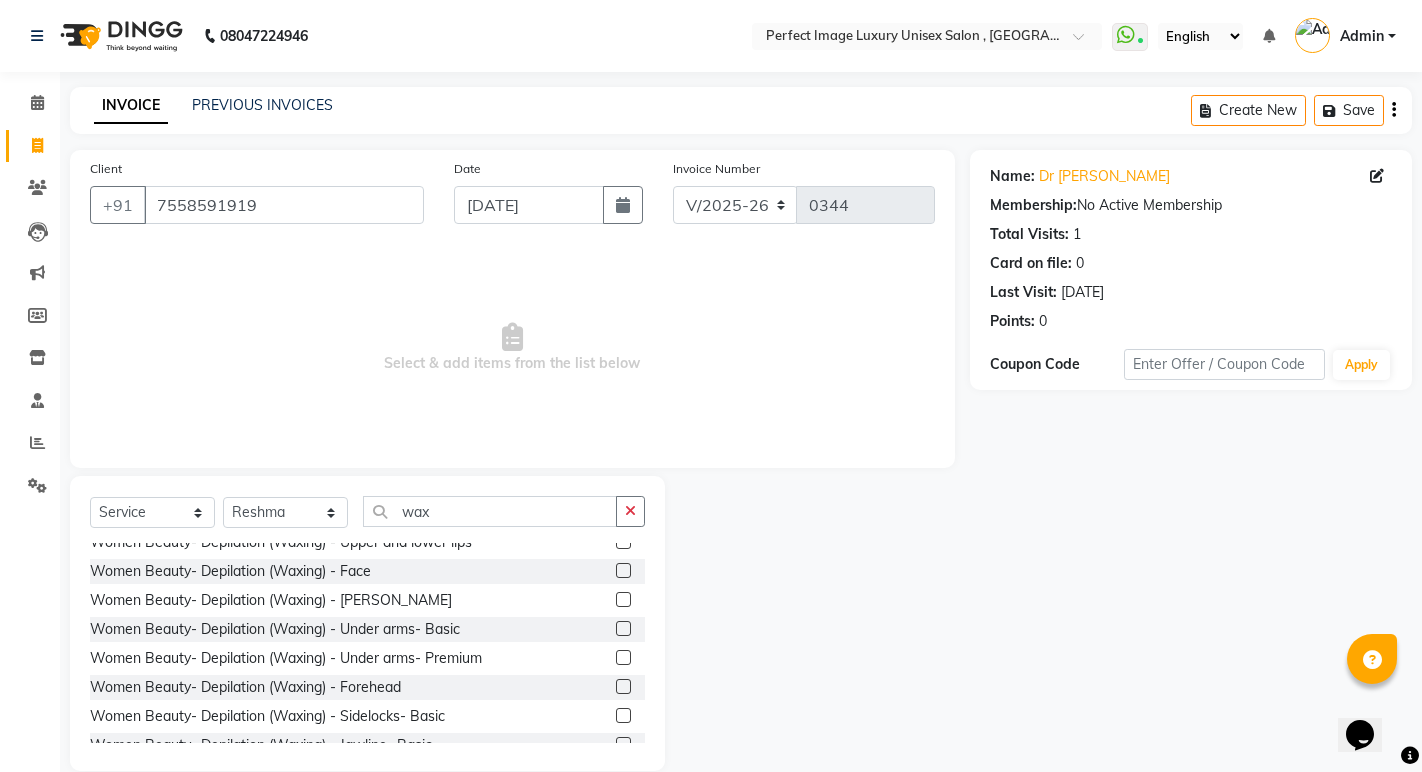 click 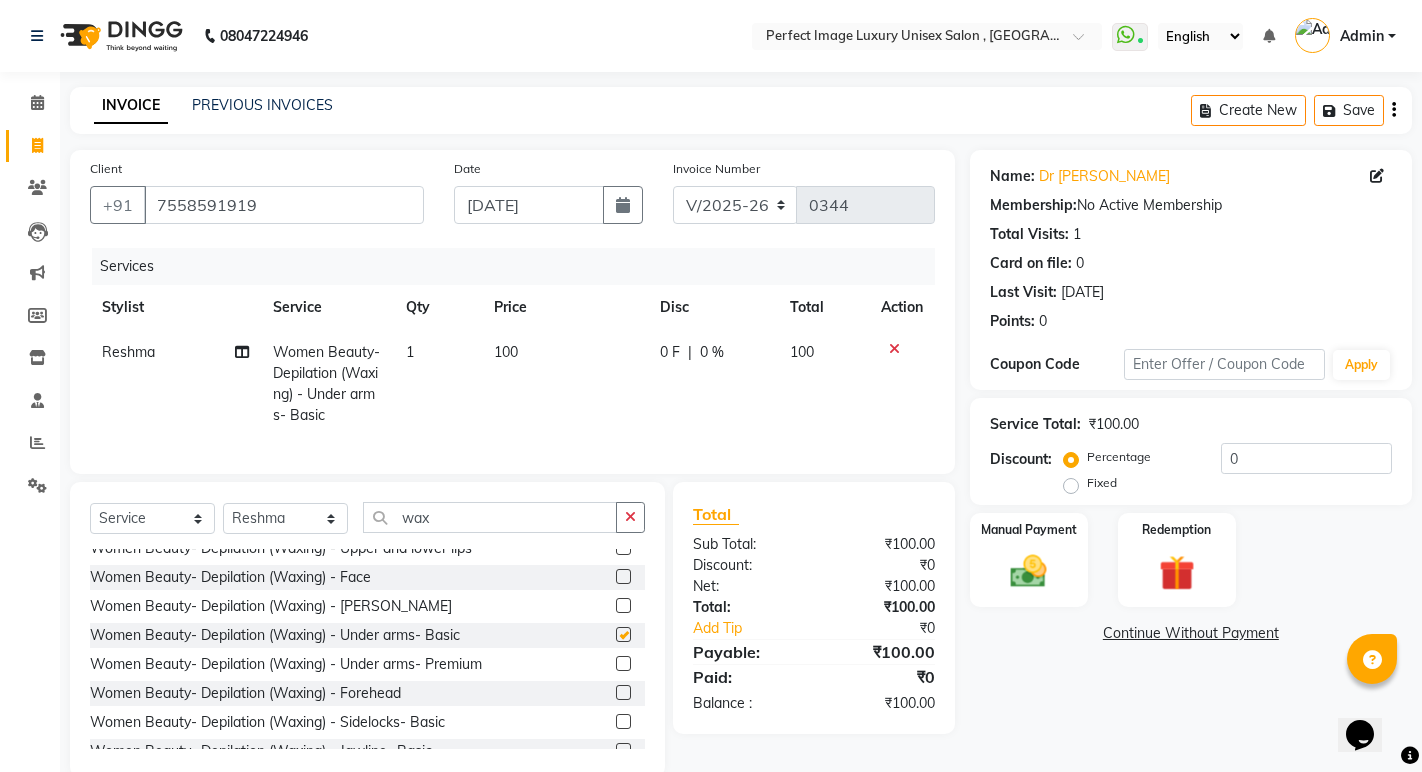 checkbox on "false" 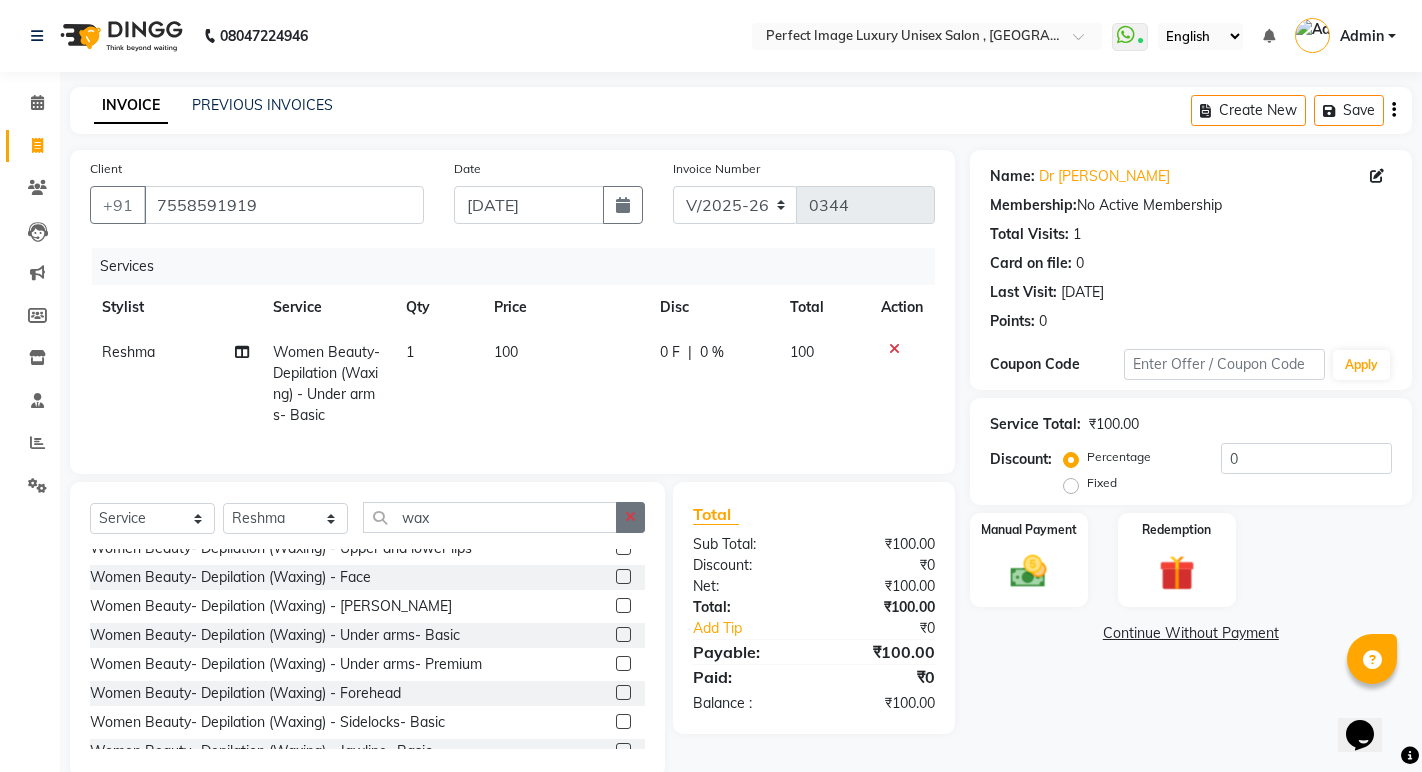 click 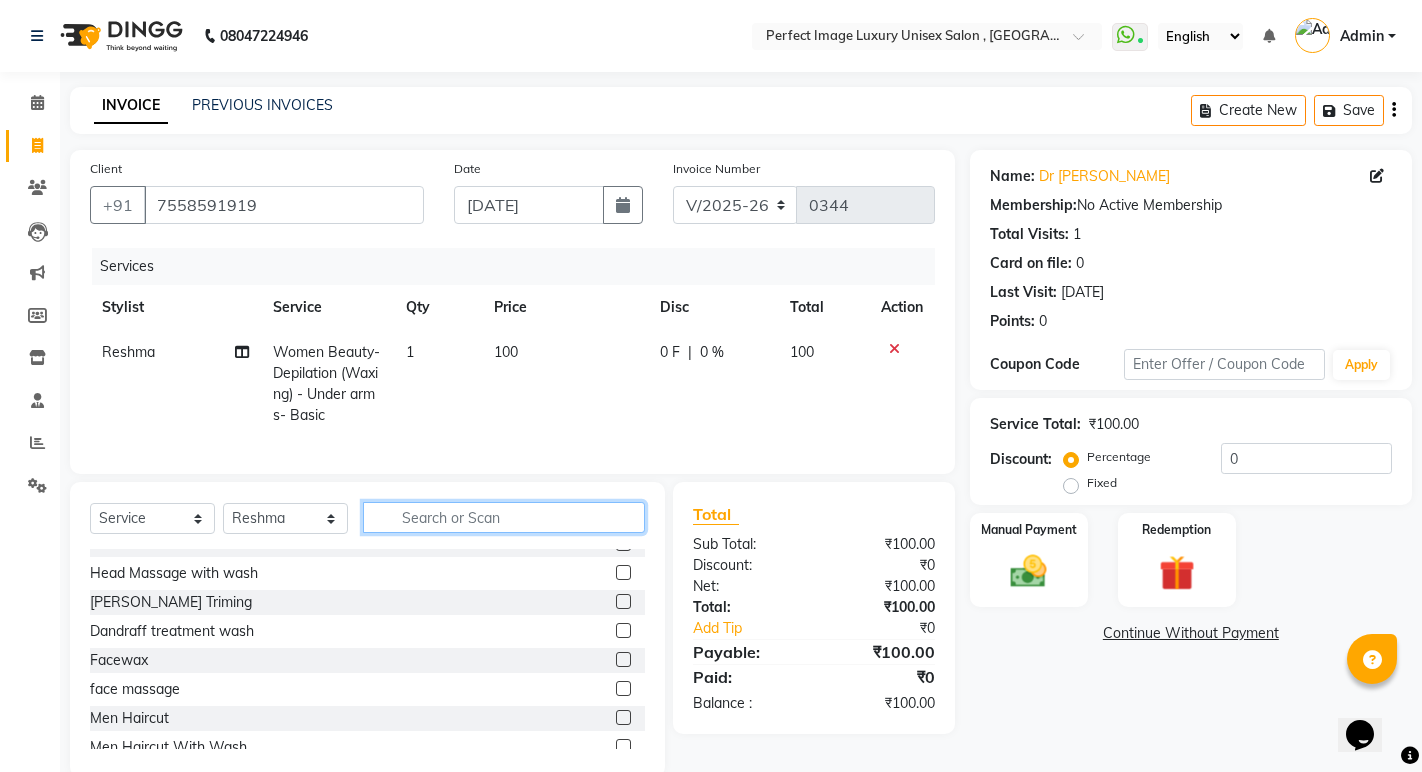 scroll, scrollTop: 800, scrollLeft: 0, axis: vertical 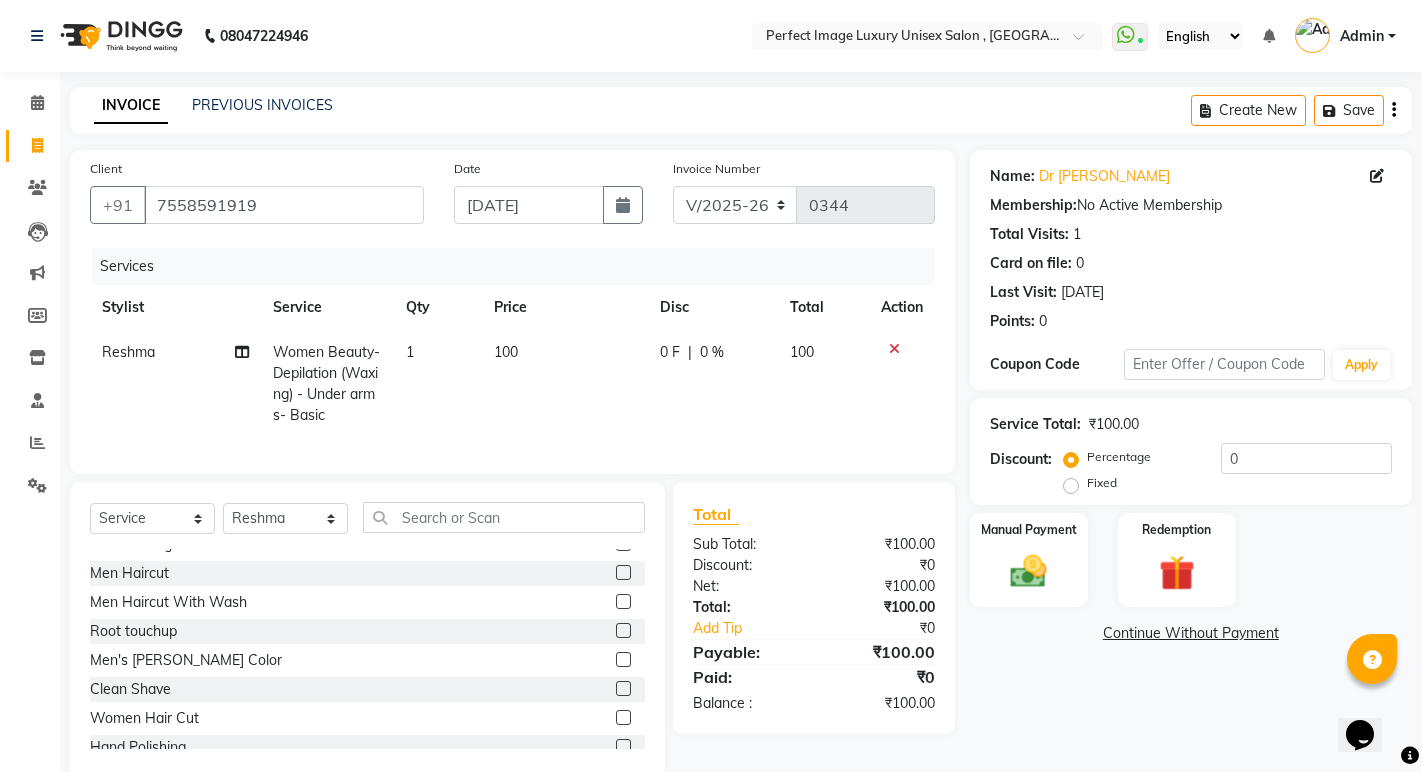 click 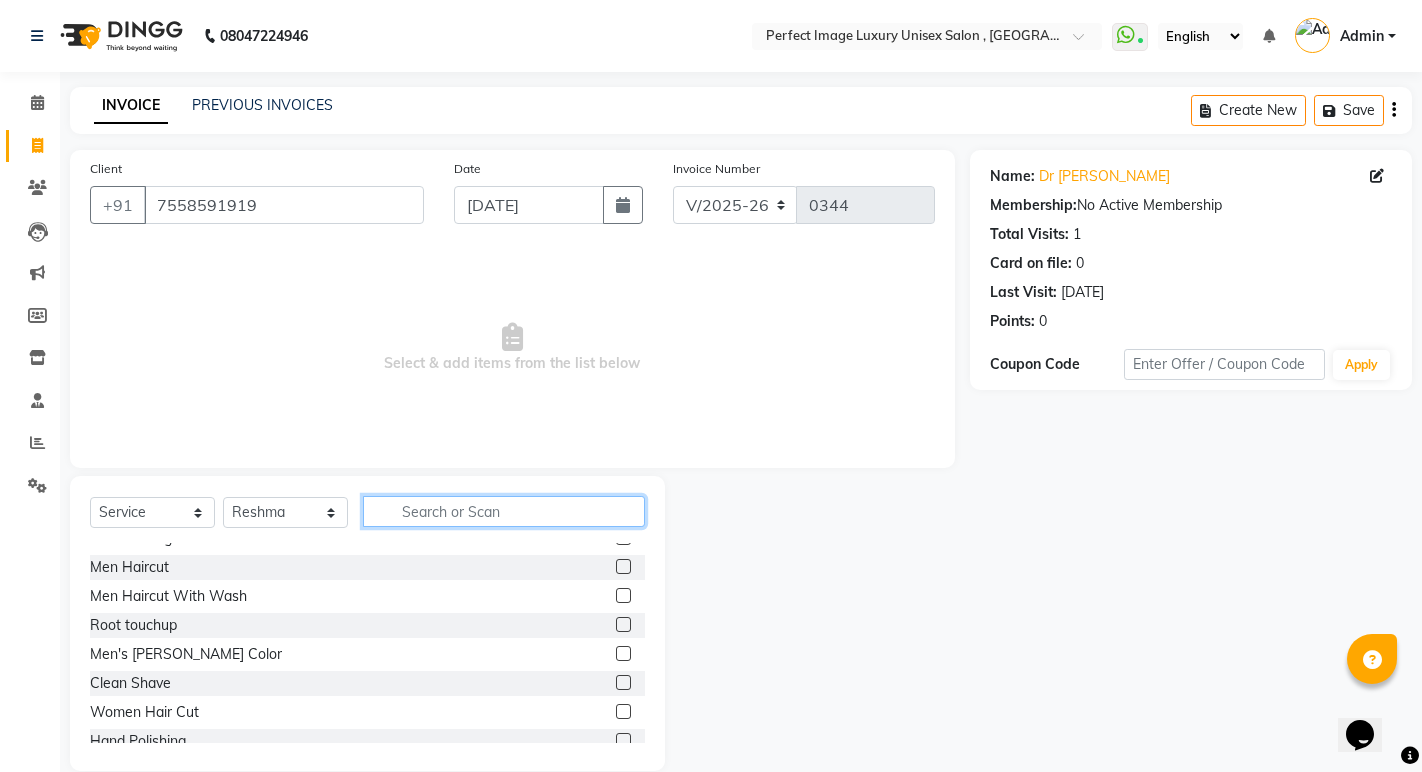 click 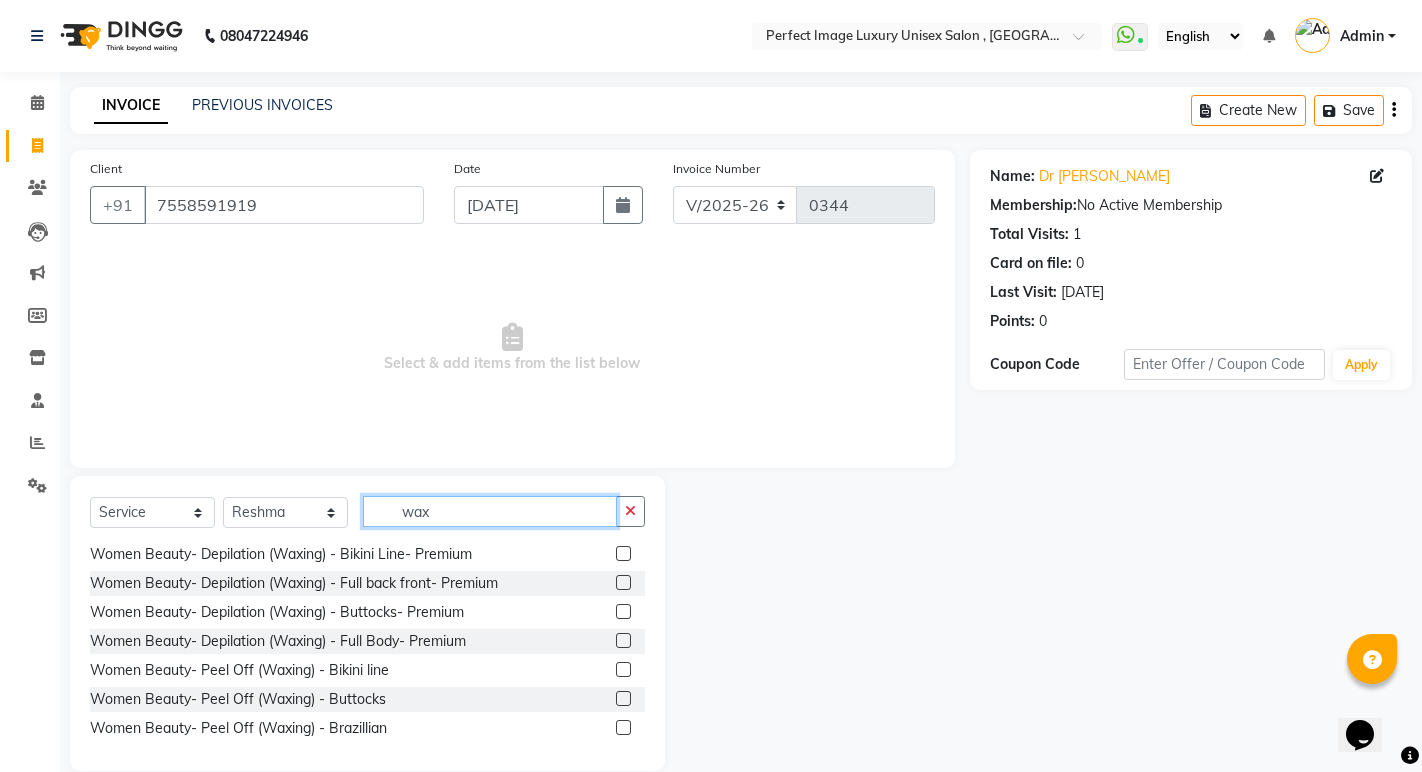 scroll, scrollTop: 728, scrollLeft: 0, axis: vertical 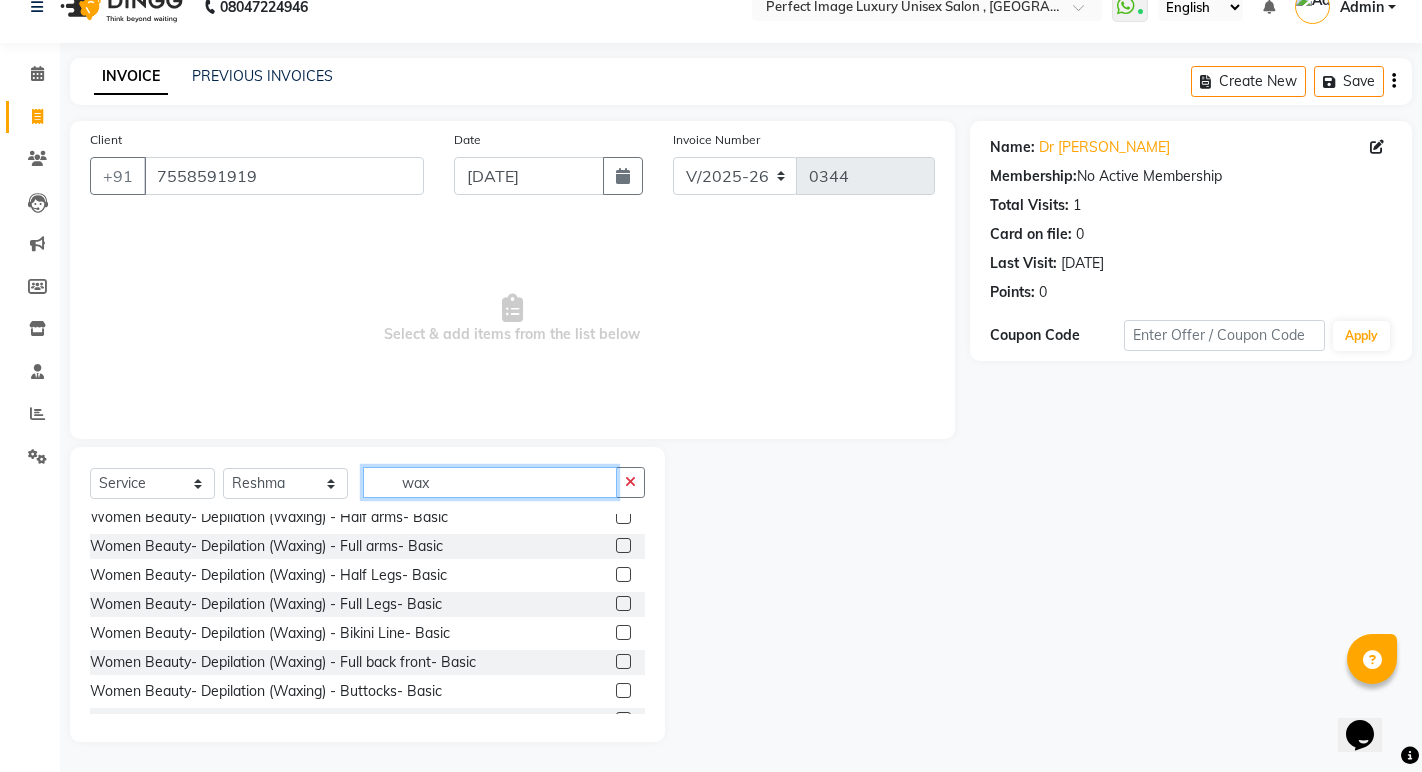type on "wax" 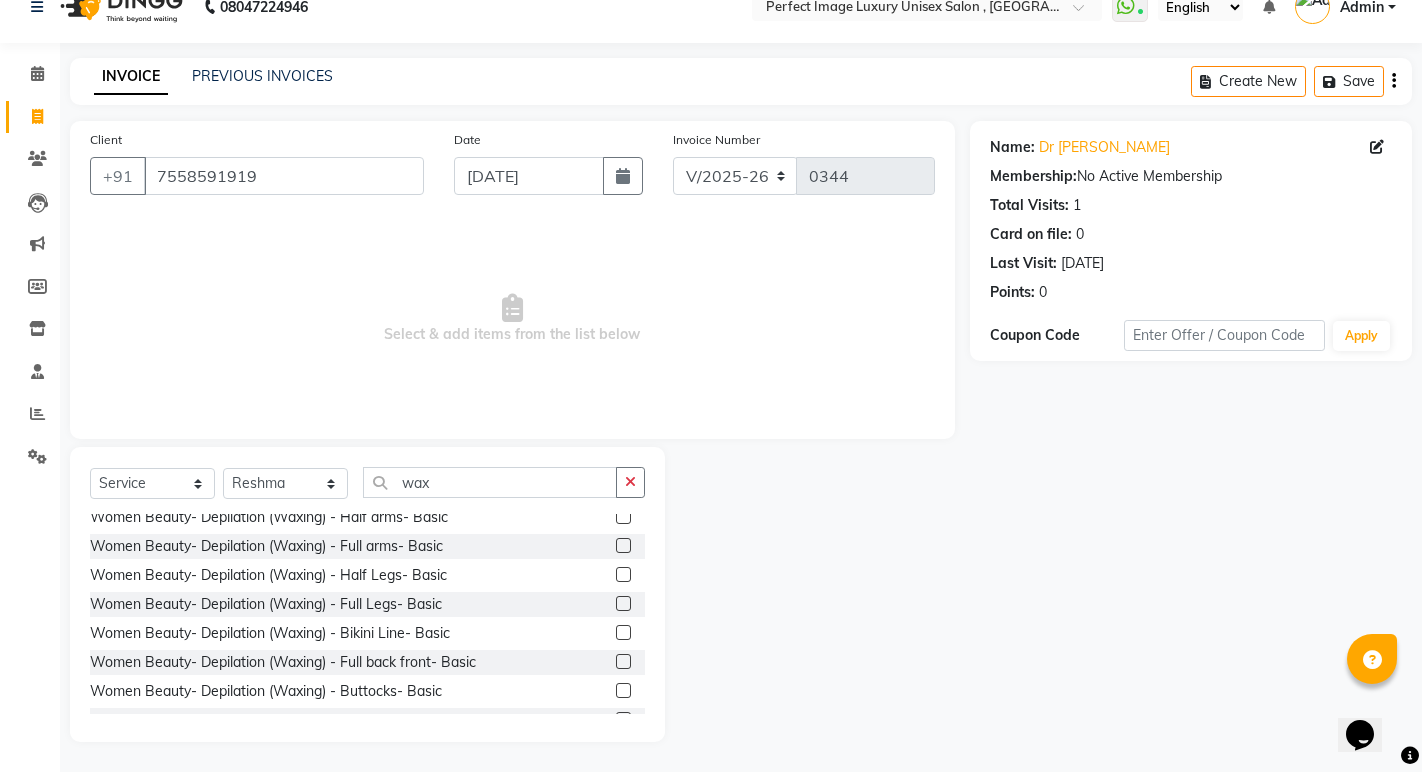 click 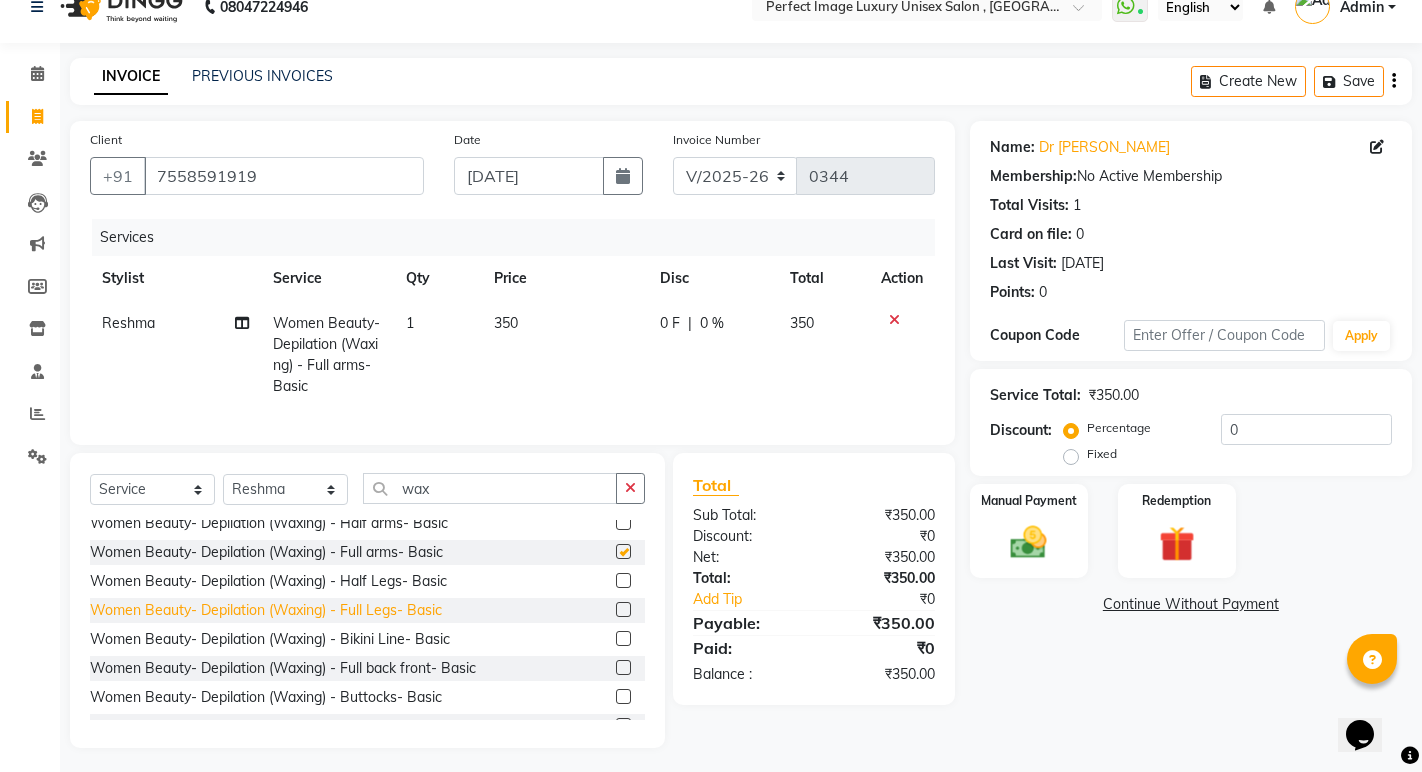checkbox on "false" 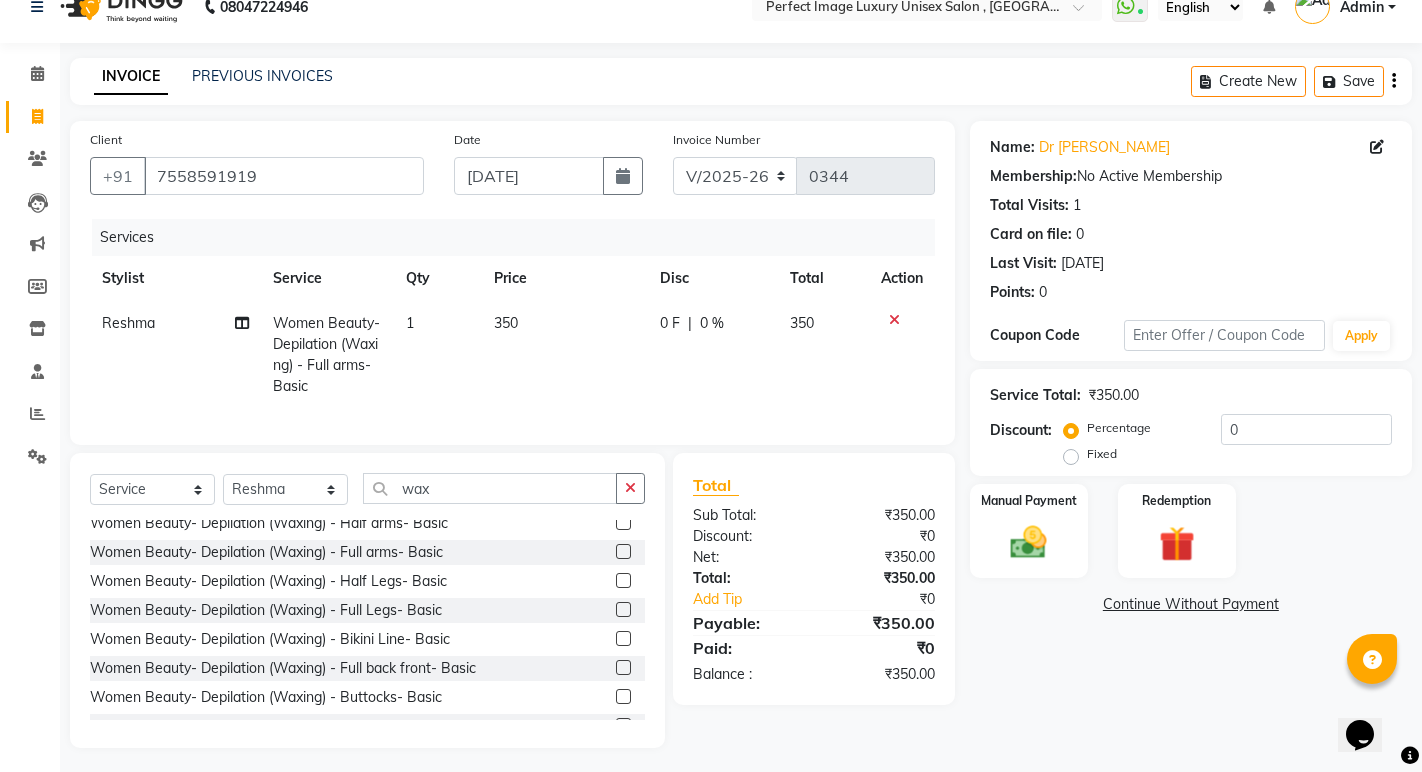 click 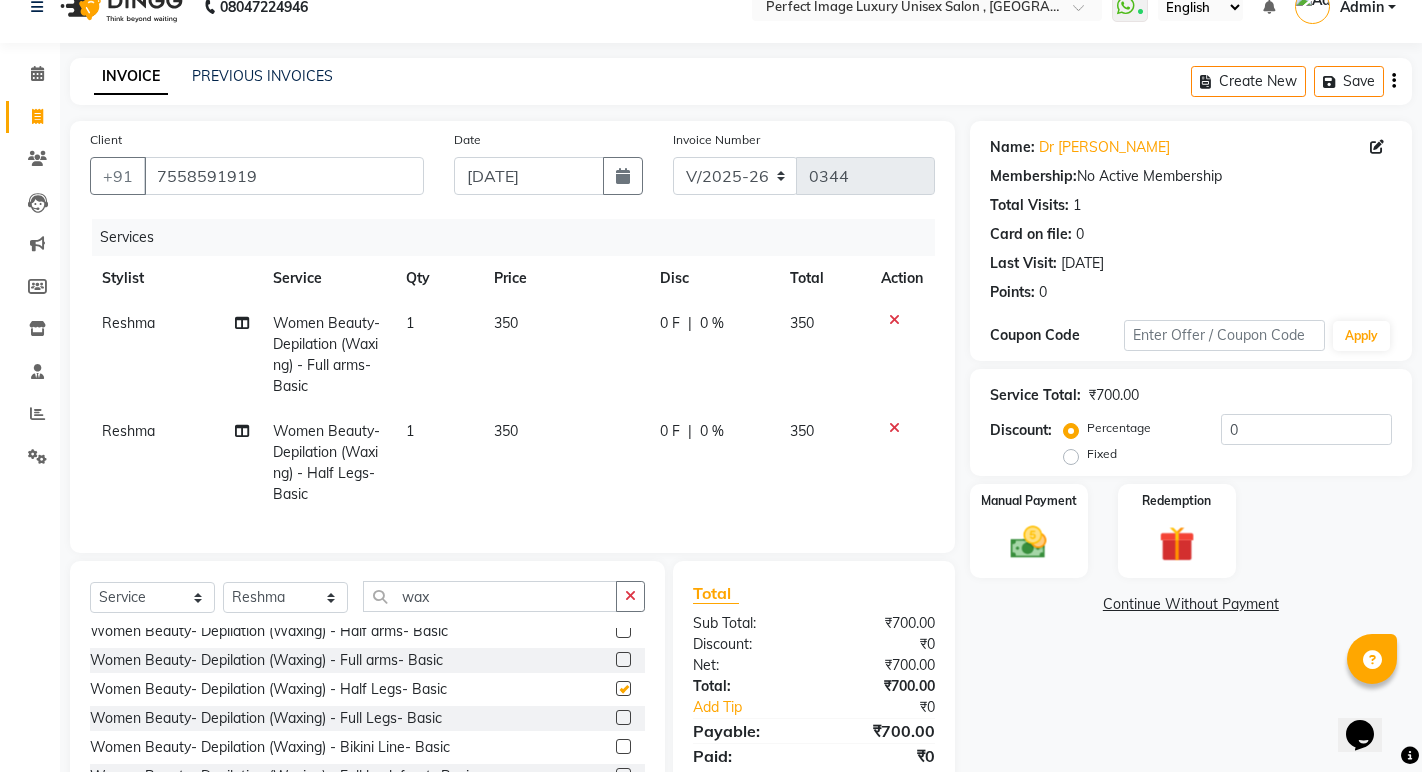 checkbox on "false" 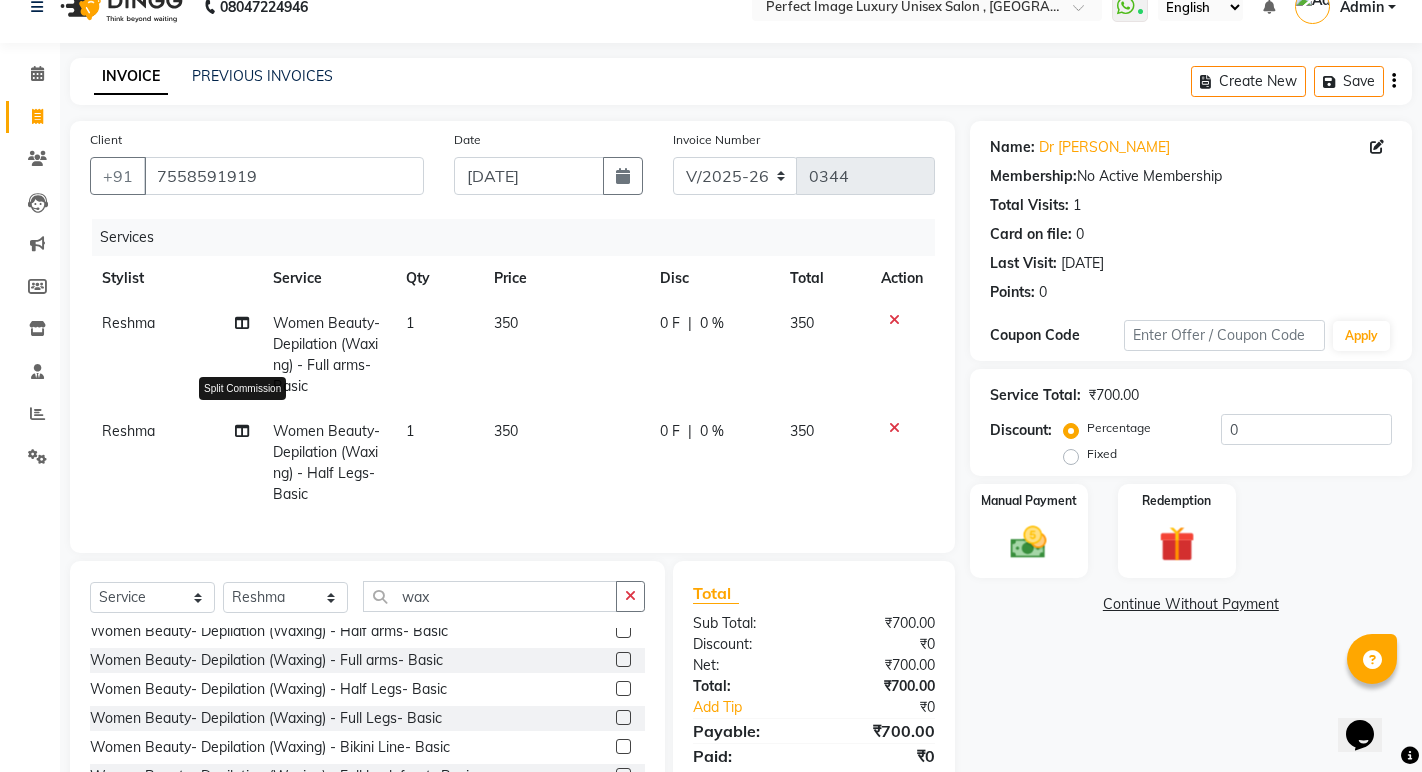 click 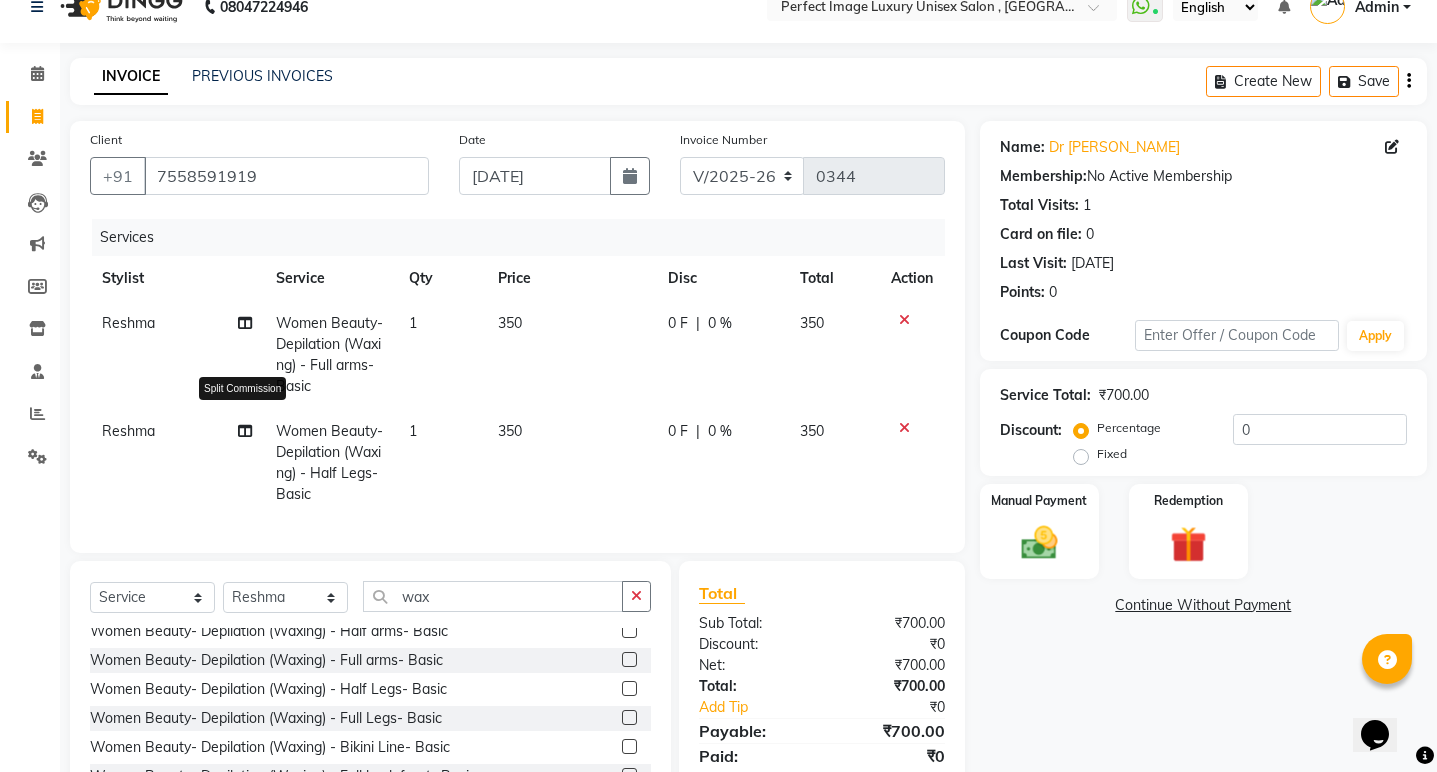 select on "32015" 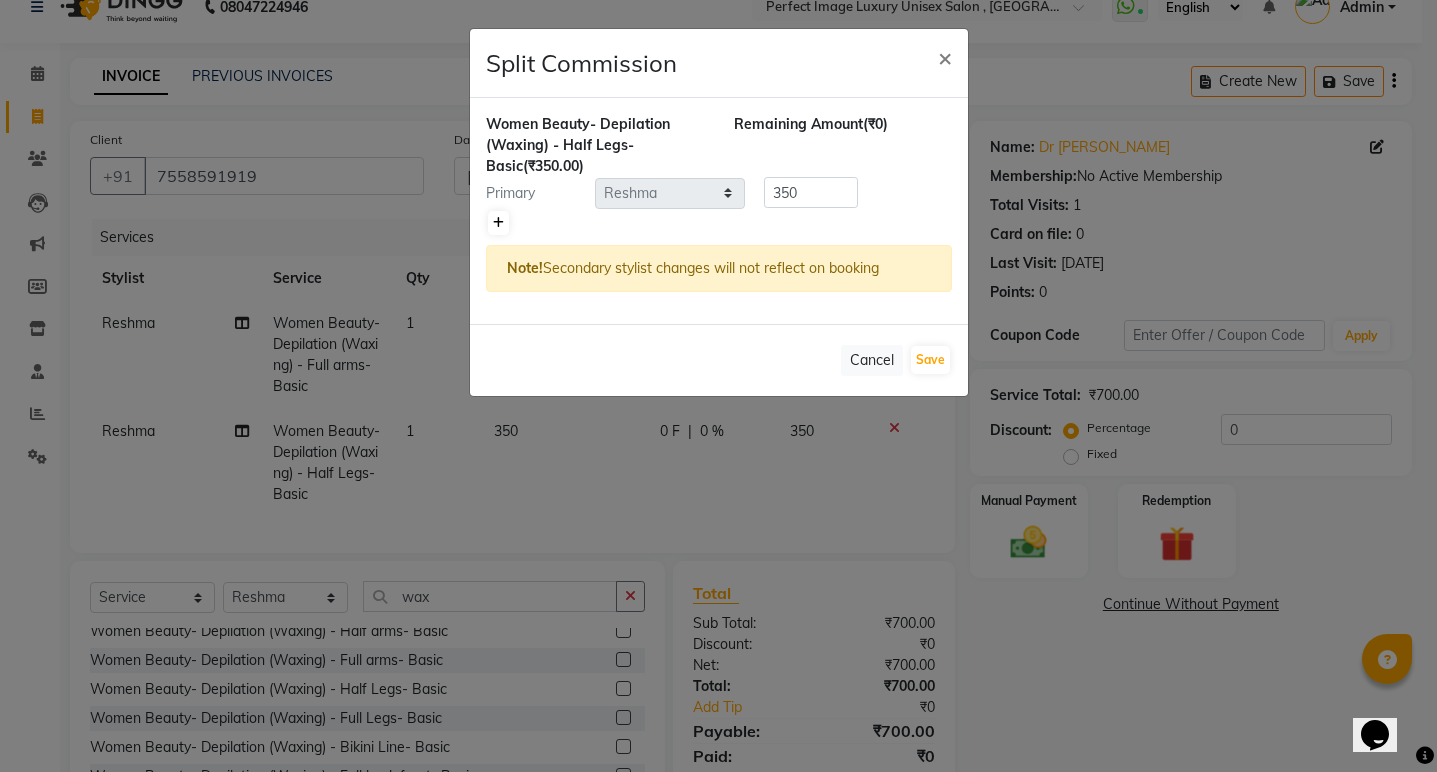 click 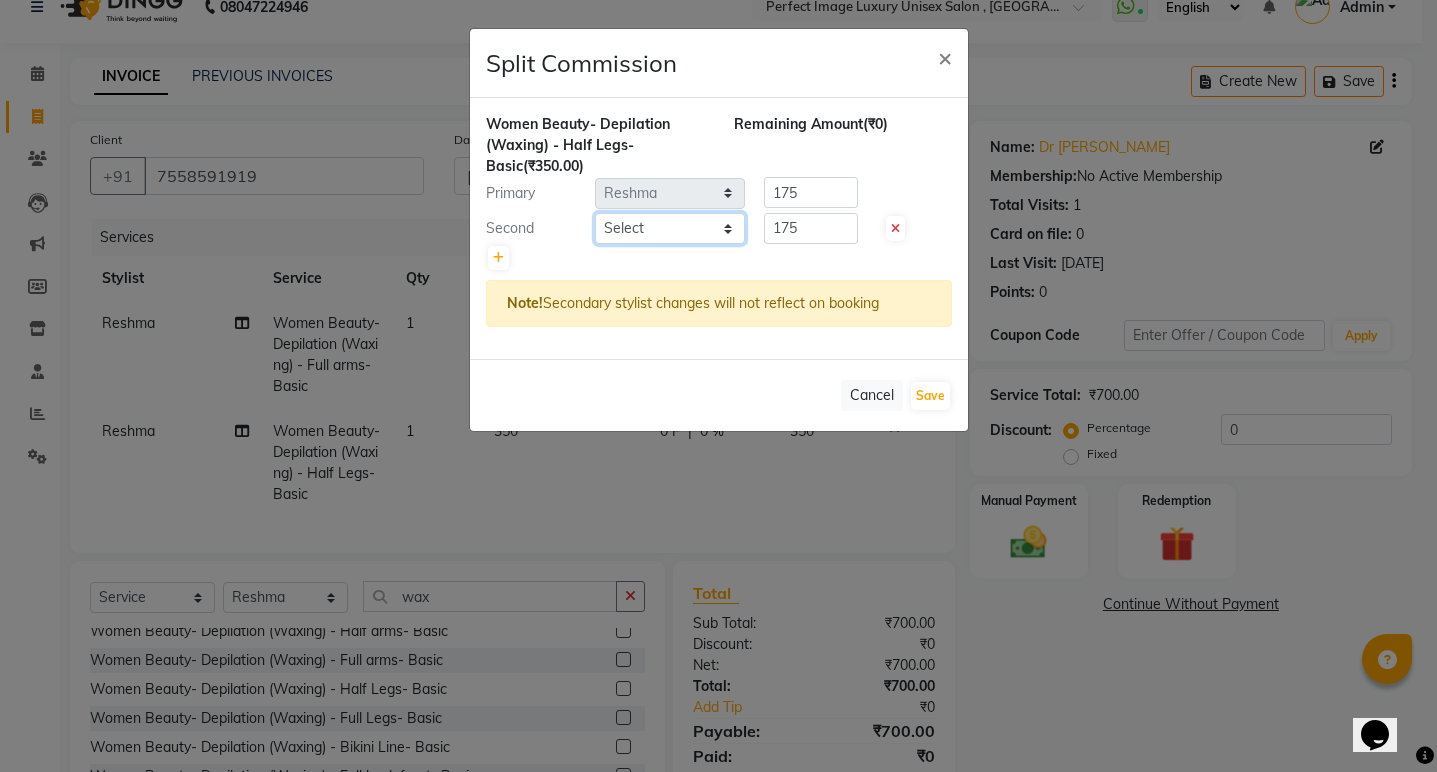 click on "Select  [PERSON_NAME]   Manager    [PERSON_NAME]   [PERSON_NAME]   Reshma   [PERSON_NAME]   Shanti   [GEOGRAPHIC_DATA]" 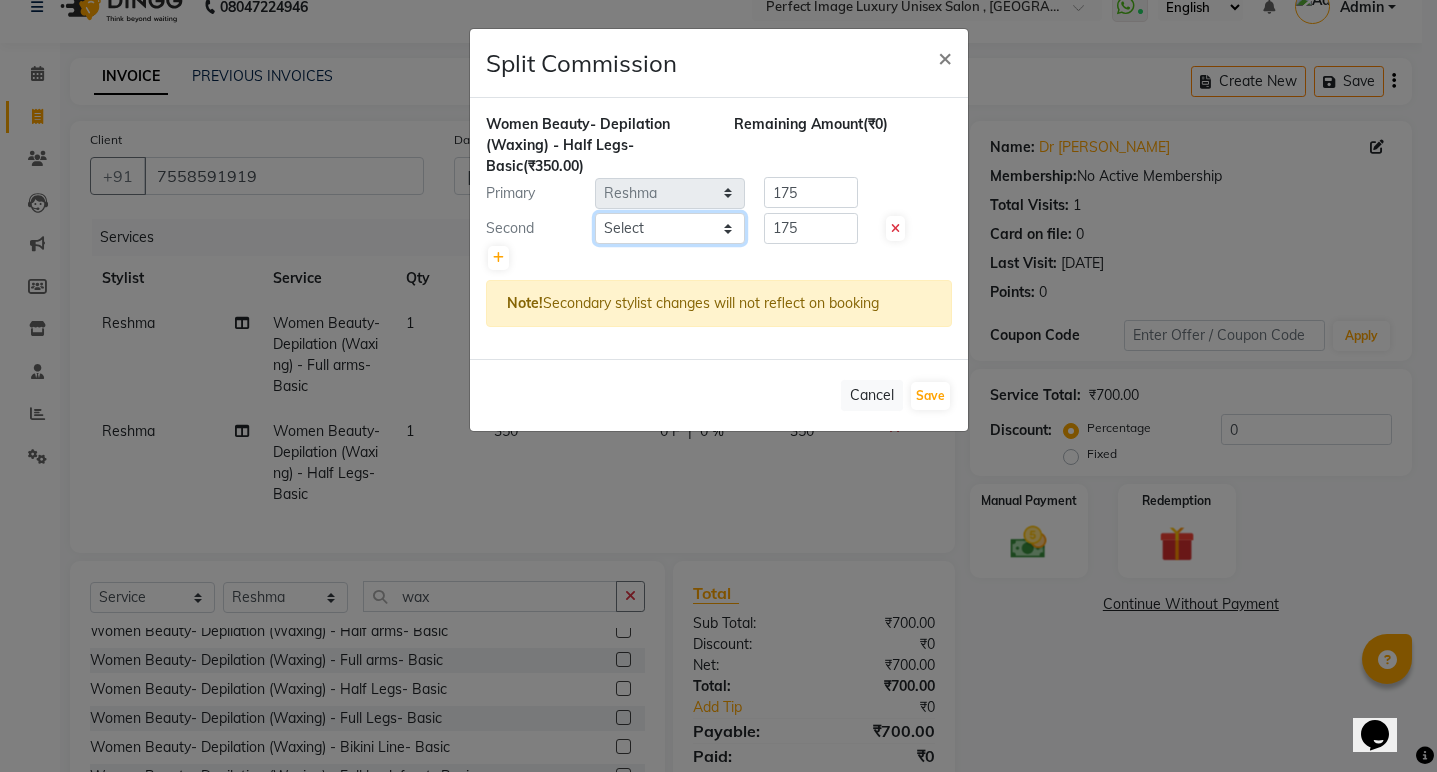 select on "41881" 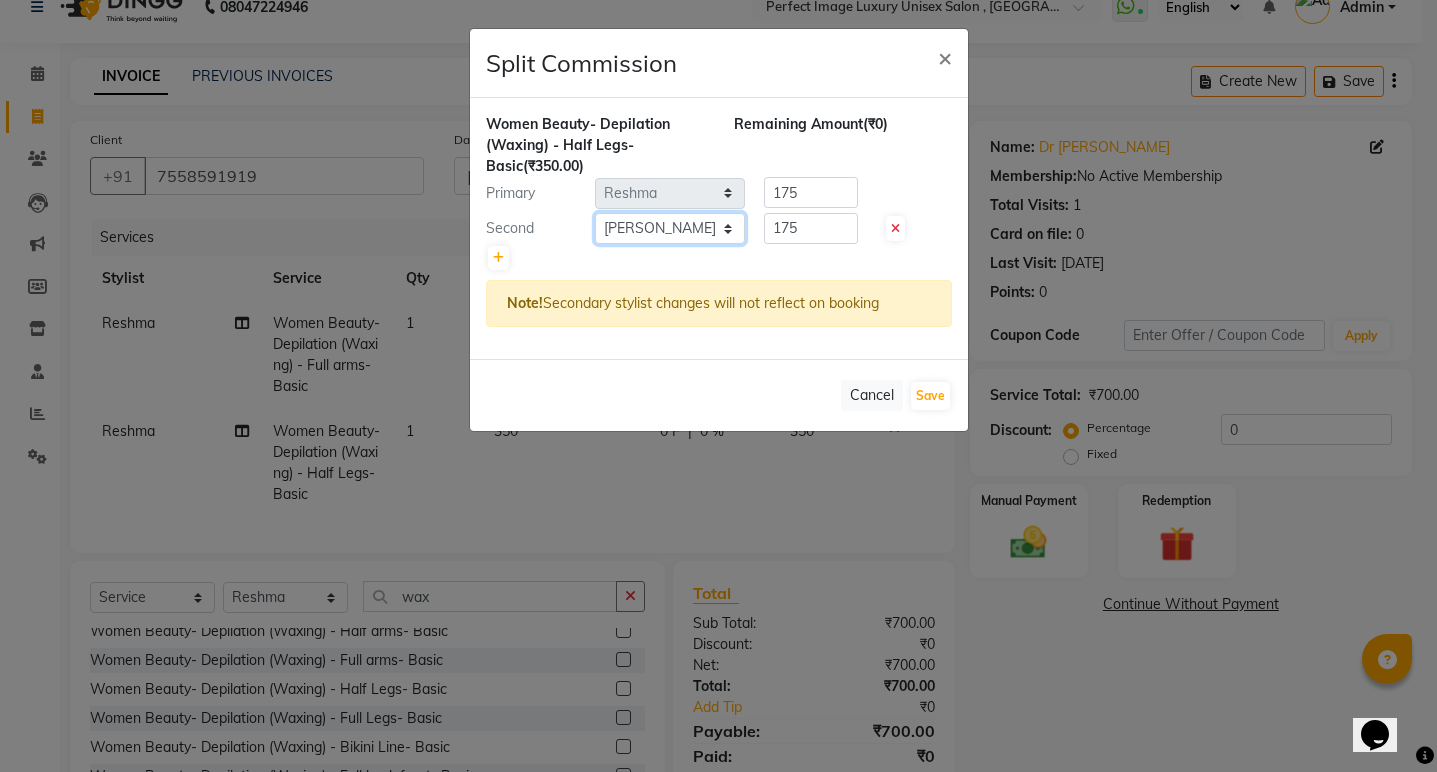 click on "Select  [PERSON_NAME]   Manager    [PERSON_NAME]   [PERSON_NAME]   Reshma   [PERSON_NAME]   Shanti   [GEOGRAPHIC_DATA]" 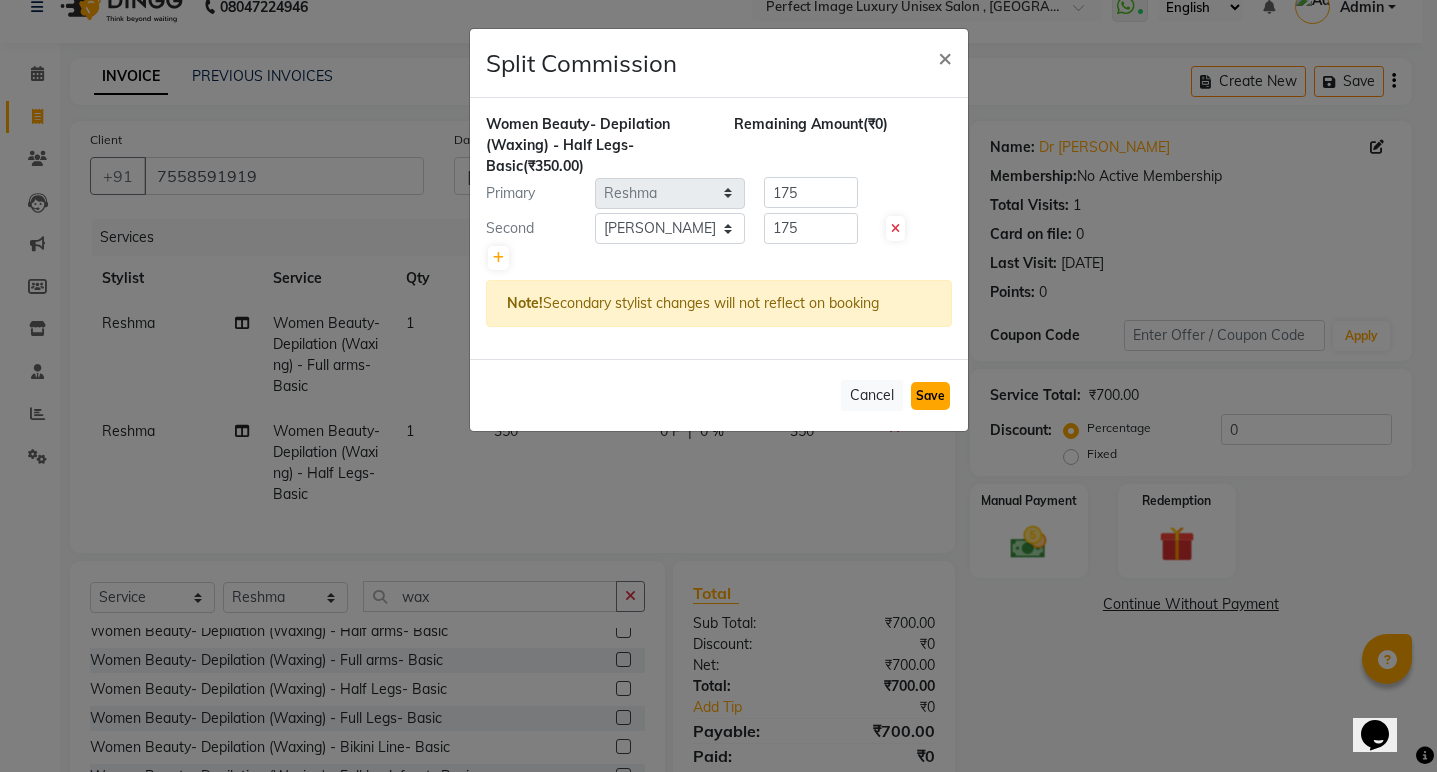 click on "Save" 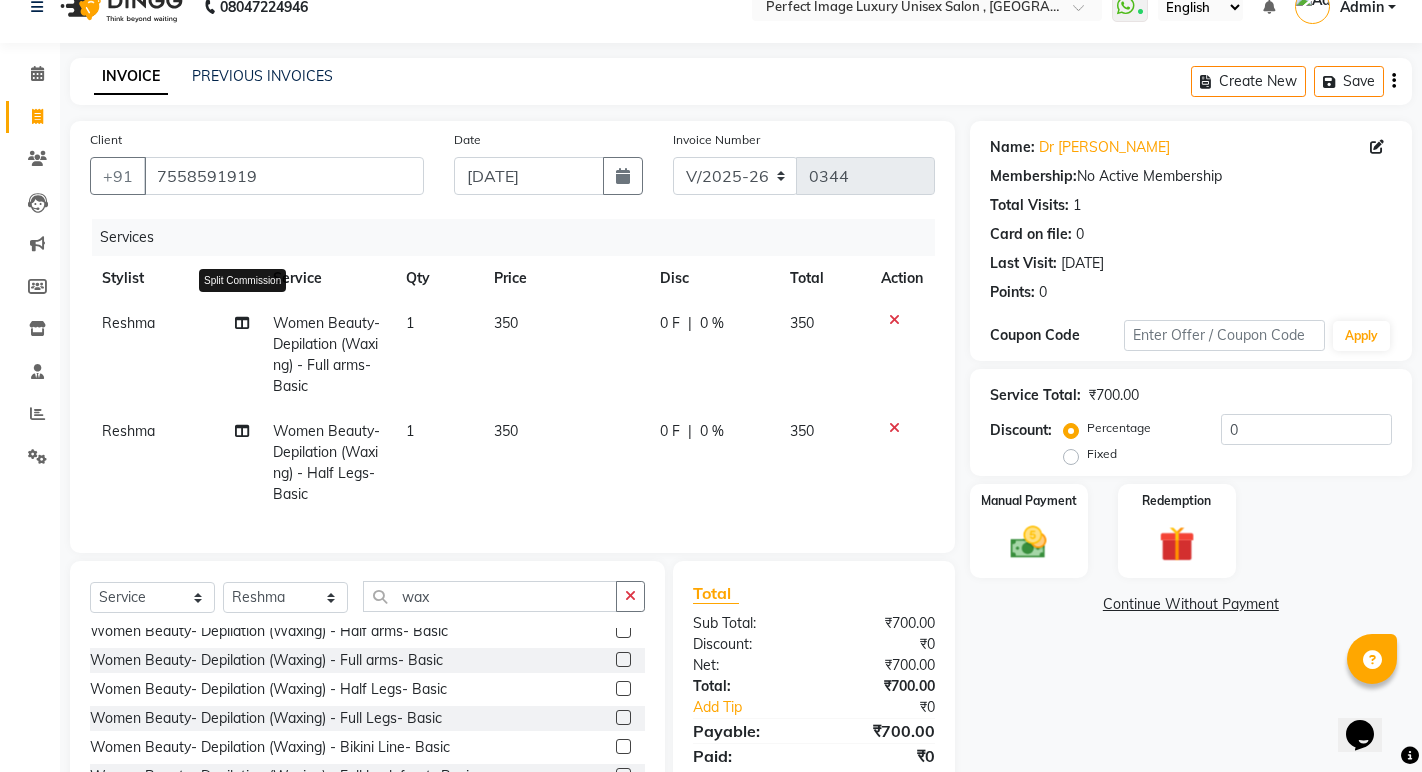 click 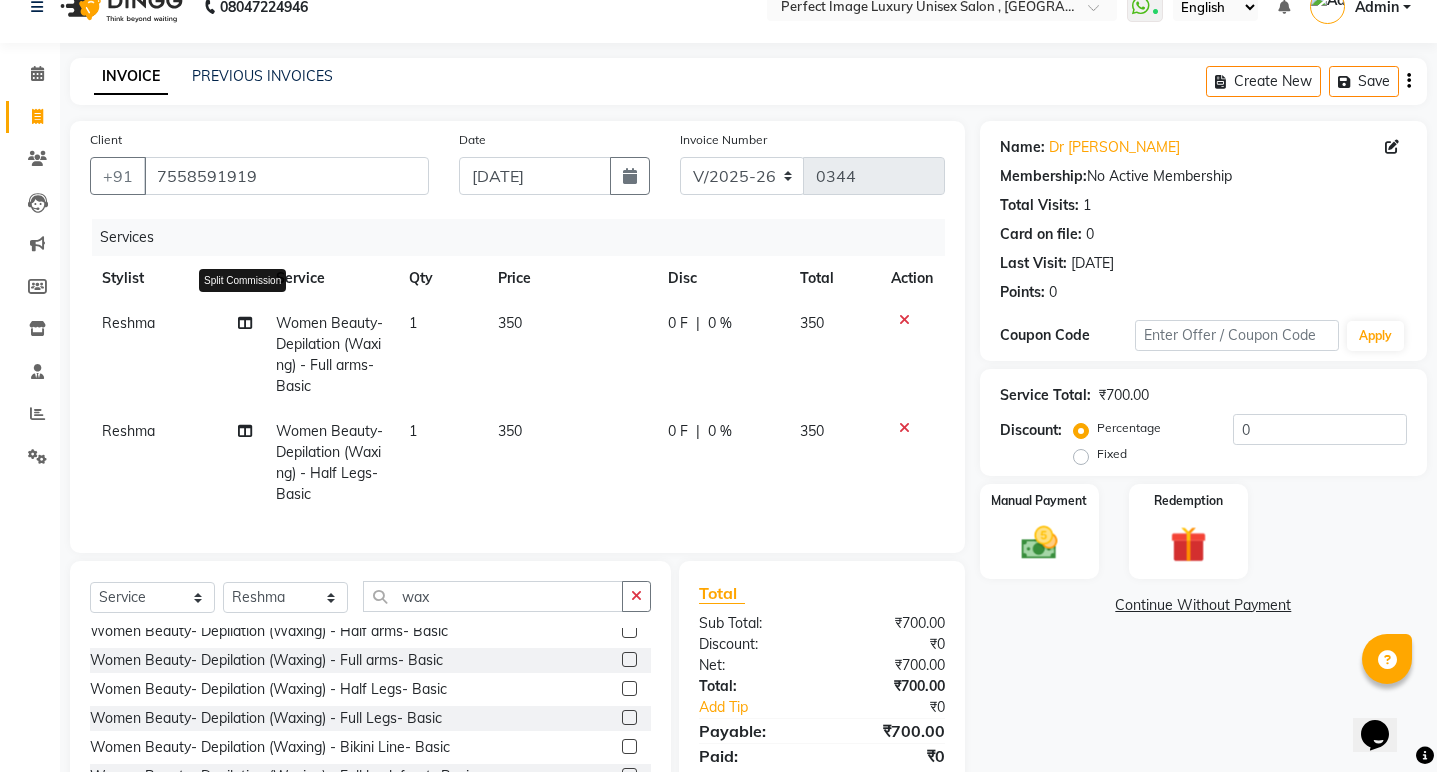 select on "32015" 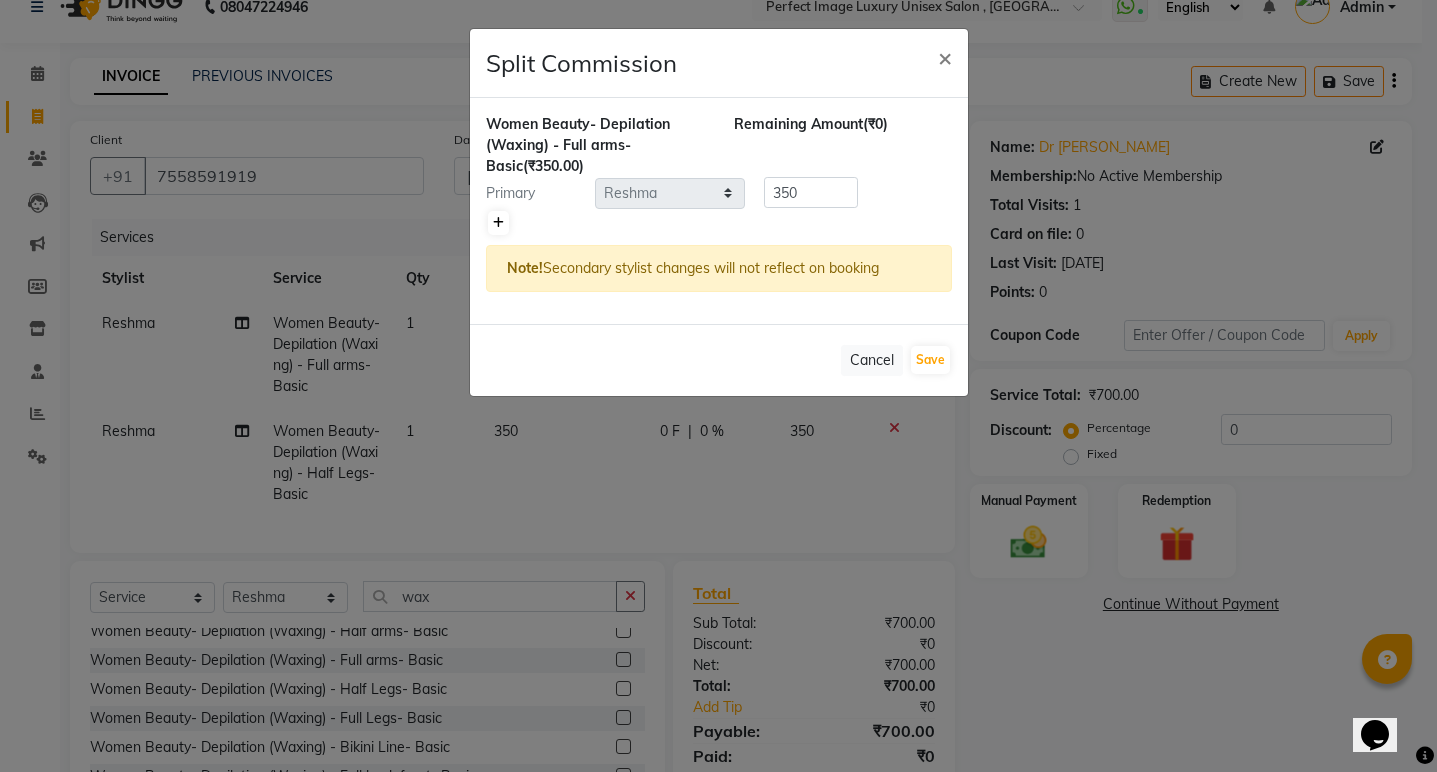 click 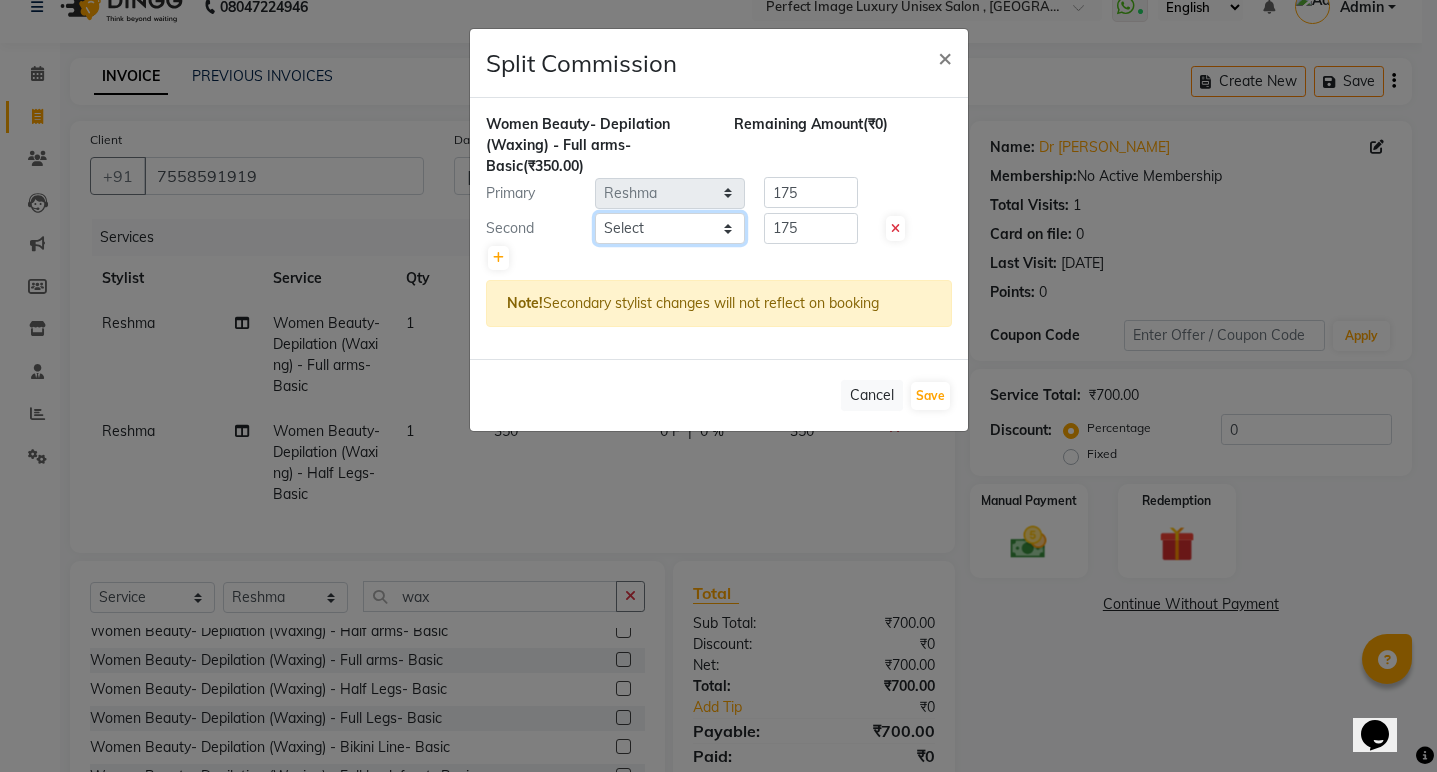 click on "Select  [PERSON_NAME]   Manager    [PERSON_NAME]   [PERSON_NAME]   Reshma   [PERSON_NAME]   Shanti   [GEOGRAPHIC_DATA]" 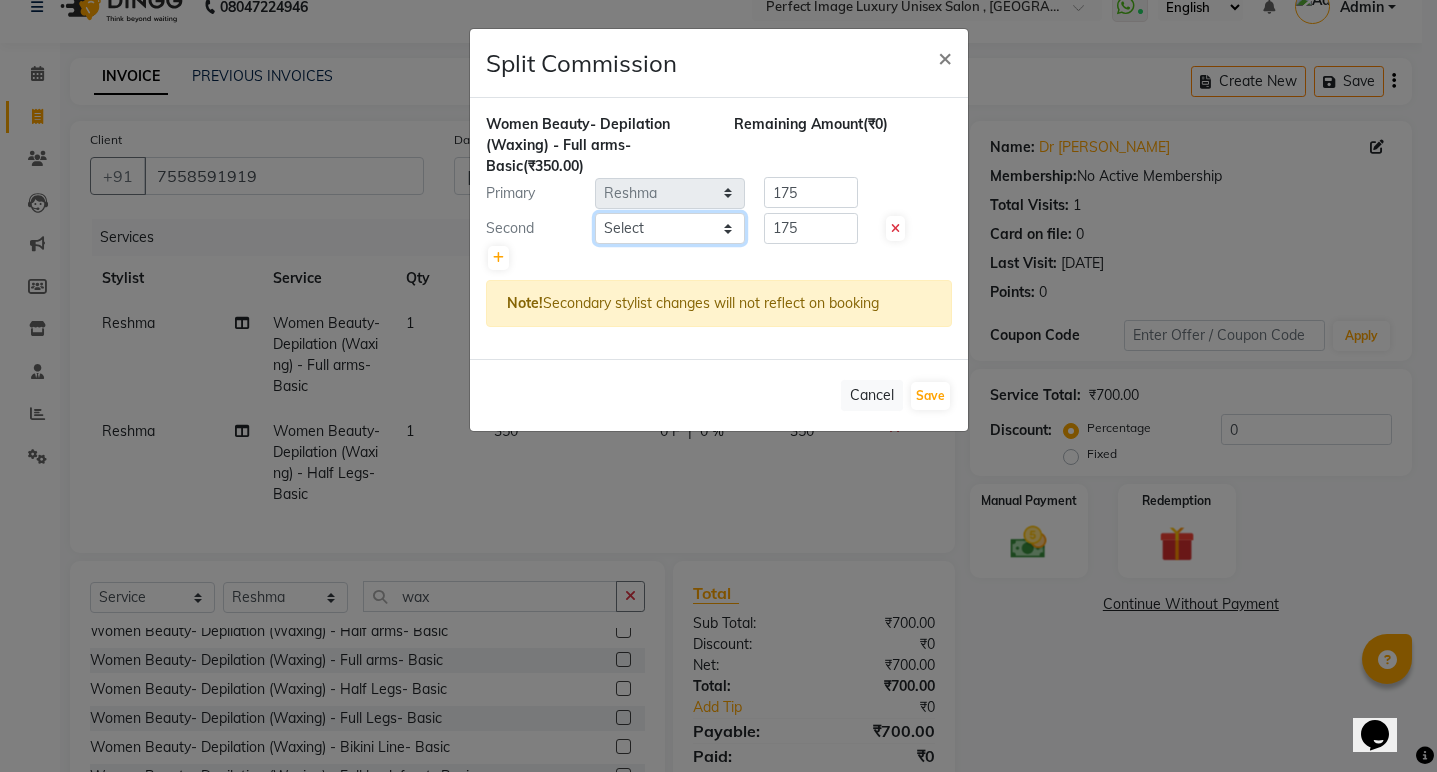 select on "41881" 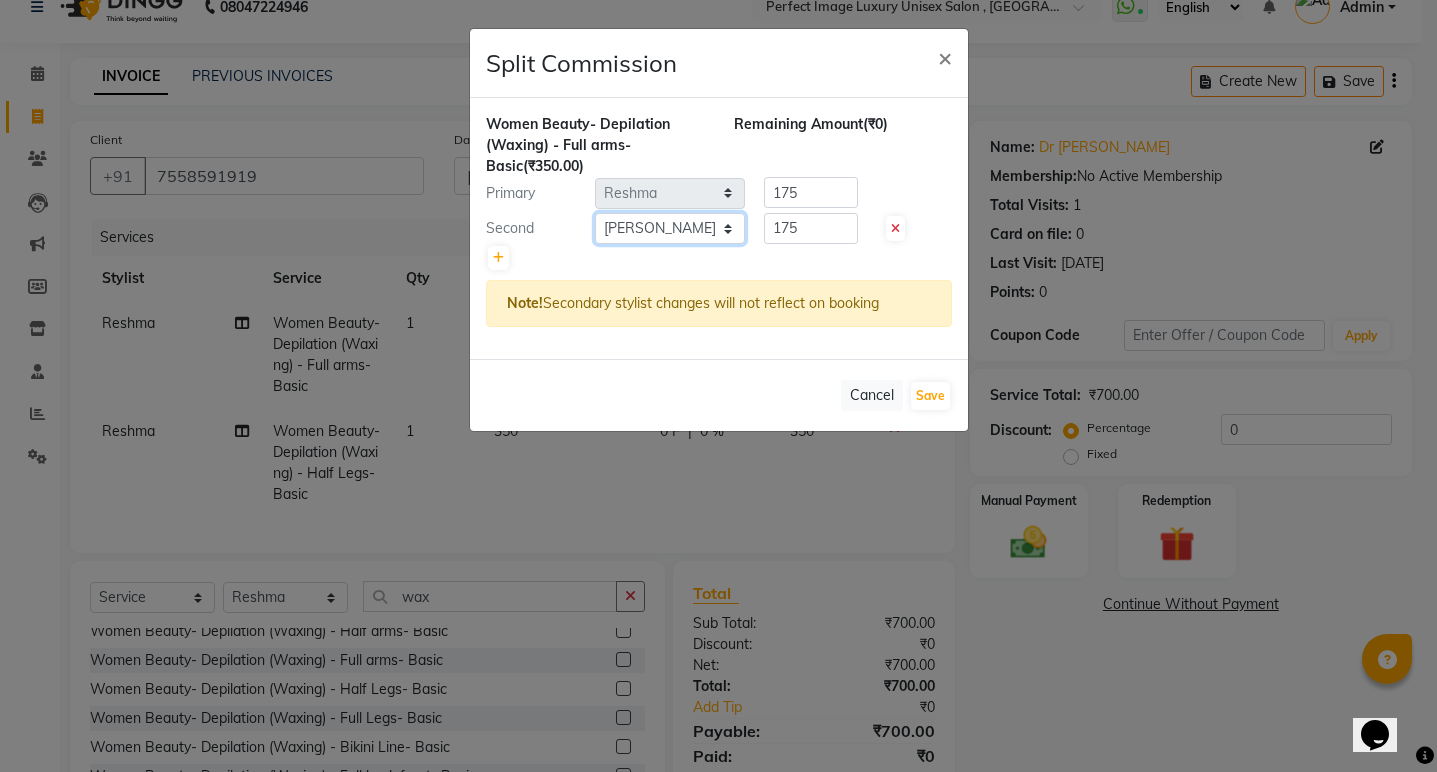 click on "Select  [PERSON_NAME]   Manager    [PERSON_NAME]   [PERSON_NAME]   Reshma   [PERSON_NAME]   Shanti   [GEOGRAPHIC_DATA]" 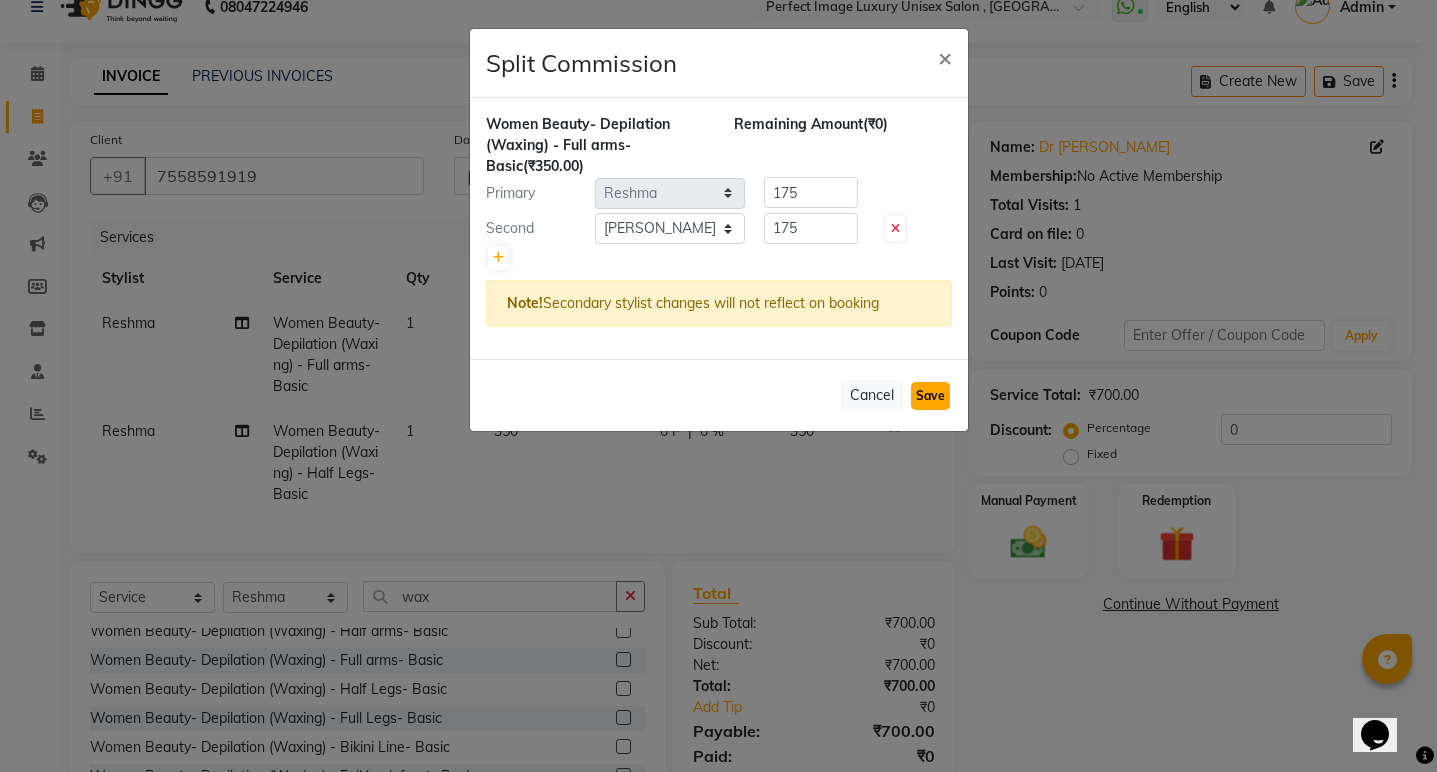 click on "Save" 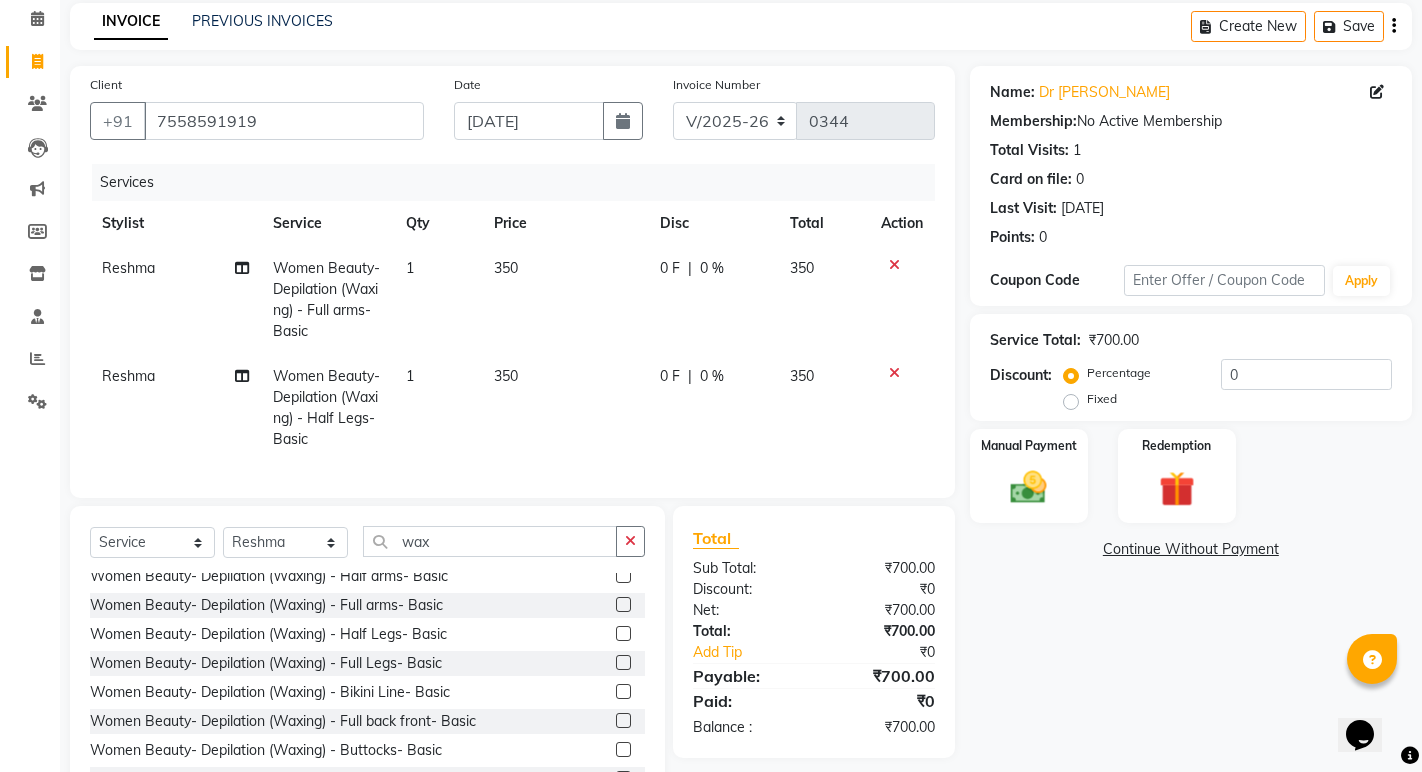 scroll, scrollTop: 0, scrollLeft: 0, axis: both 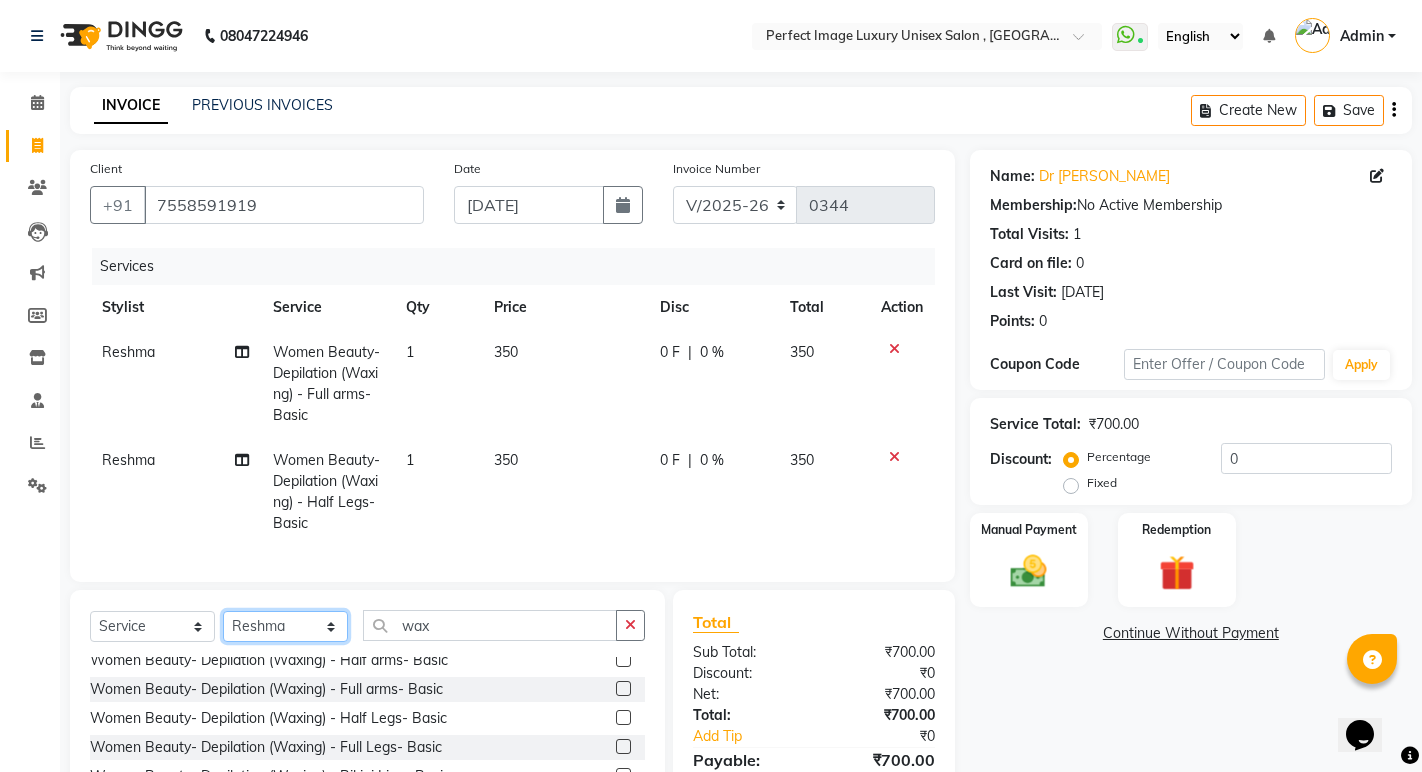 click on "Select Stylist [PERSON_NAME] Manager  [PERSON_NAME] [PERSON_NAME] Reshma [PERSON_NAME] Shanti [PERSON_NAME]" 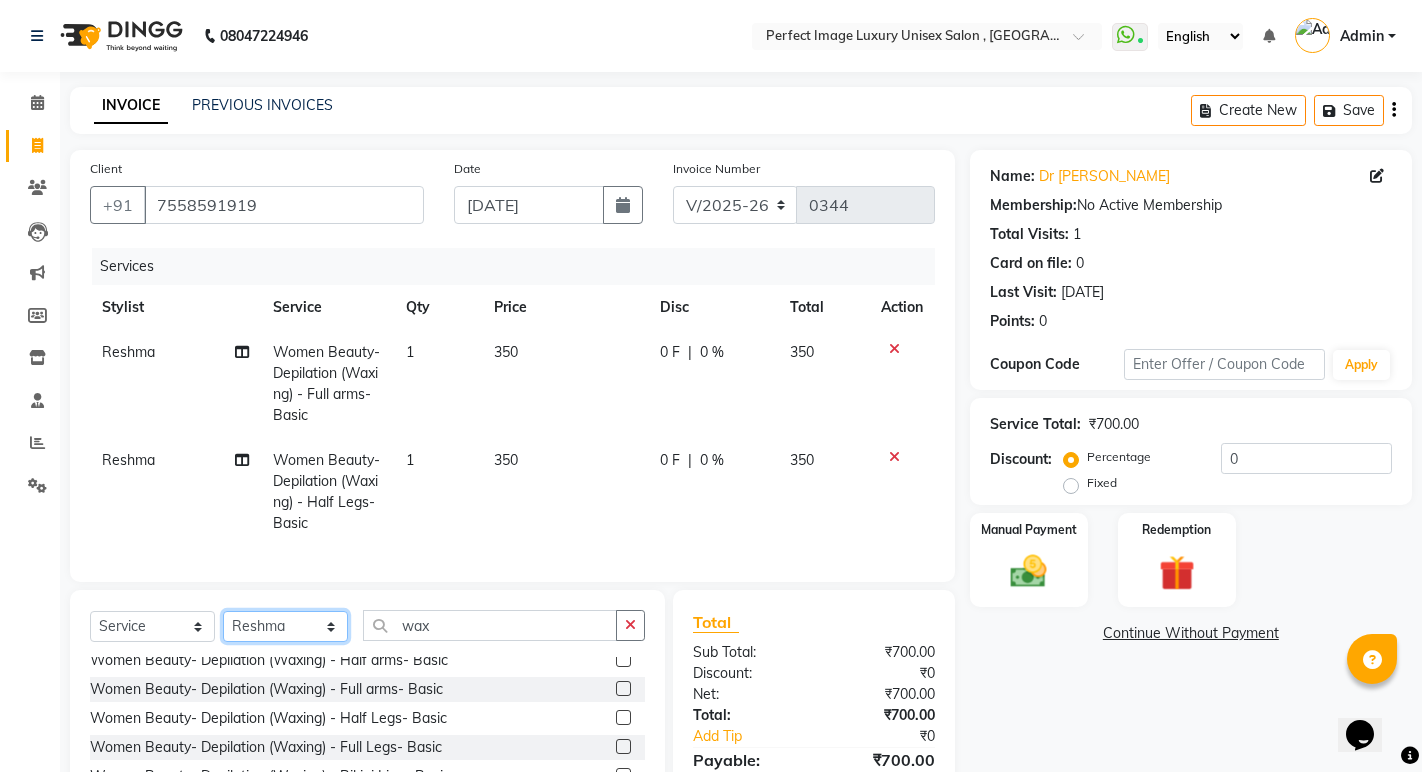 select on "41881" 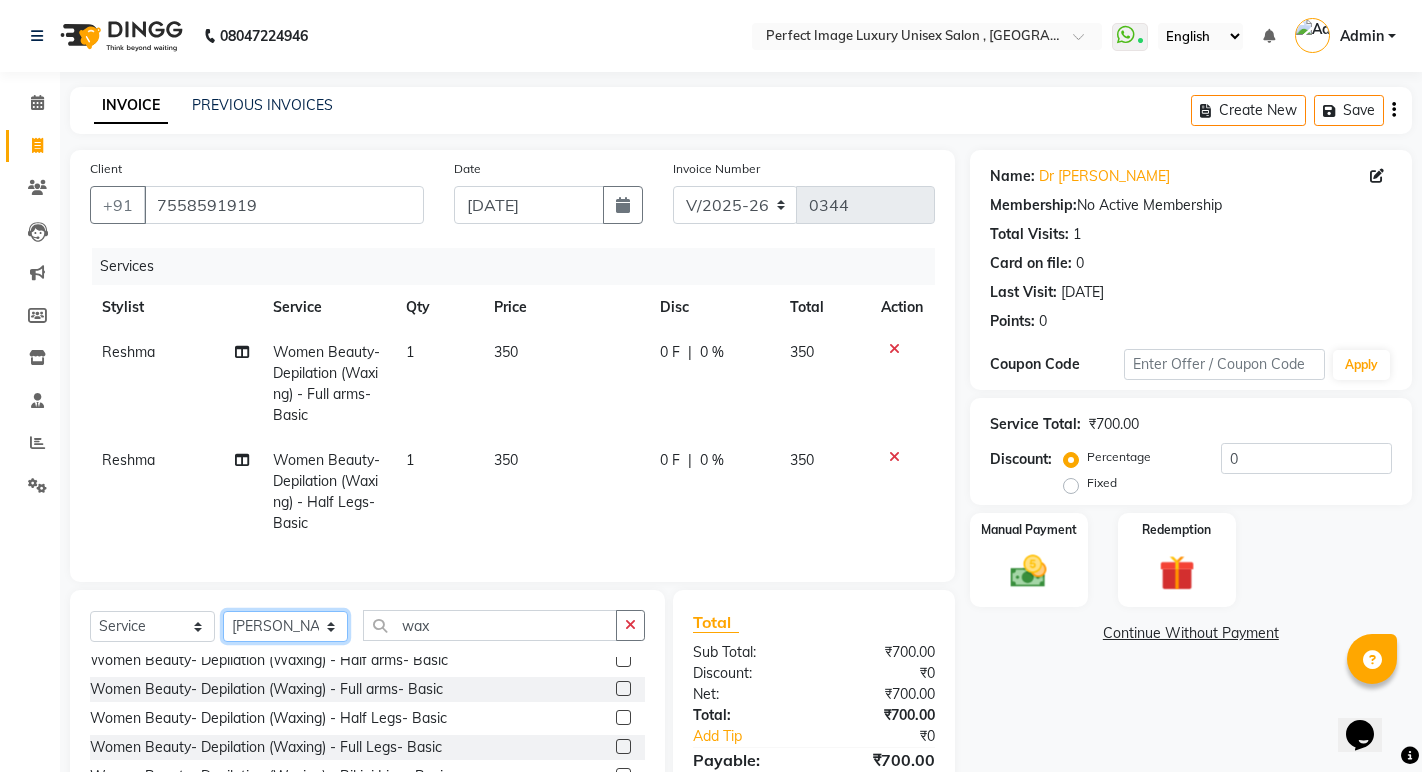 click on "Select Stylist [PERSON_NAME] Manager  [PERSON_NAME] [PERSON_NAME] Reshma [PERSON_NAME] Shanti [PERSON_NAME]" 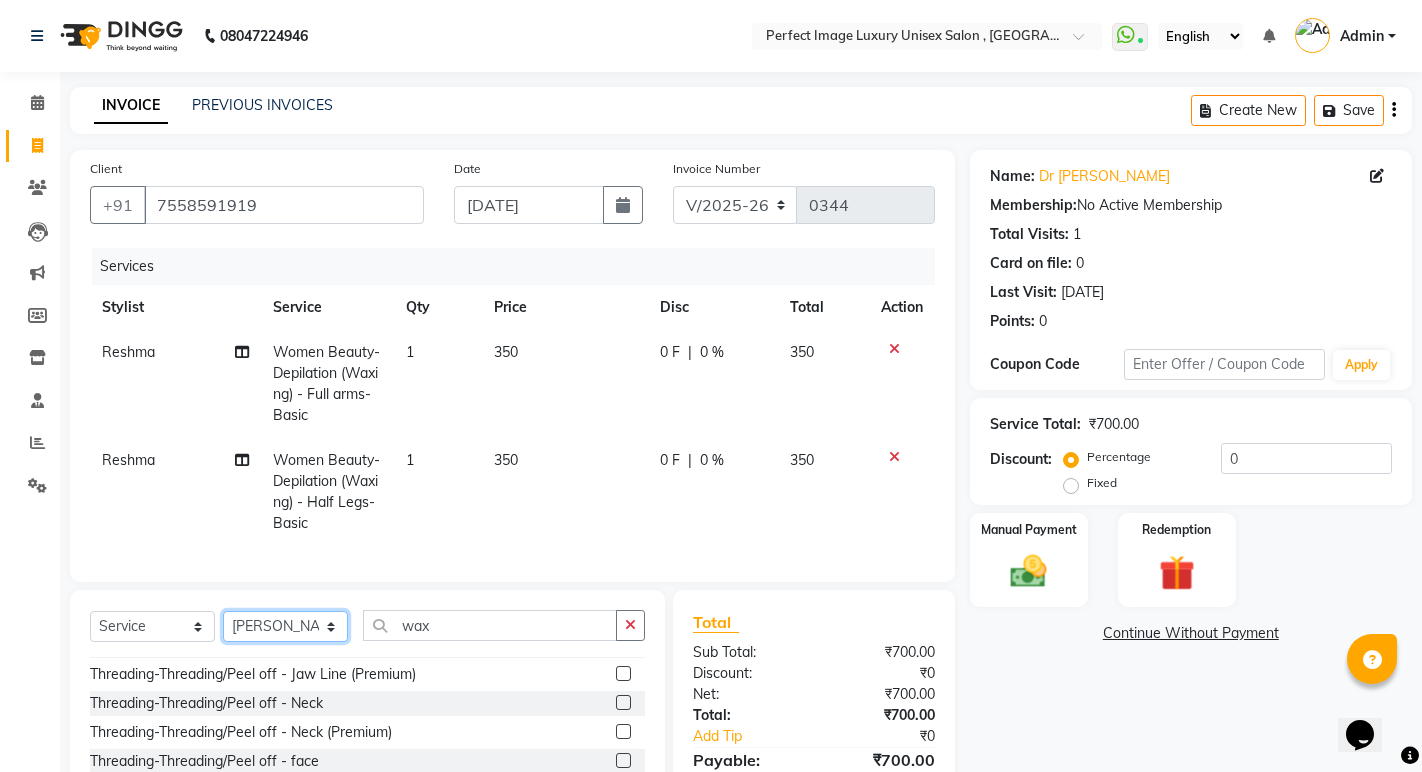 scroll, scrollTop: 0, scrollLeft: 0, axis: both 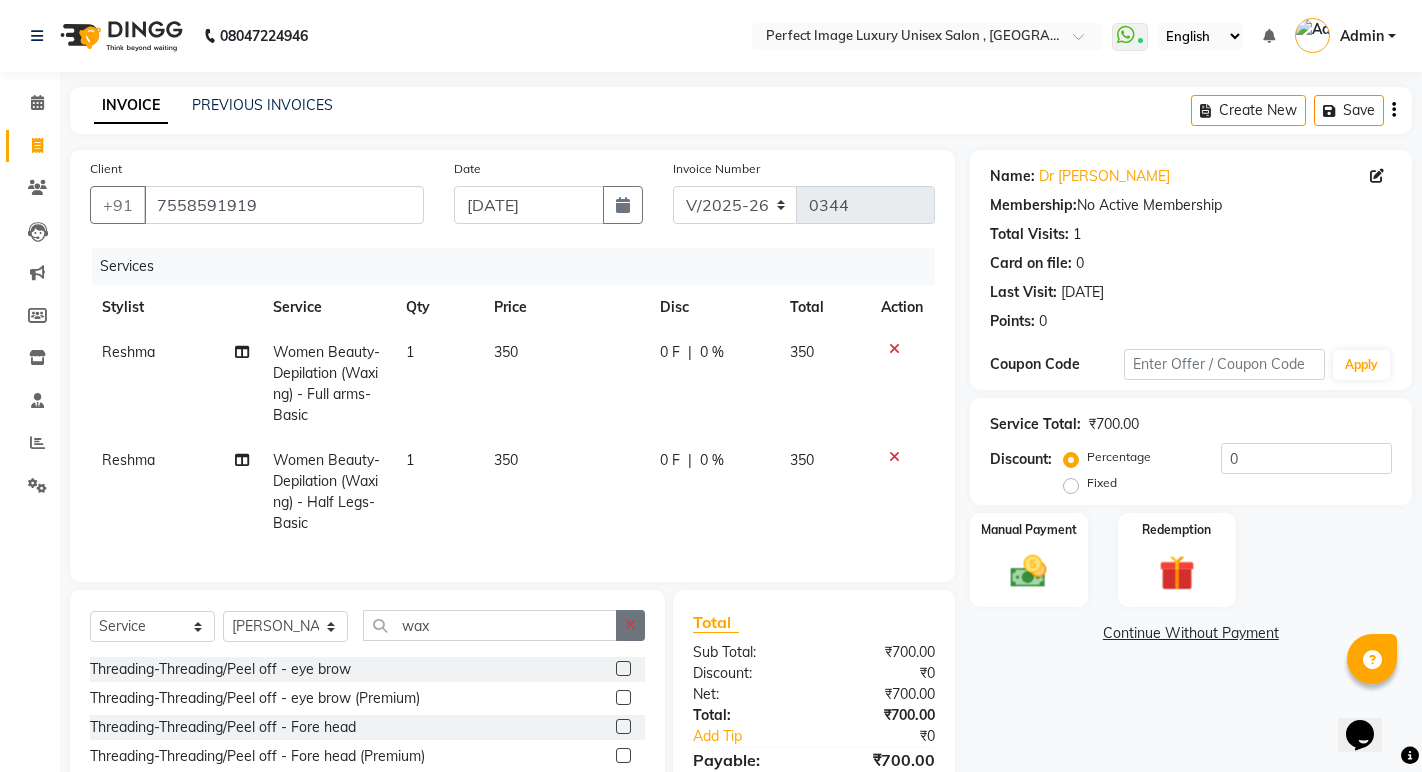 click 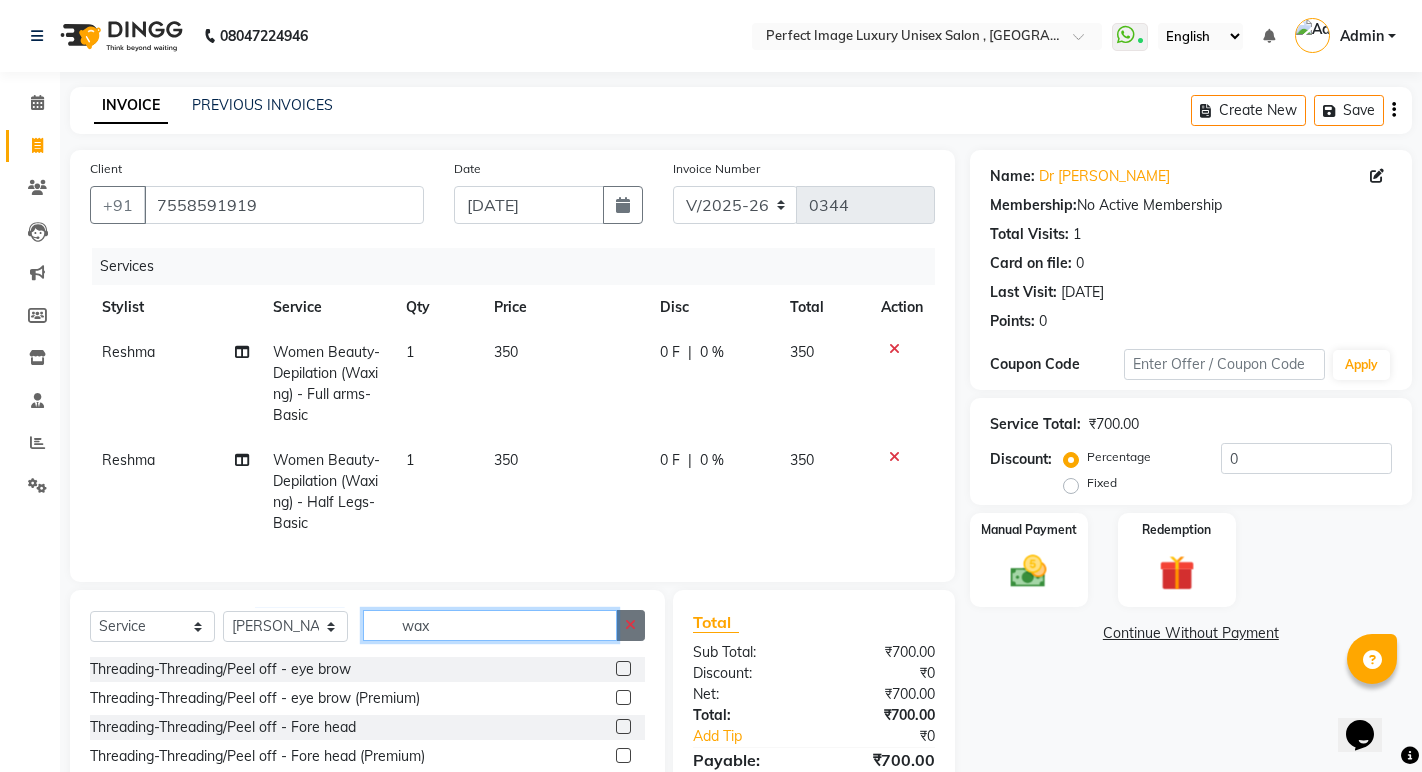 type 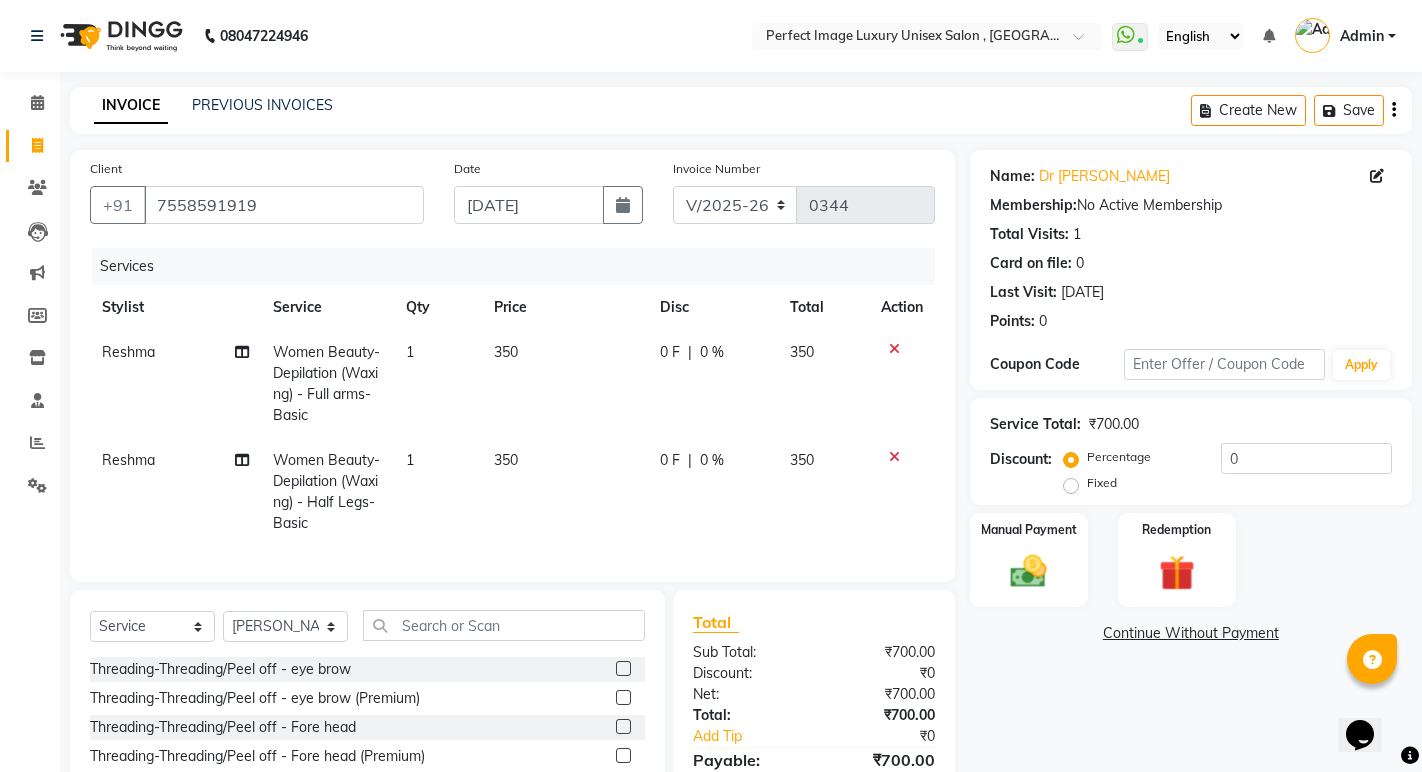 click 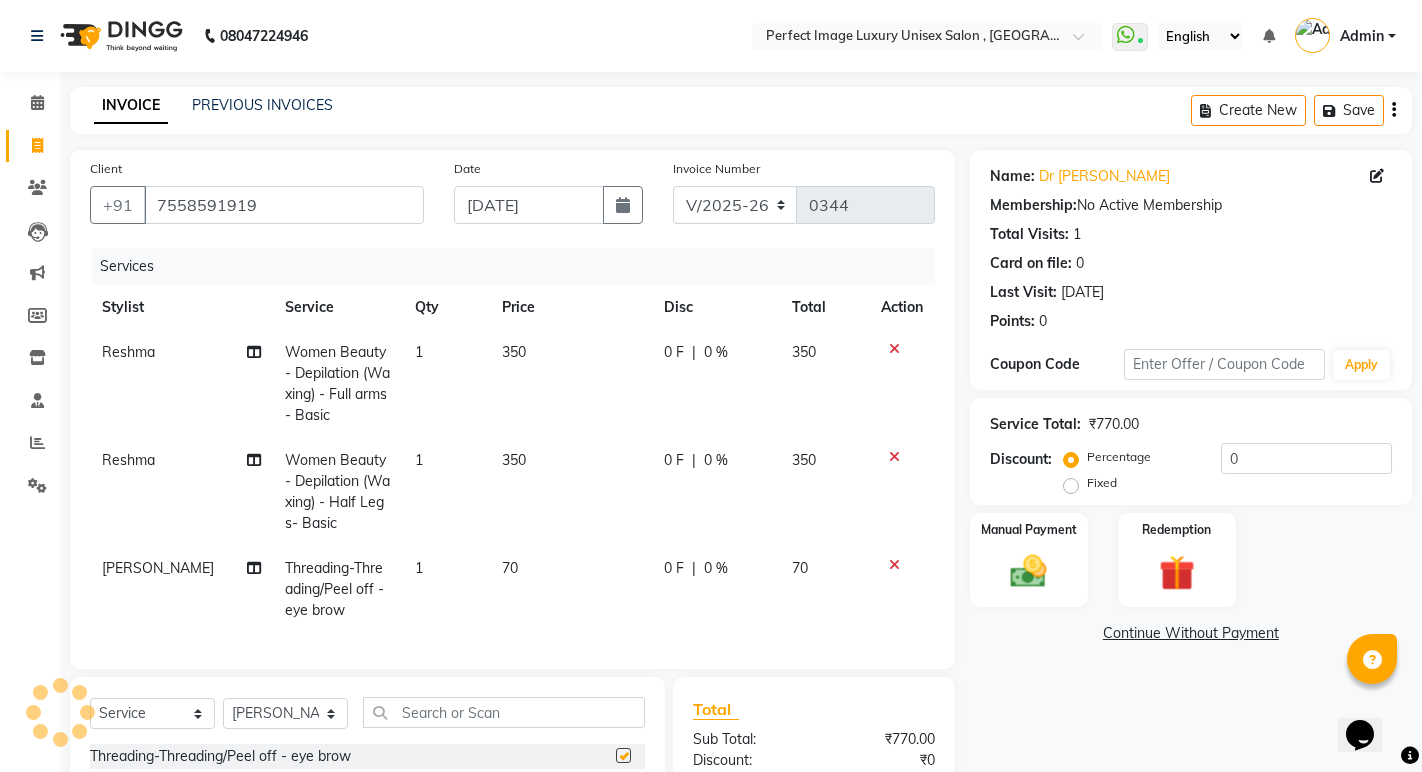 checkbox on "false" 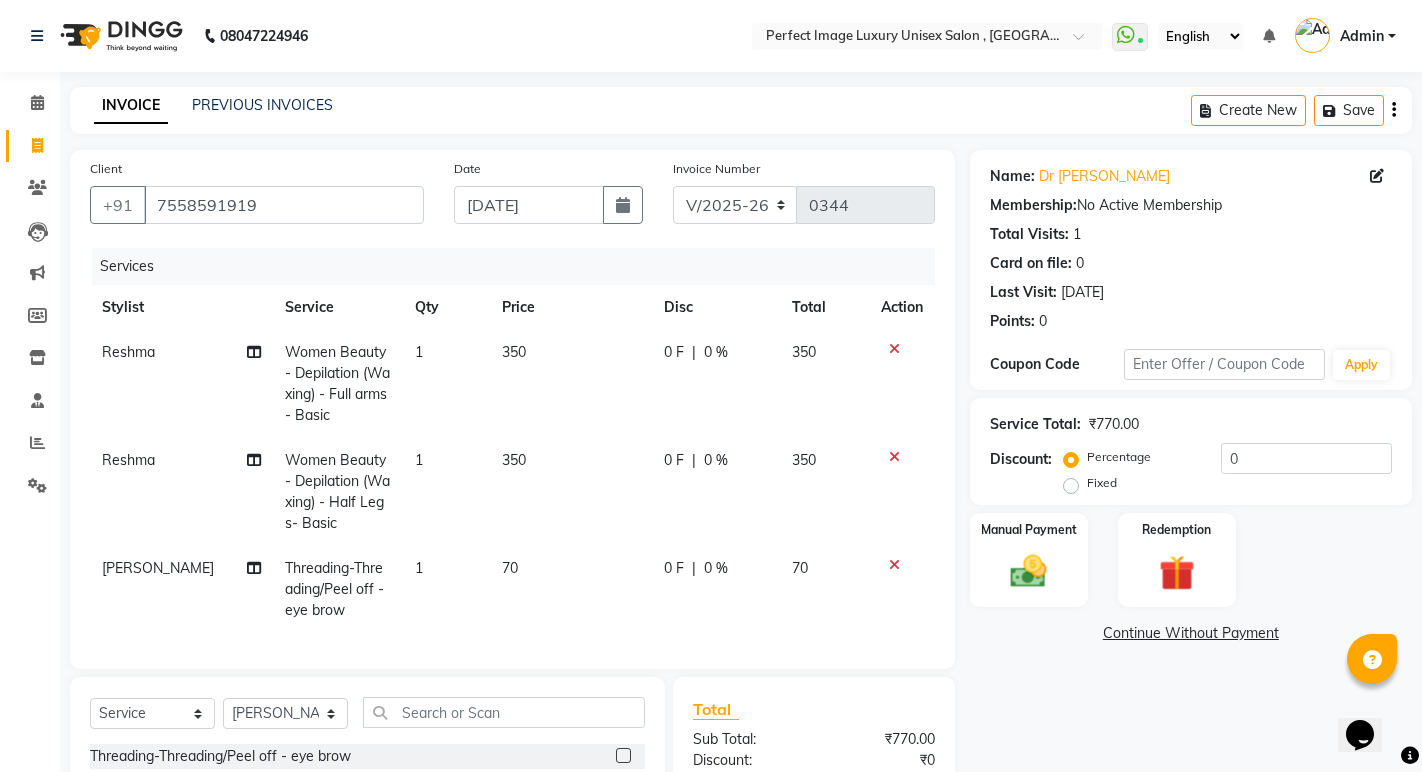 scroll, scrollTop: 245, scrollLeft: 0, axis: vertical 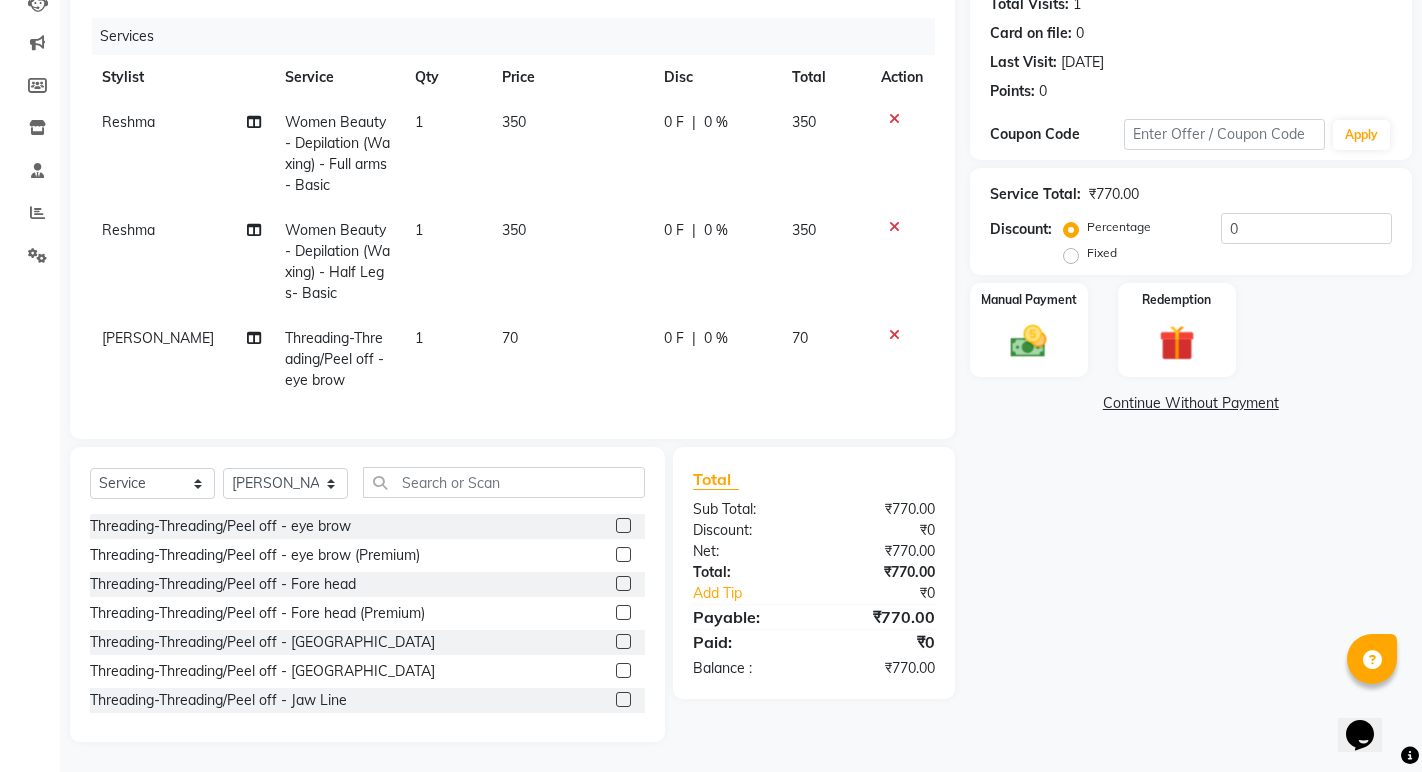 click 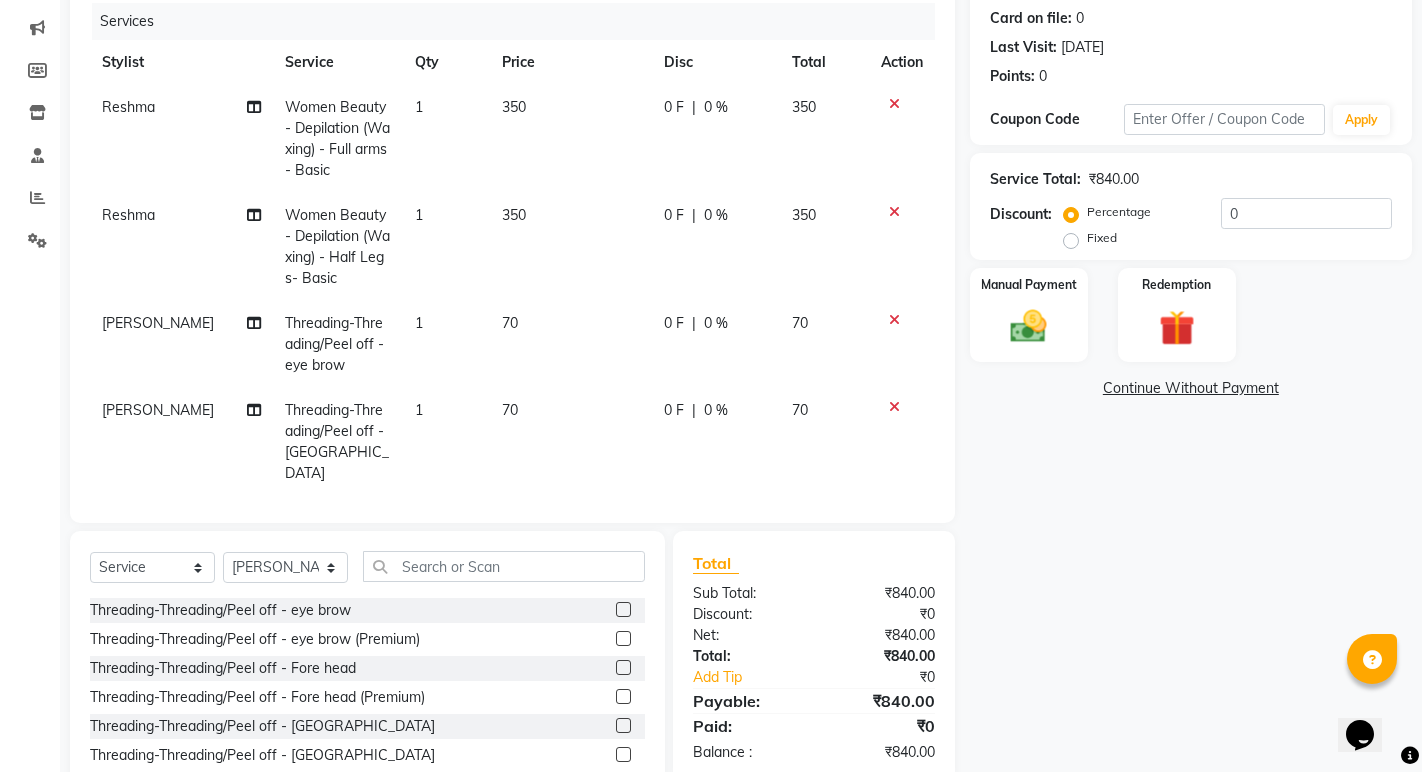 click 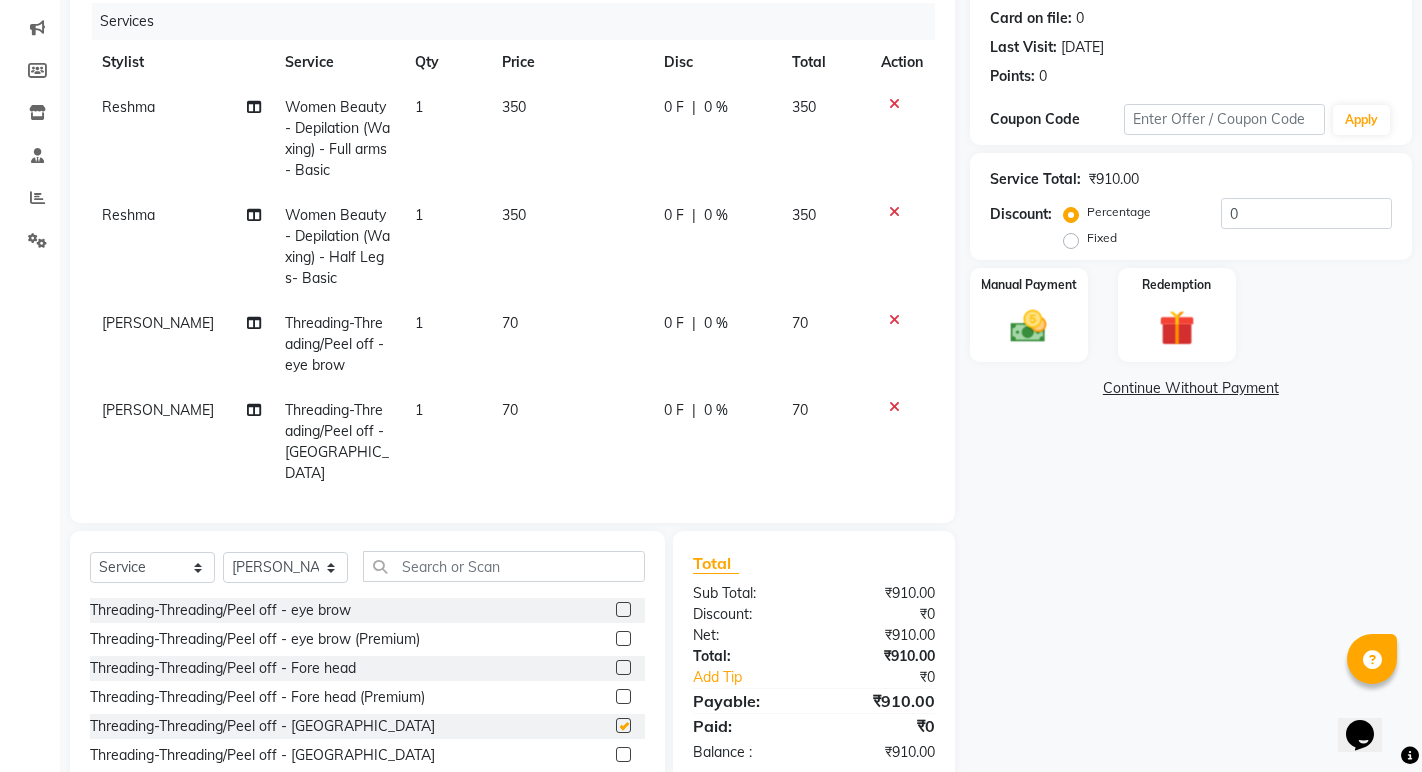 checkbox on "false" 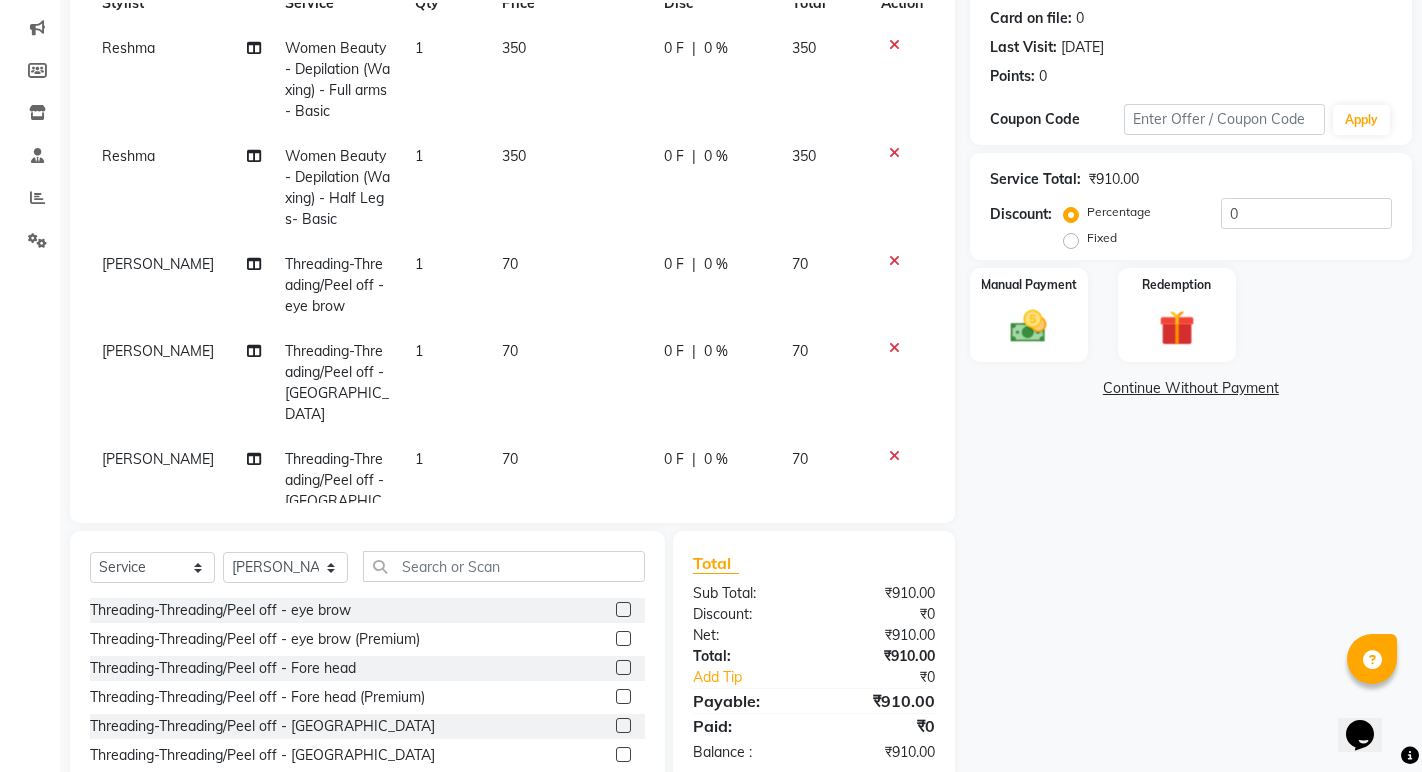 scroll, scrollTop: 90, scrollLeft: 0, axis: vertical 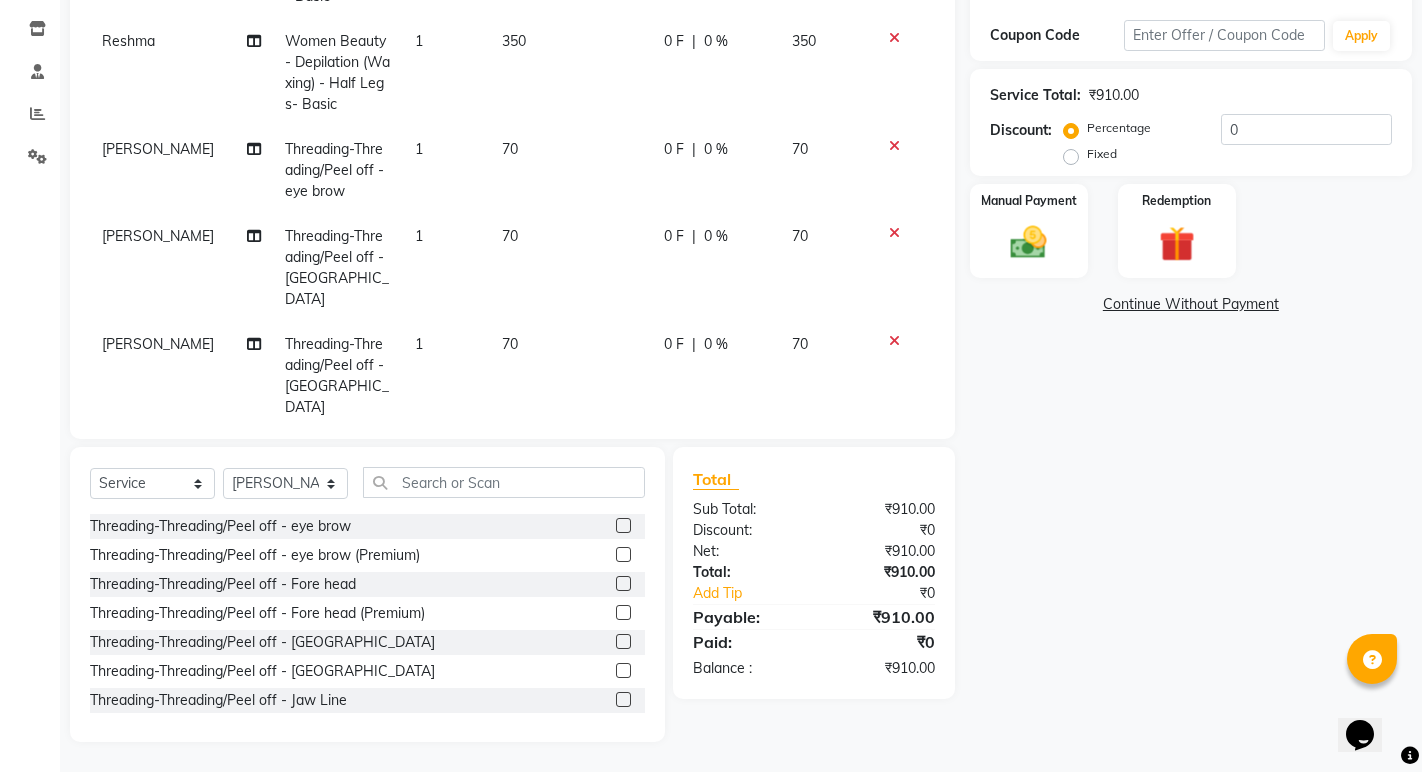 click 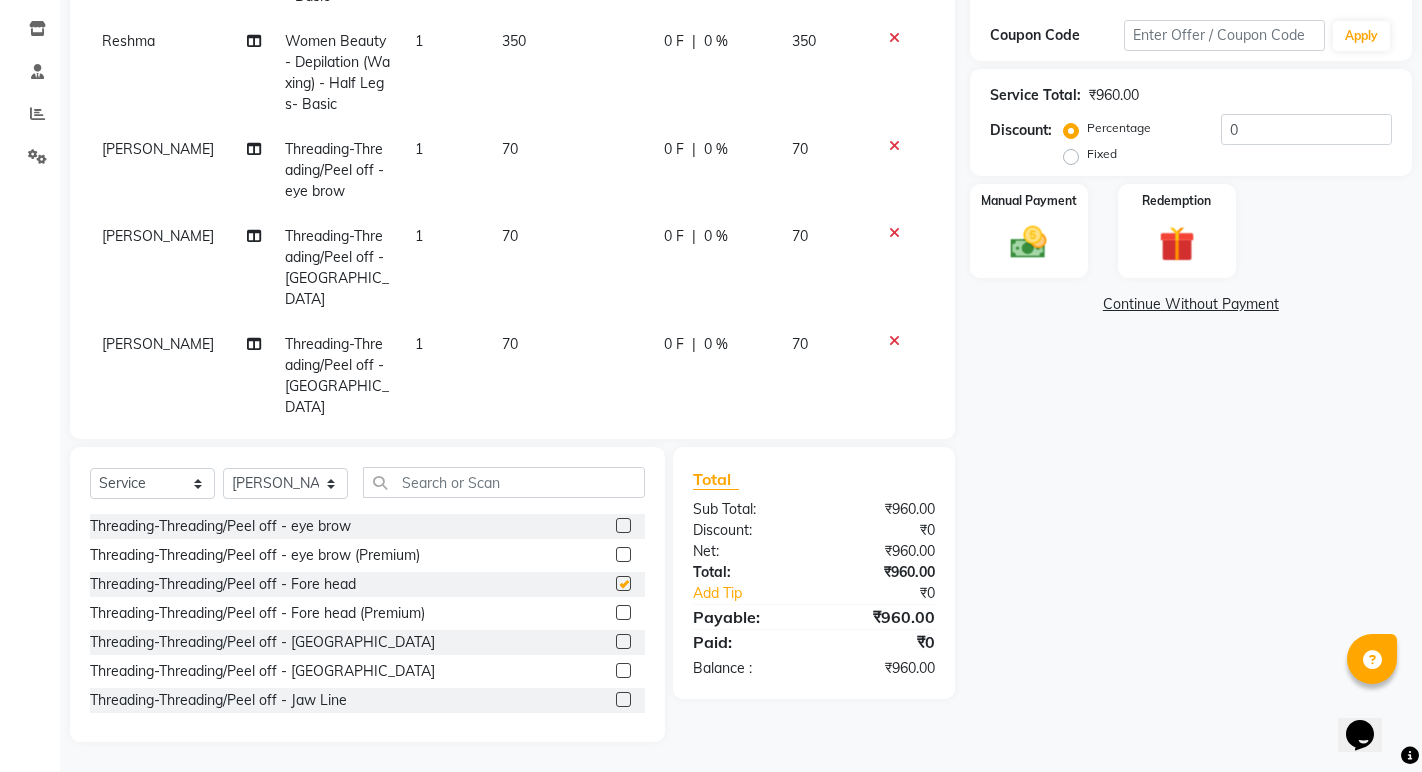 checkbox on "false" 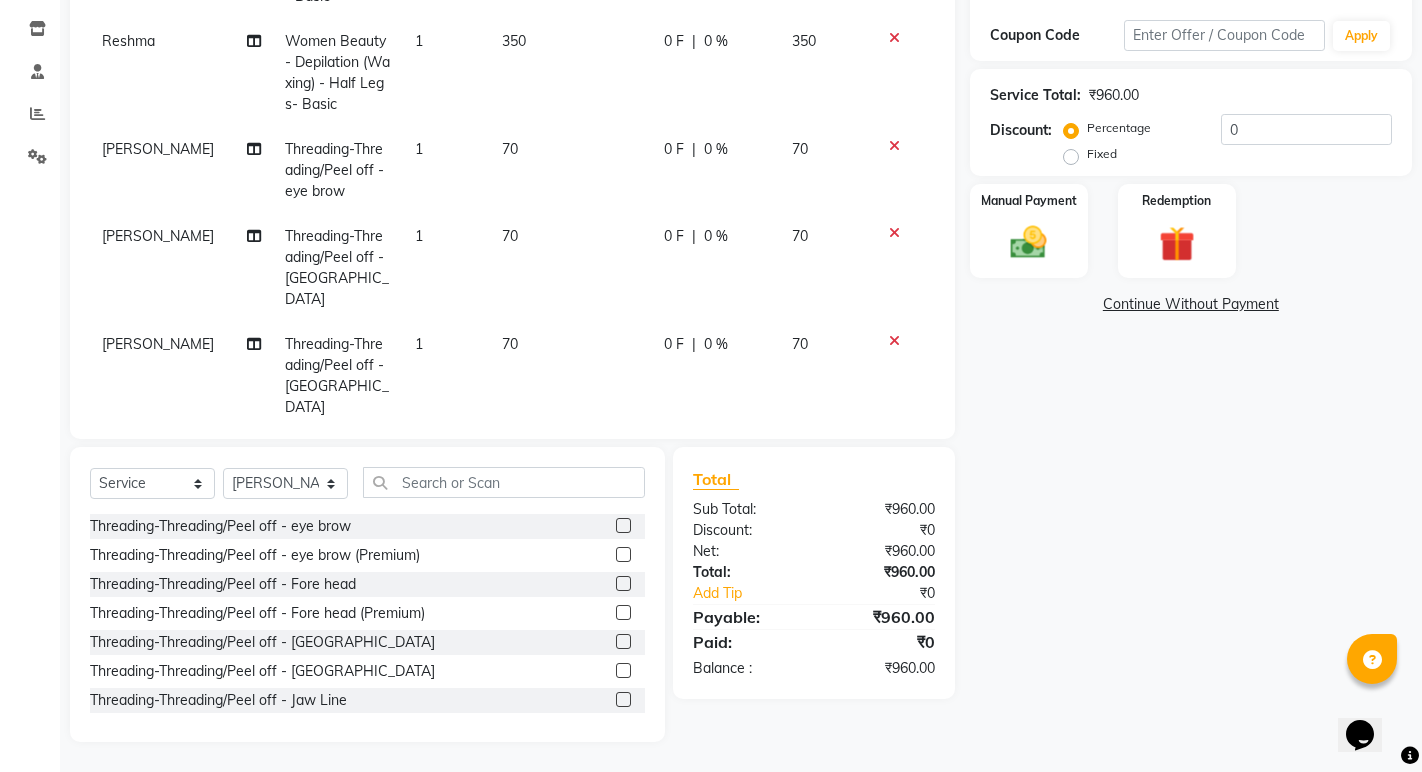 scroll, scrollTop: 177, scrollLeft: 0, axis: vertical 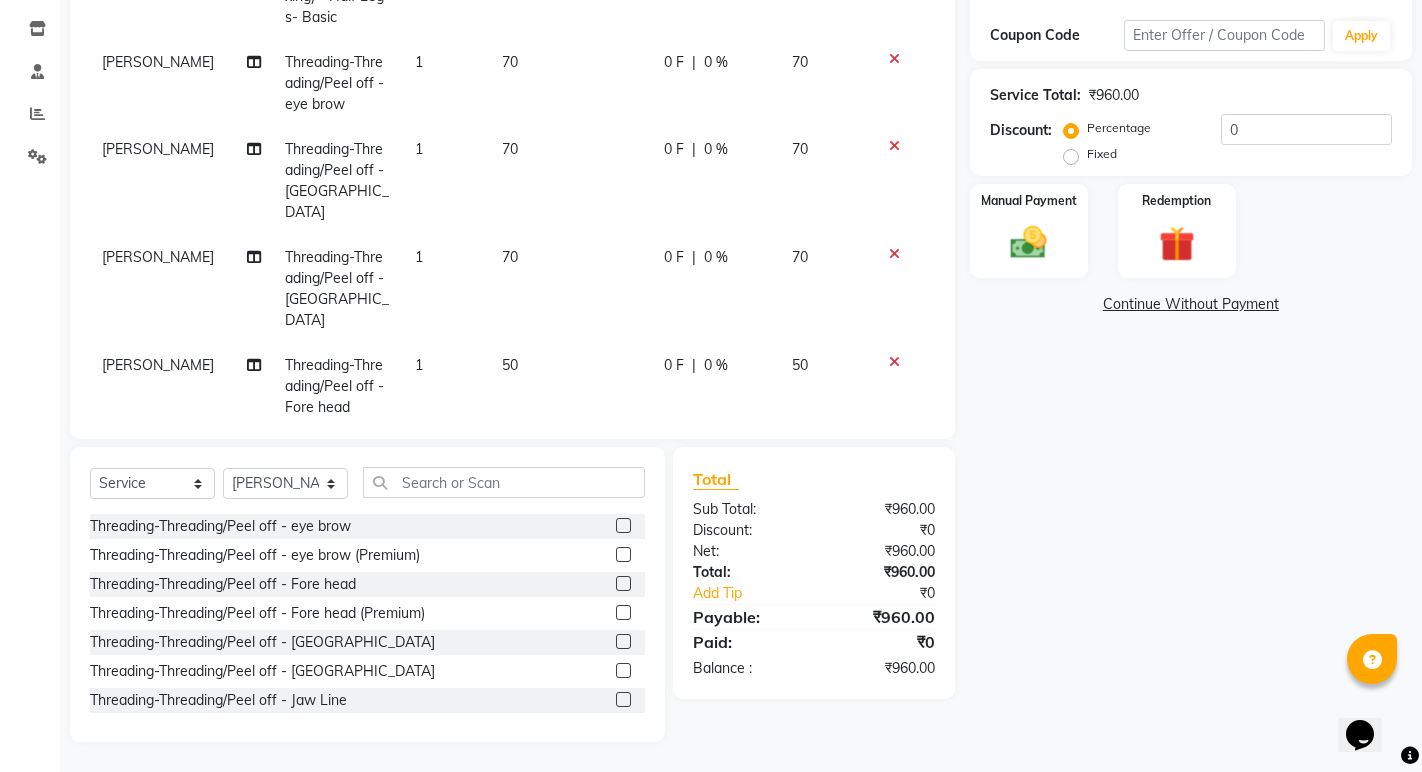 click on "70" 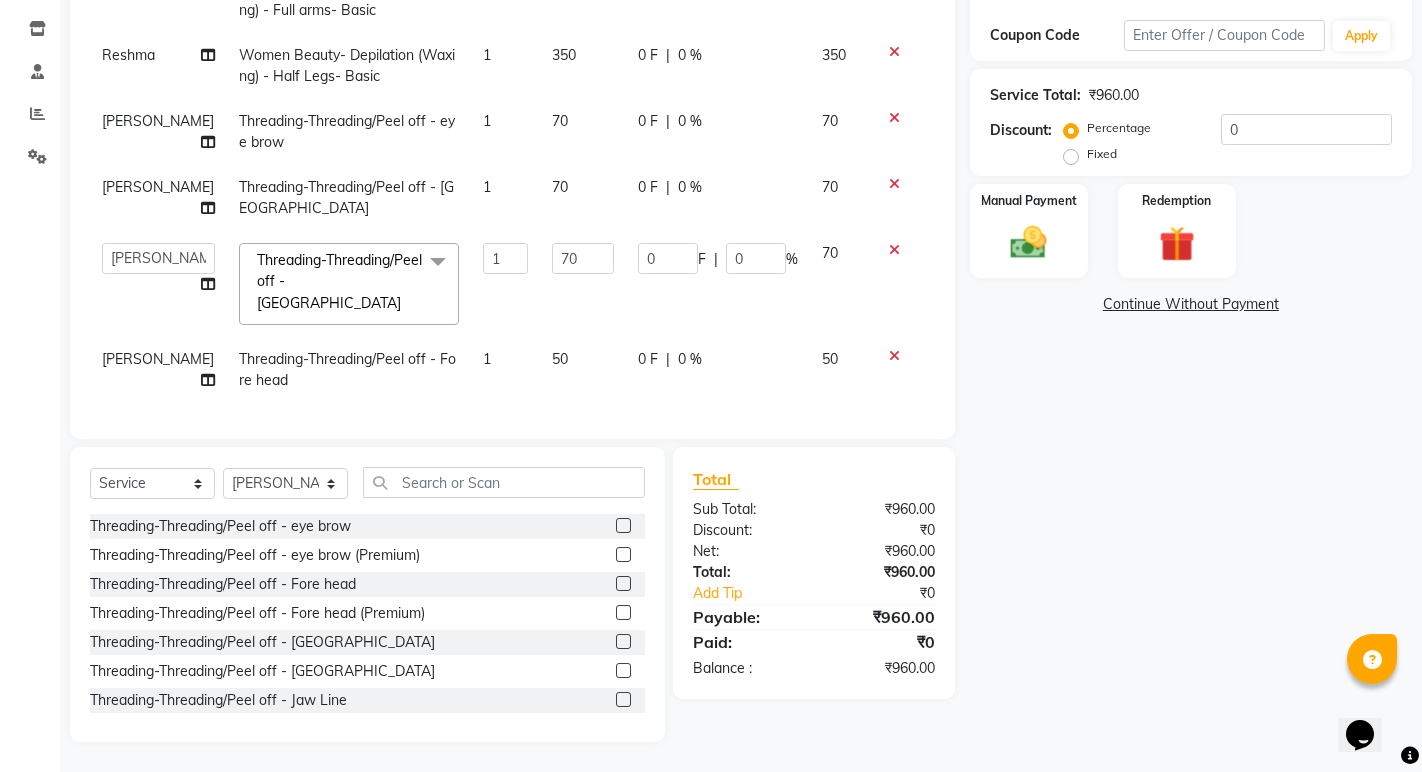 scroll, scrollTop: 49, scrollLeft: 0, axis: vertical 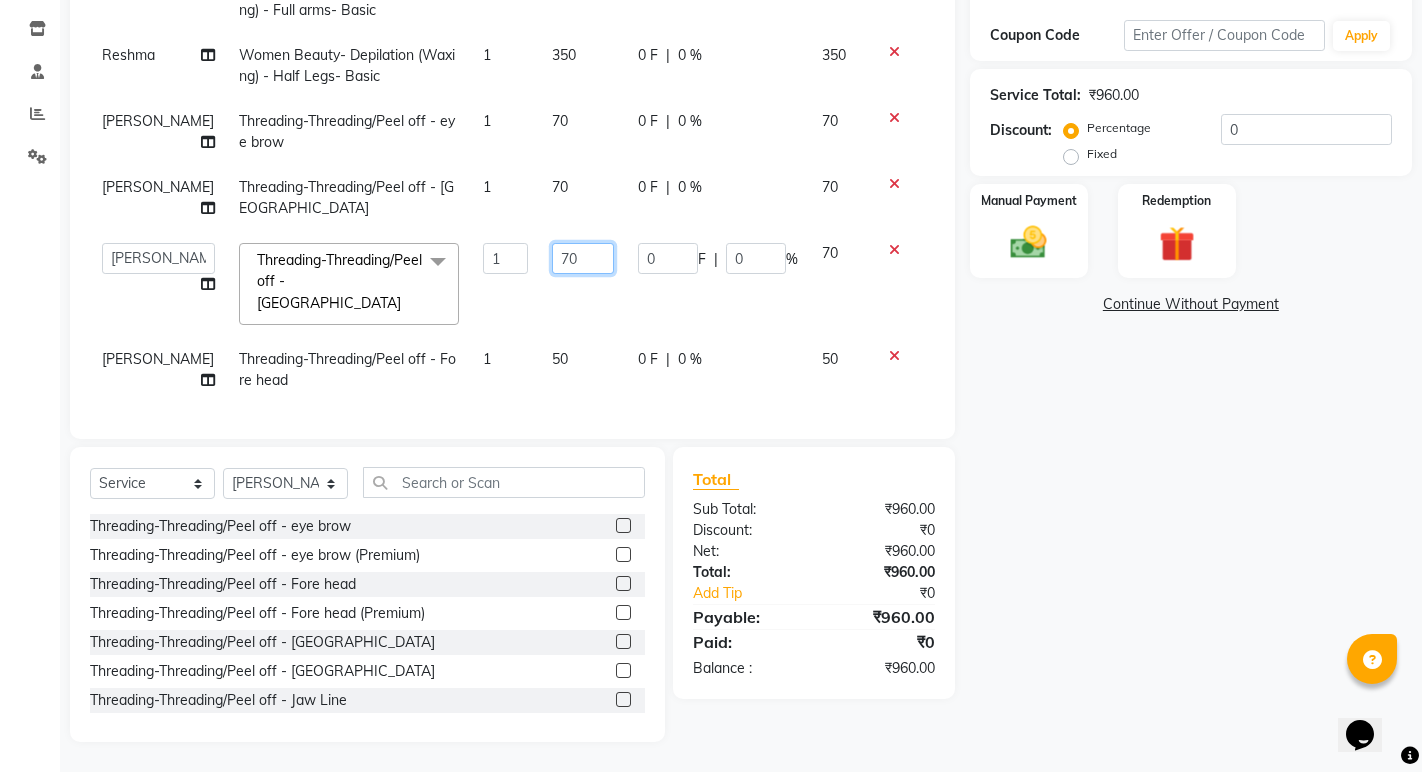 click on "70" 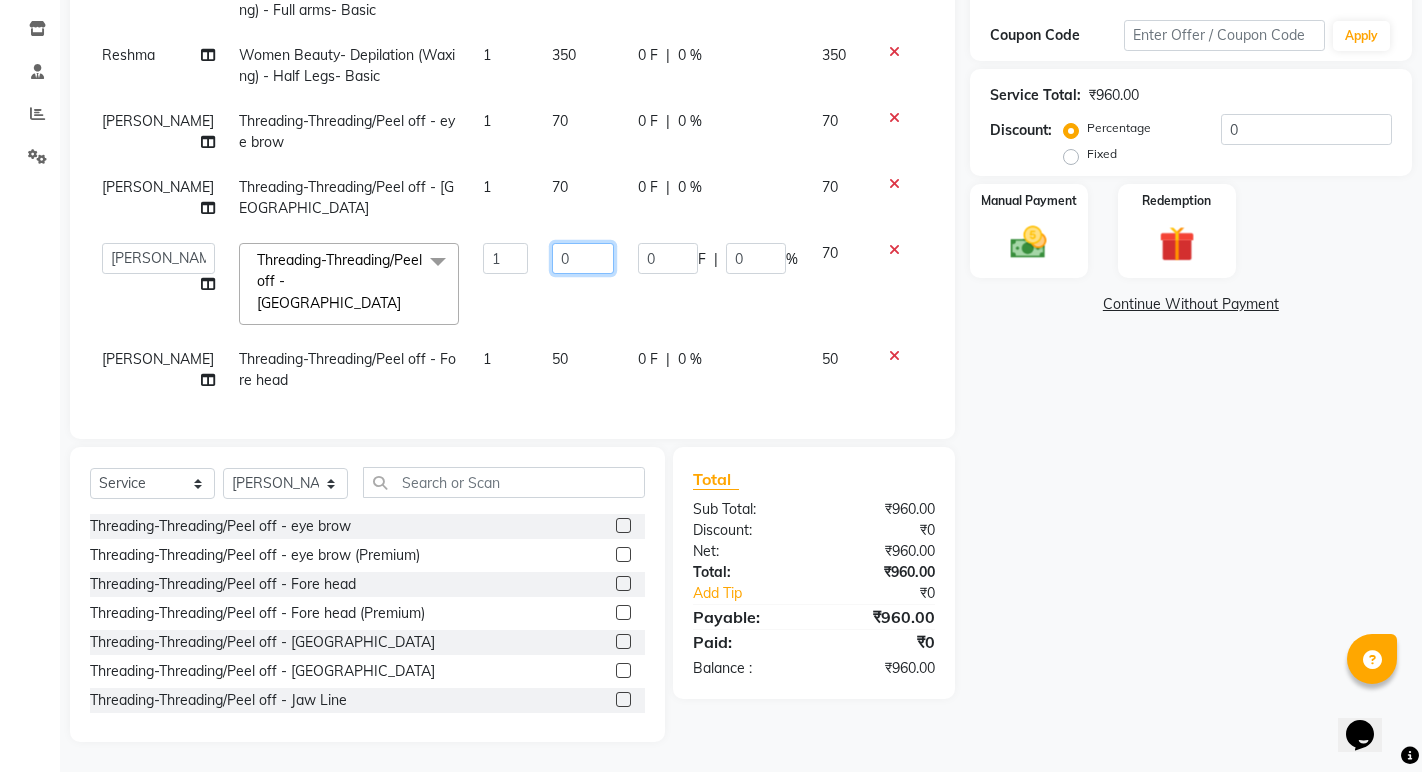 type on "50" 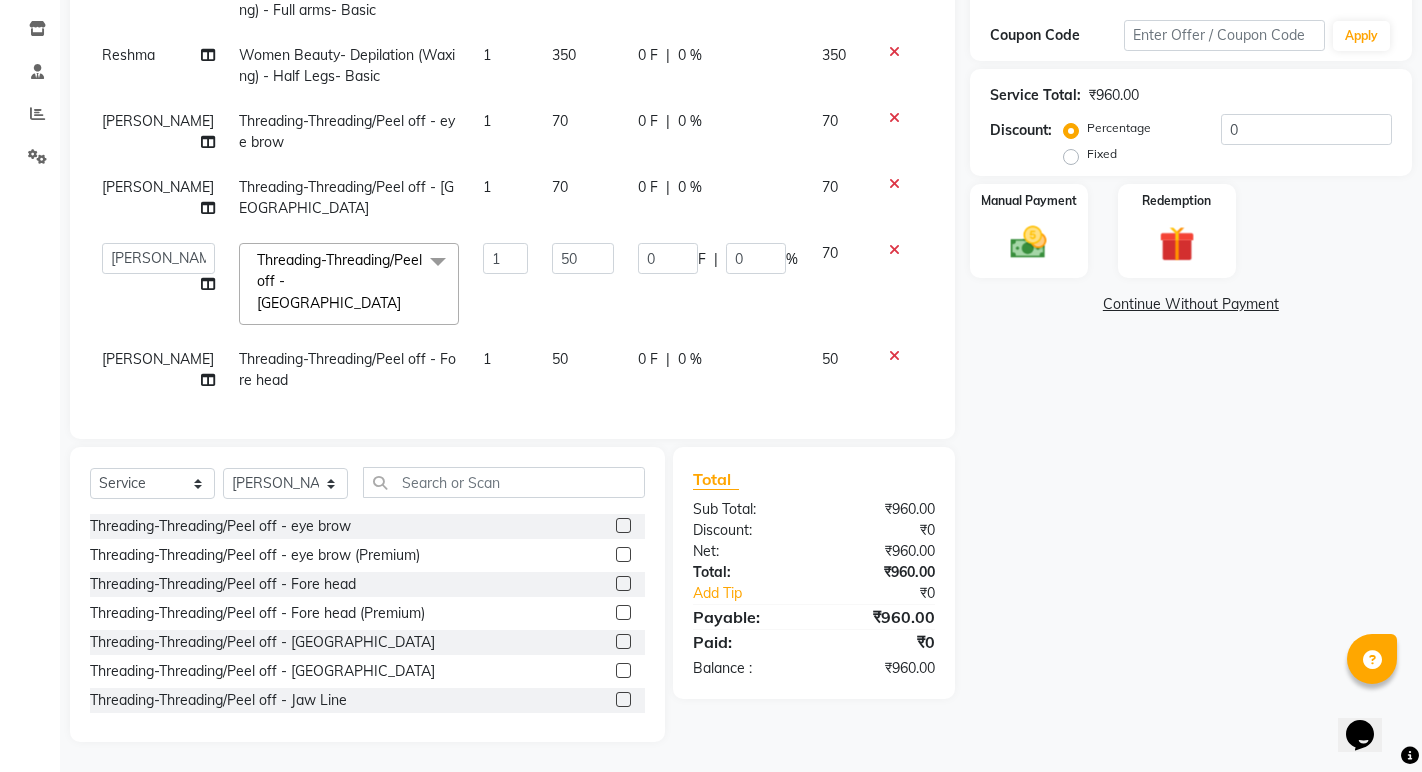 click on "Reshma Women Beauty- Depilation (Waxing) - Full arms- Basic 1 350 0 F | 0 % 350 Reshma Women Beauty- Depilation (Waxing) - Half Legs- Basic 1 350 0 F | 0 % 350 [PERSON_NAME] Threading-Threading/Peel off - eye brow 1 70 0 F | 0 % 70 [PERSON_NAME] Threading-Threading/Peel off - Upper lips 1 70 0 F | 0 % 70  [PERSON_NAME]   Manager    [PERSON_NAME]   [PERSON_NAME]   Reshma   [PERSON_NAME]   Shanti   [PERSON_NAME]  Threading-Threading/Peel off - Upper lips  x Threading-Threading/Peel off - eye brow Threading-Threading/Peel off - eye brow (Premium) Threading-Threading/Peel off - Fore head Threading-Threading/Peel off - Fore head (Premium) Threading-Threading/Peel off - Upper lips Threading-Threading/Peel off - Lower lips Threading-Threading/Peel off - Jaw Line Threading-Threading/Peel off - Jaw Line (Premium) Threading-Threading/Peel off - Neck Threading-Threading/Peel off - Neck (Premium) Threading-Threading/Peel off - face Threading-Threading/Peel off - face (Premium) Threading-Threading/Peel off - chin Threading-Threading/Peel off - chin (Premium) 1 0" 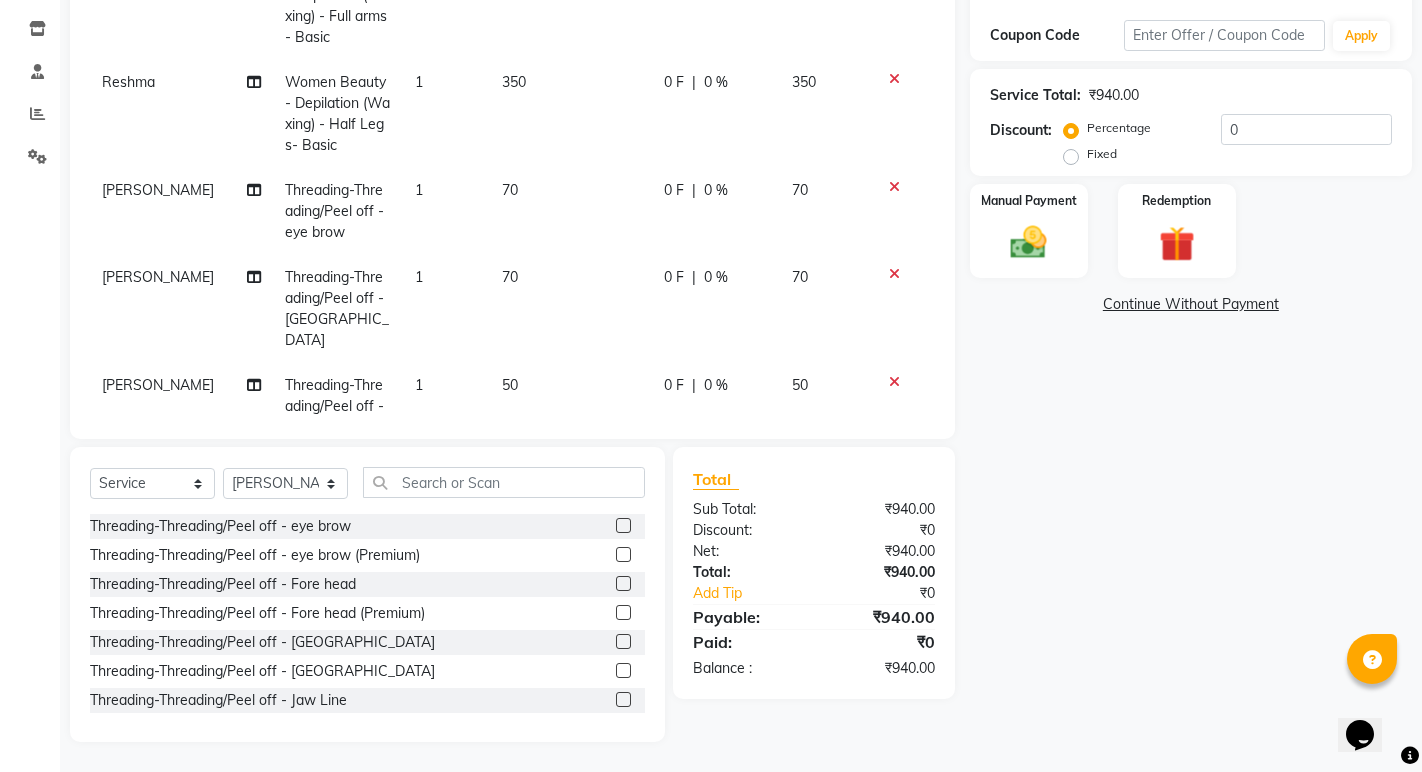 scroll, scrollTop: 0, scrollLeft: 0, axis: both 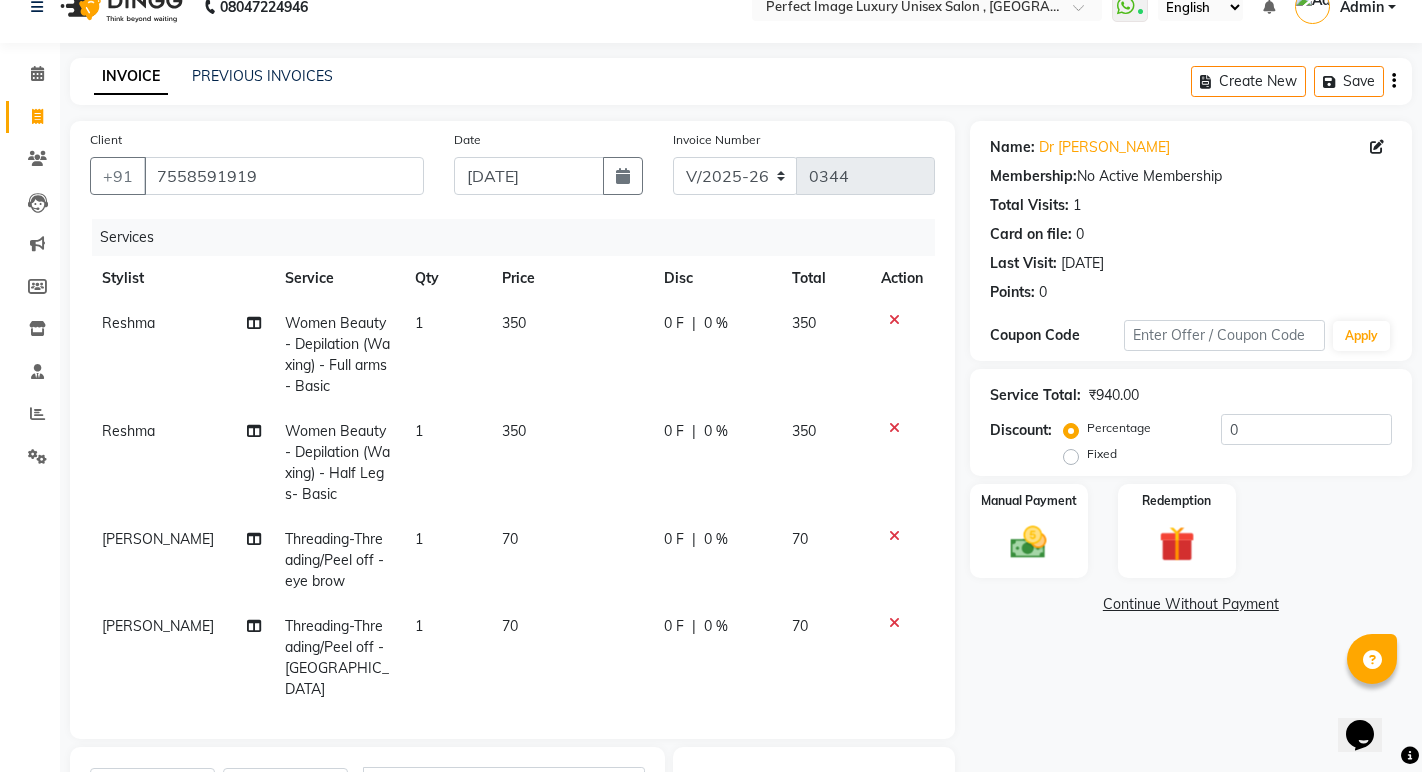 click on "0 F | 0 %" 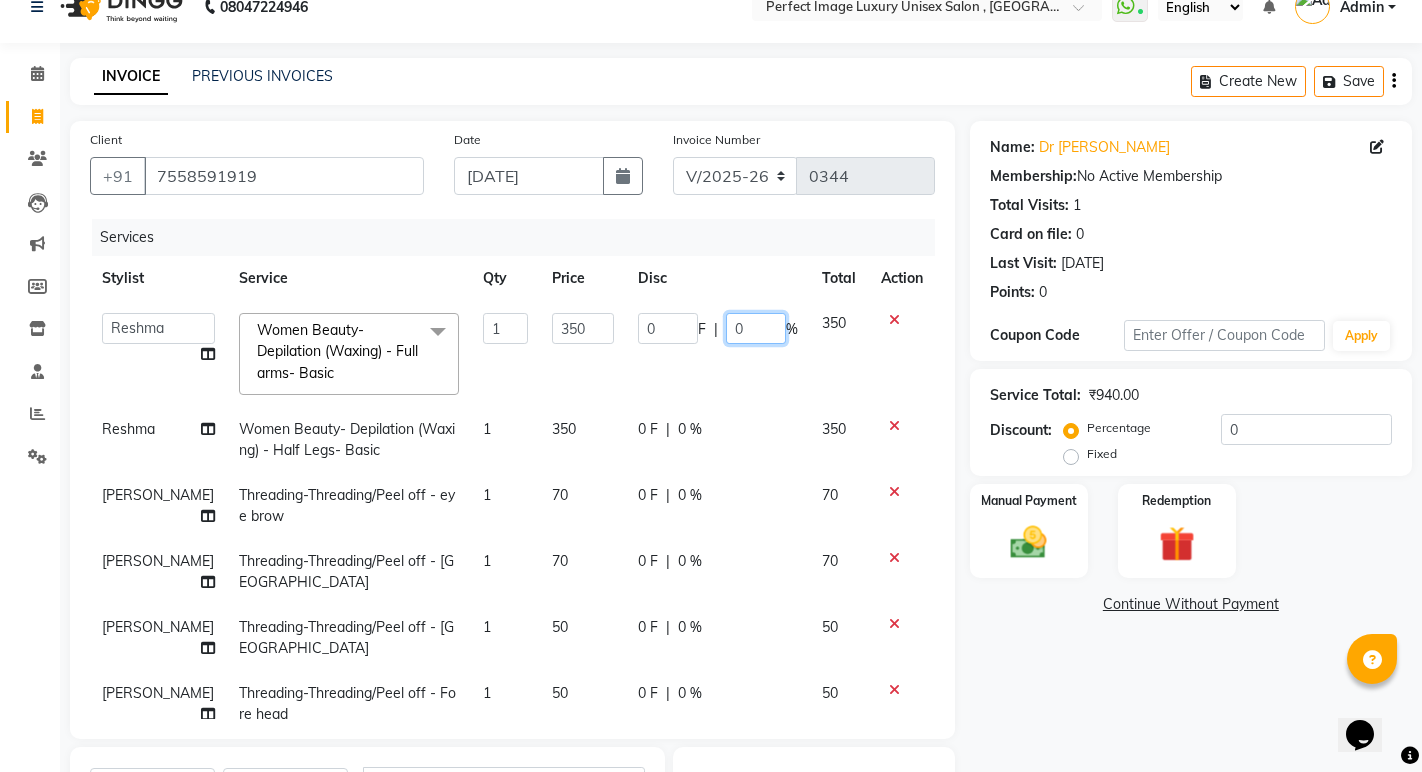 click on "0" 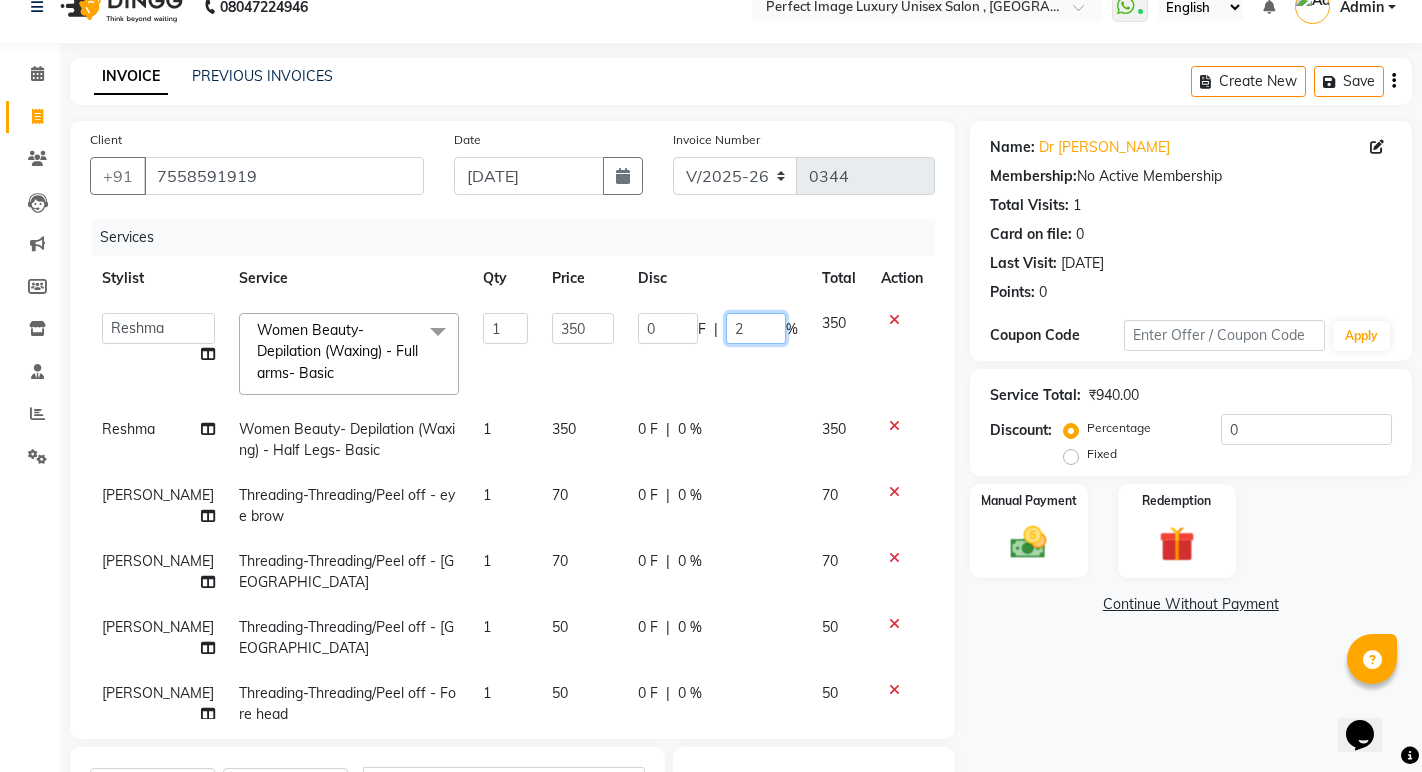type on "20" 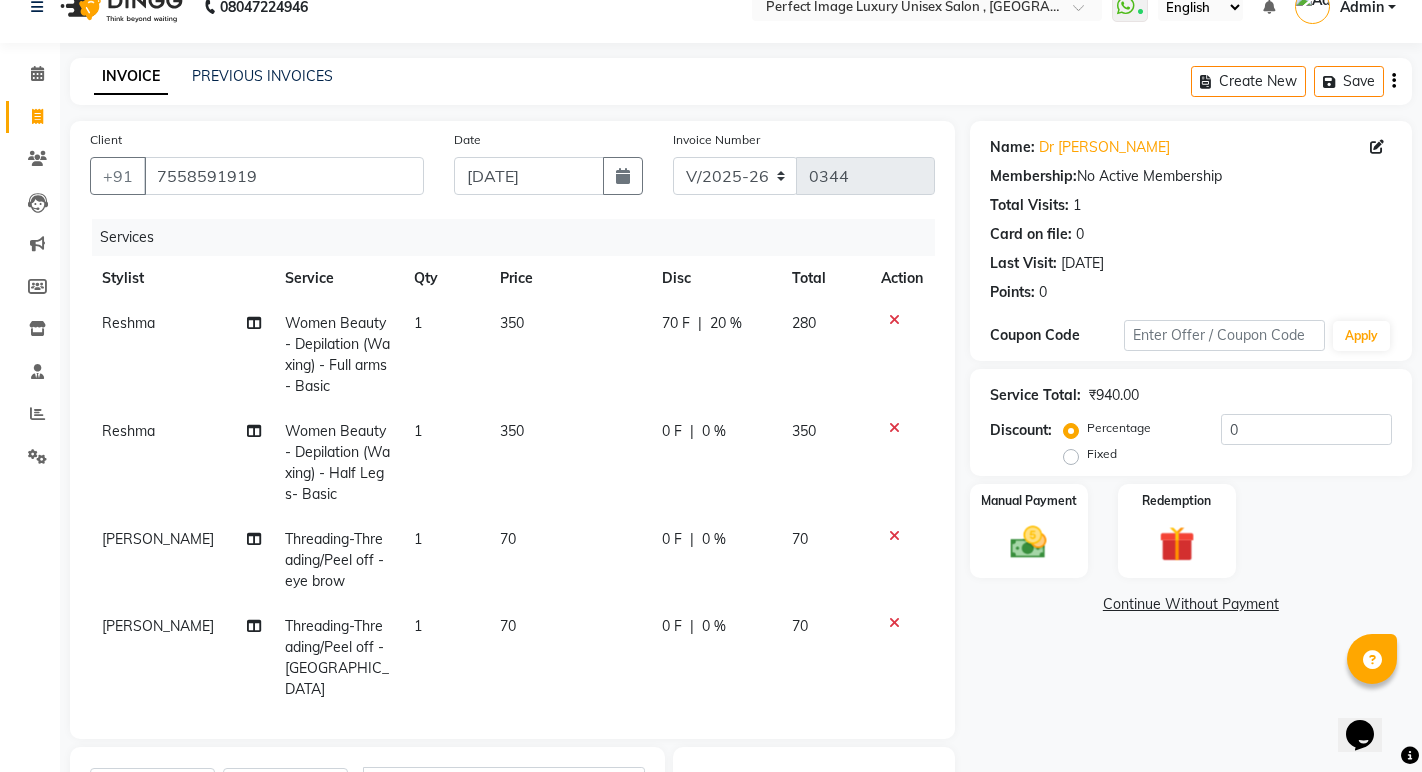 click on "70 F | 20 %" 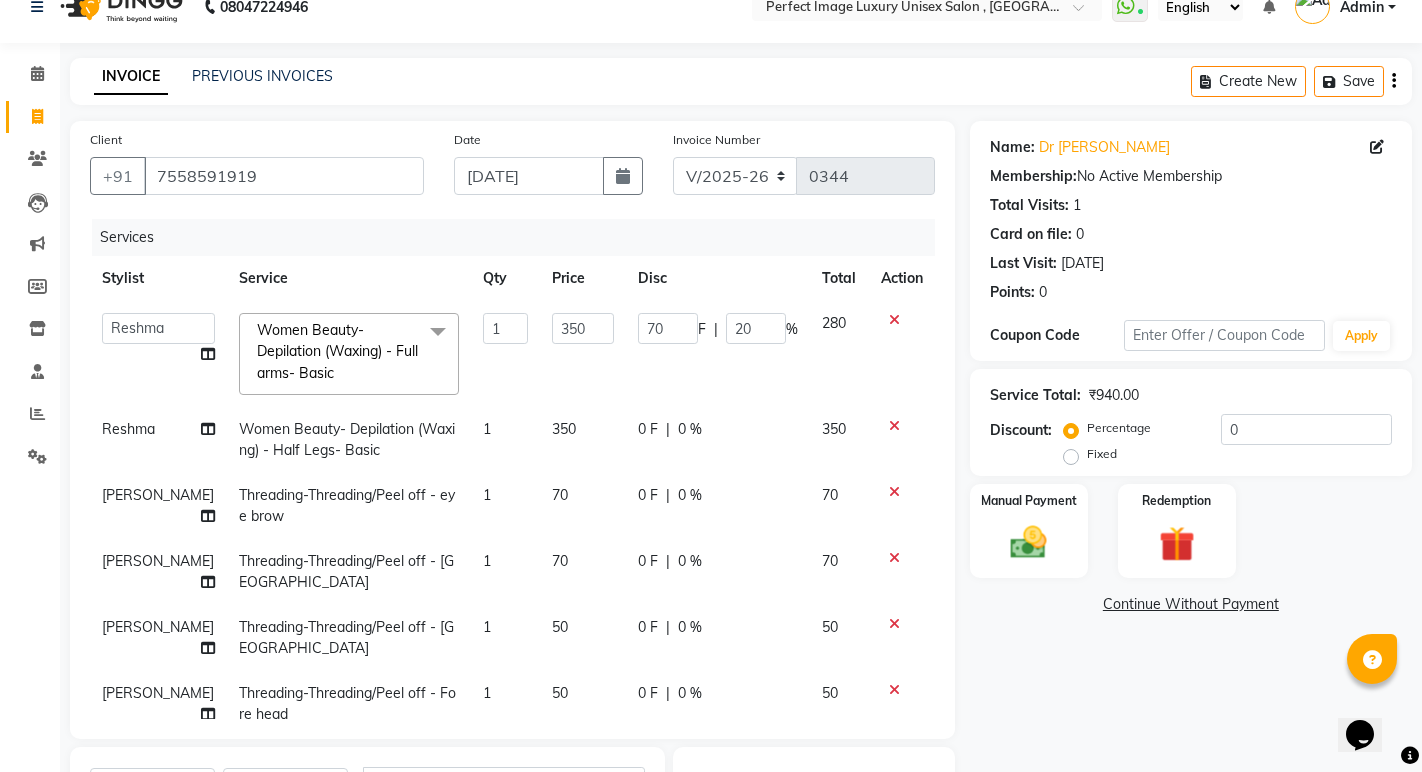 click on "0 %" 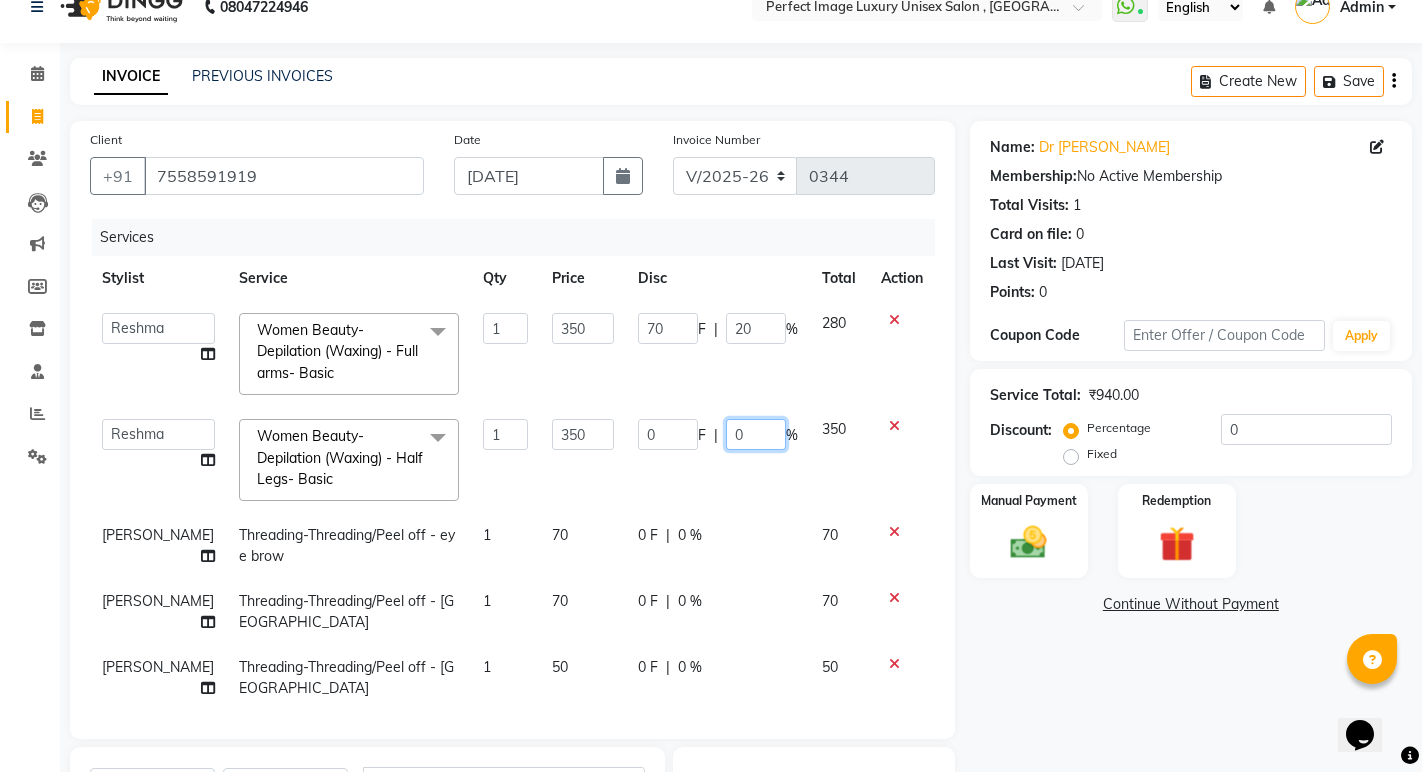 click on "0" 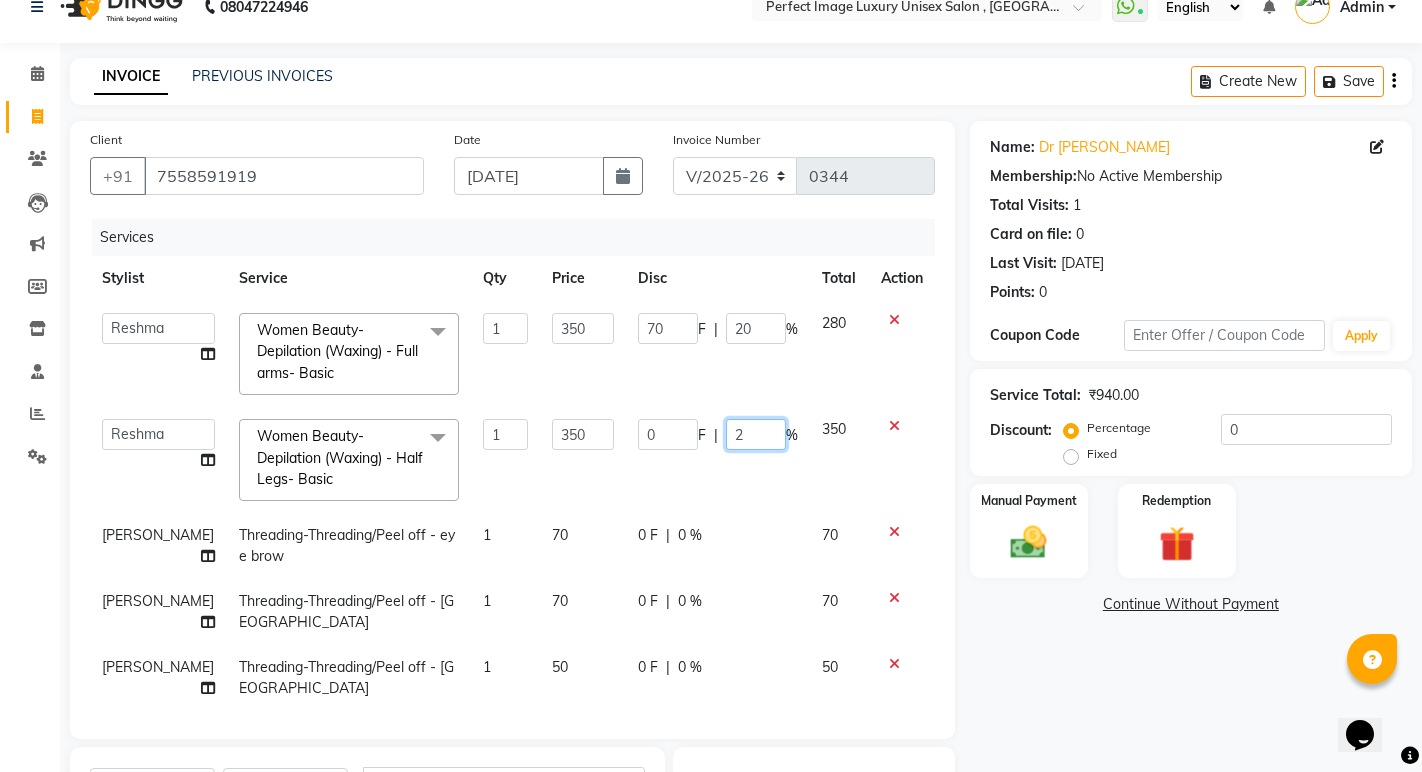 type on "20" 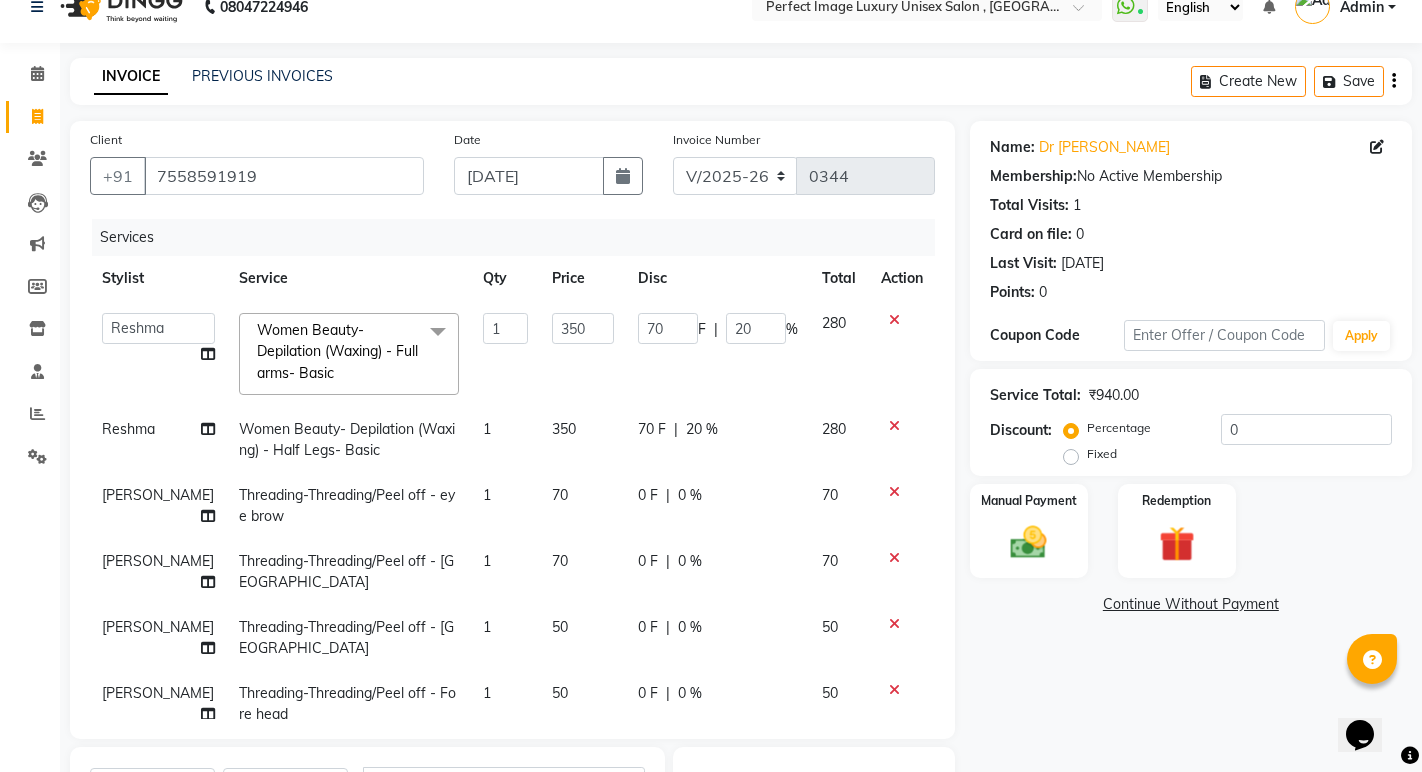 click on "[PERSON_NAME]   Manager    [PERSON_NAME]   [PERSON_NAME]   Reshma   [PERSON_NAME]   Shanti   [PERSON_NAME]  Women Beauty- Depilation (Waxing) - Full arms- Basic  x Threading-Threading/Peel off - eye brow Threading-Threading/Peel off - eye brow (Premium) Threading-Threading/Peel off - Fore head Threading-Threading/Peel off - Fore head (Premium) Threading-Threading/Peel off - Upper lips Threading-Threading/Peel off - Lower lips Threading-Threading/Peel off - Jaw Line Threading-Threading/Peel off - Jaw Line (Premium) Threading-Threading/Peel off - Neck Threading-Threading/Peel off - Neck (Premium) Threading-Threading/Peel off - face Threading-Threading/Peel off - face (Premium) Threading-Threading/Peel off - chin Threading-Threading/Peel off - chin (Premium) Threading-Threading/Peel off - side locks Threading-Threading/Peel off - side locks (Premium) Basic Makeup Nail Gel Overlay Women Hair Color- Amonia Free Root Touchup Basic Hairstyle Advance Hairstyle Men Haircut with wash Nose wax Head Massage with wash [PERSON_NAME] Triming Facewax makeup" 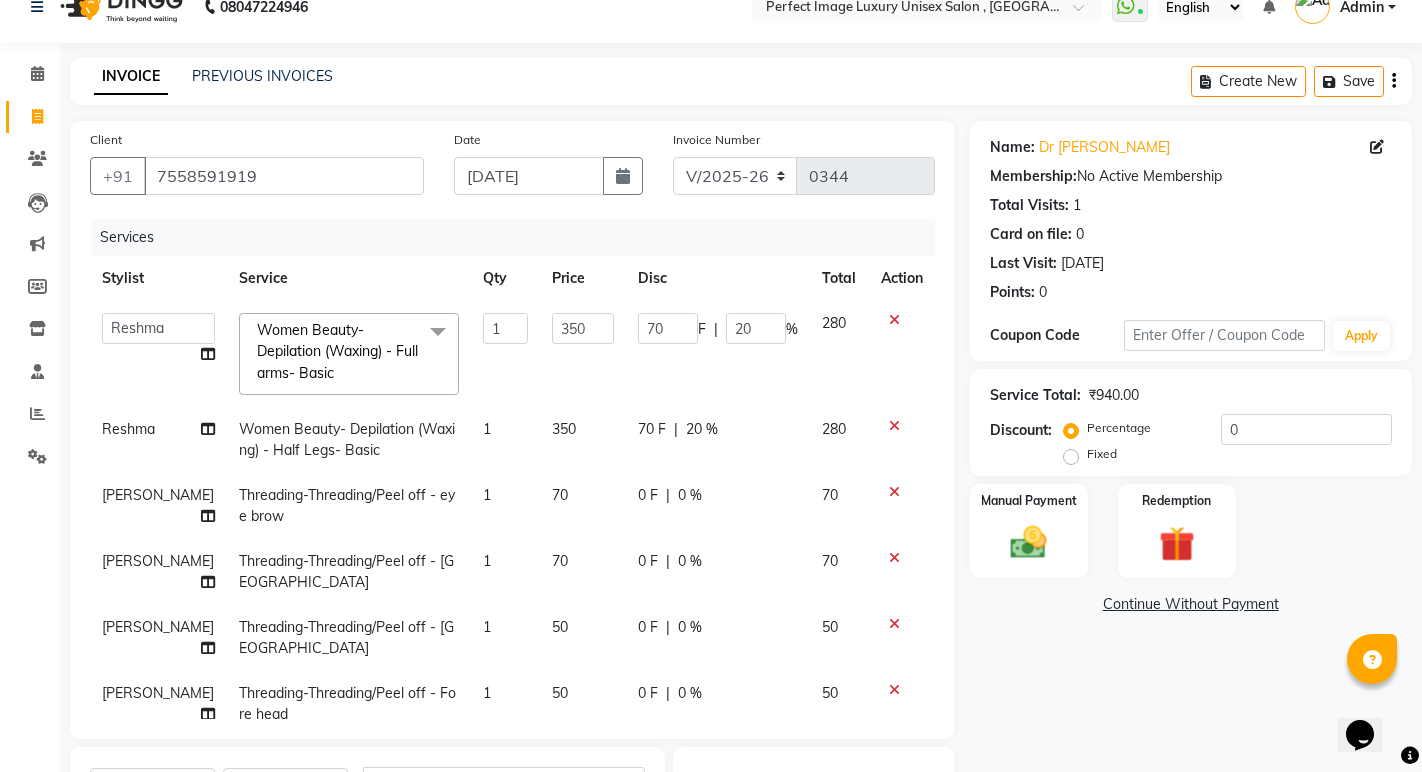 drag, startPoint x: 748, startPoint y: 597, endPoint x: 209, endPoint y: 131, distance: 712.5146 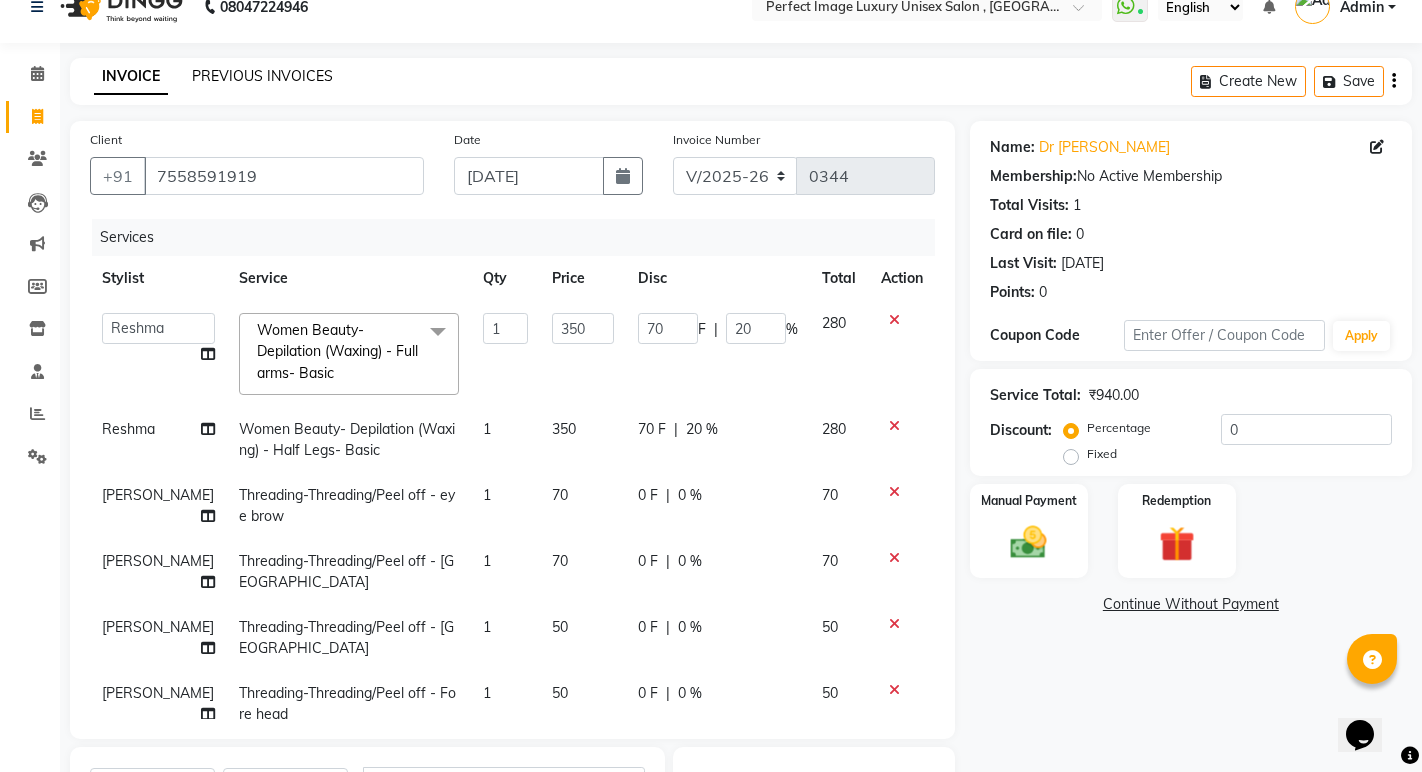 click on "PREVIOUS INVOICES" 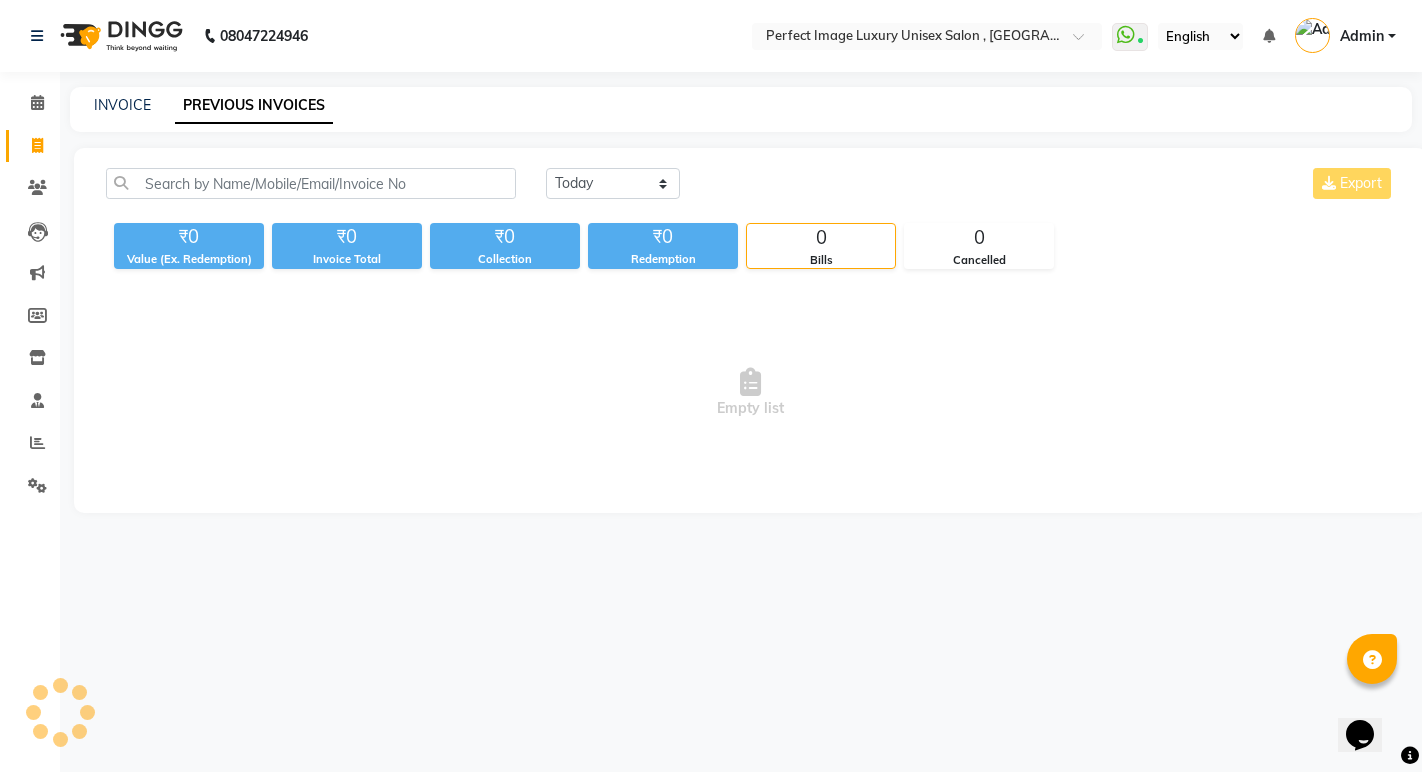 scroll, scrollTop: 0, scrollLeft: 0, axis: both 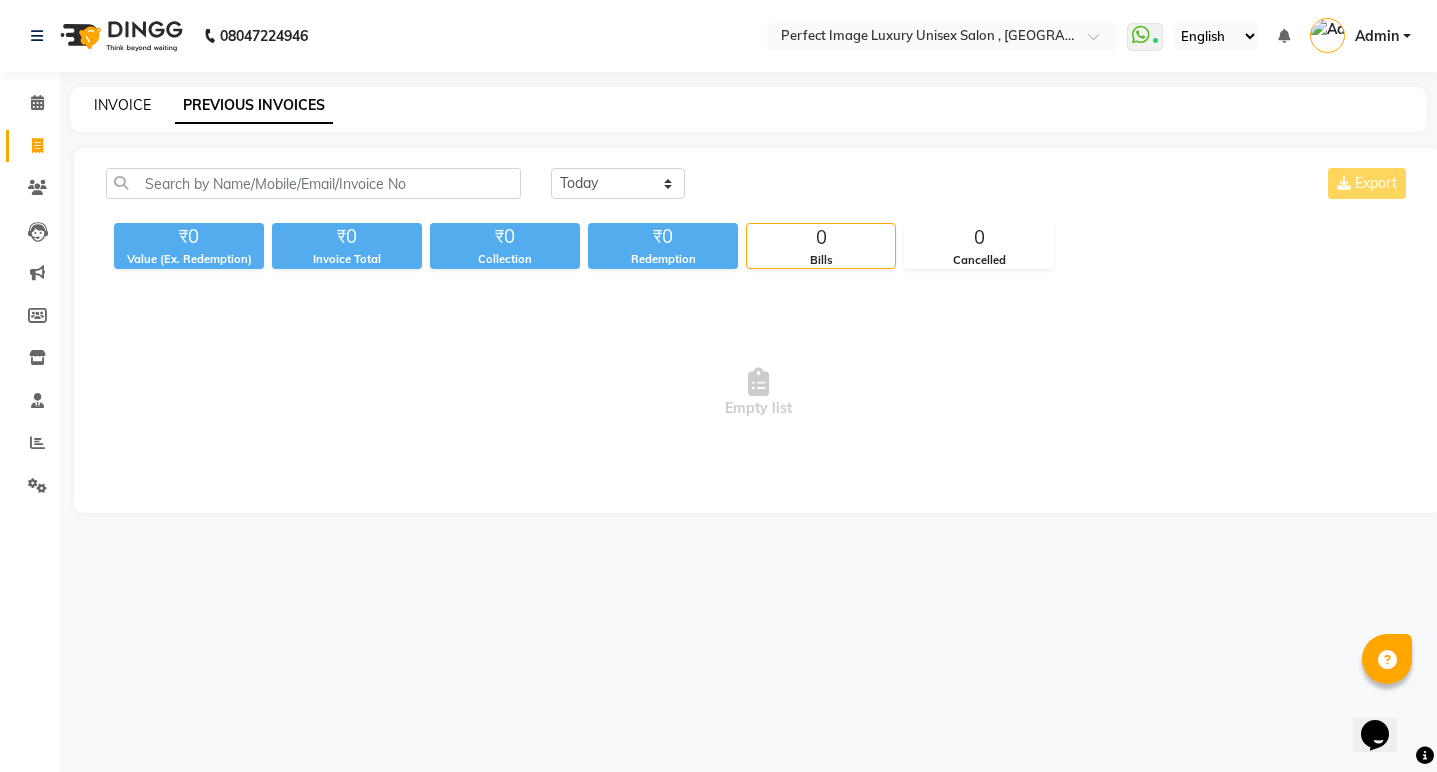 click on "INVOICE" 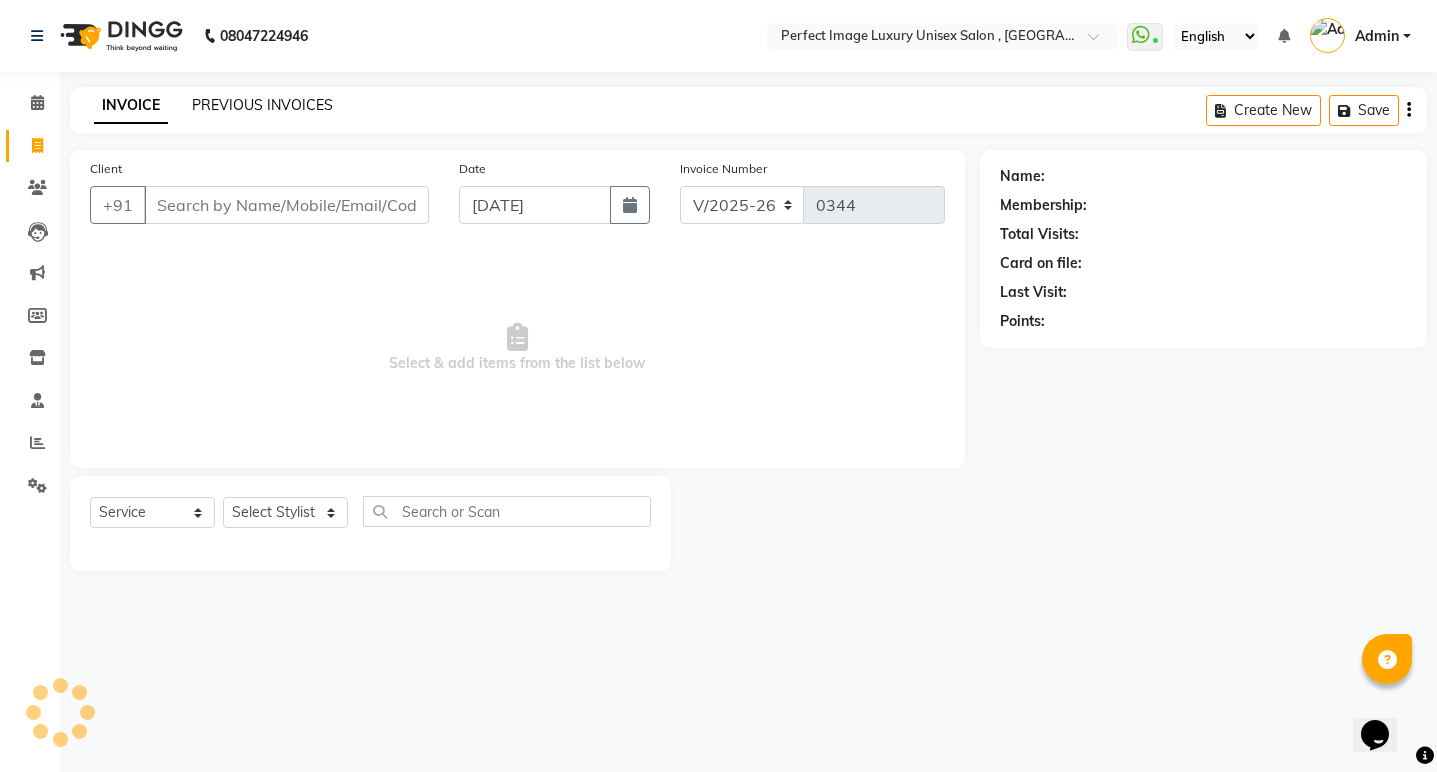click on "PREVIOUS INVOICES" 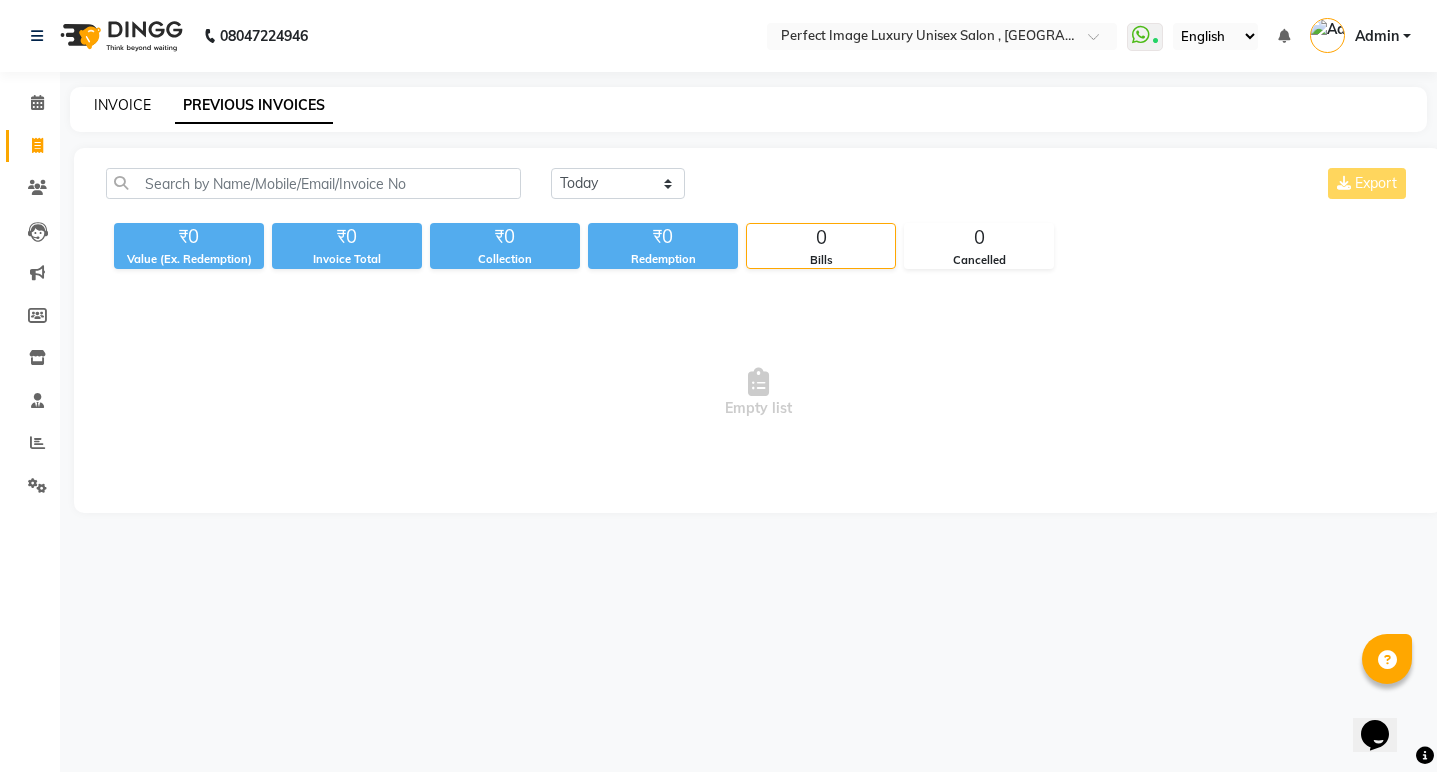 click on "INVOICE" 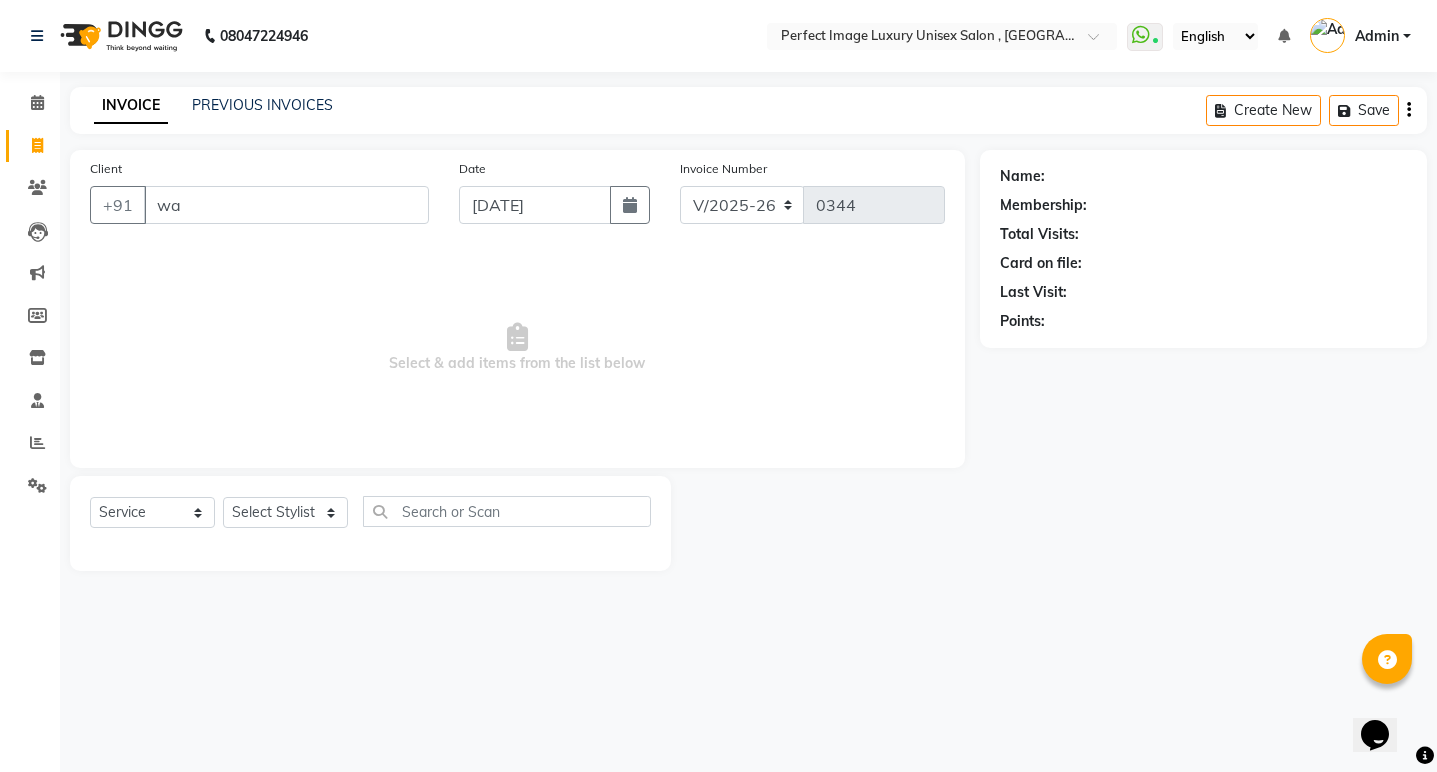 type on "w" 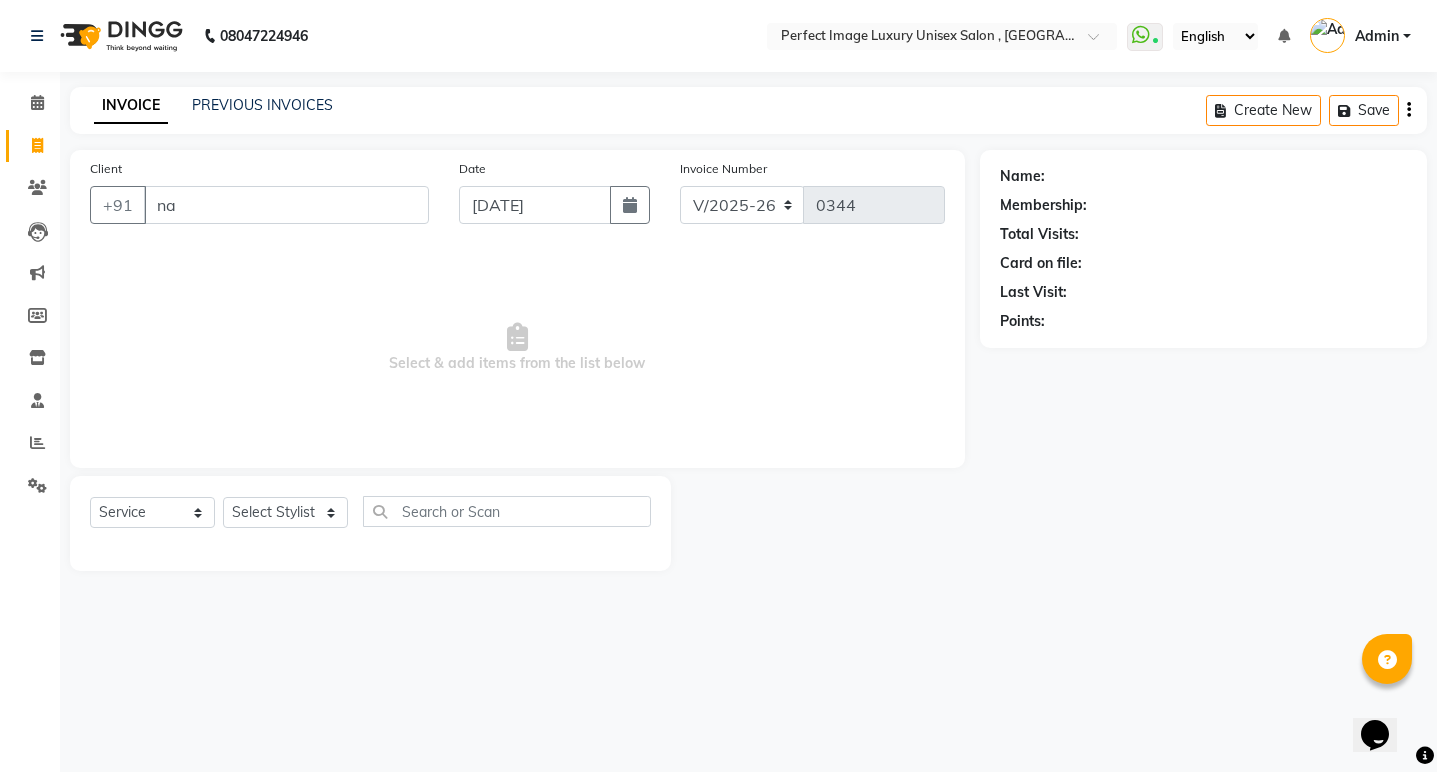 type on "n" 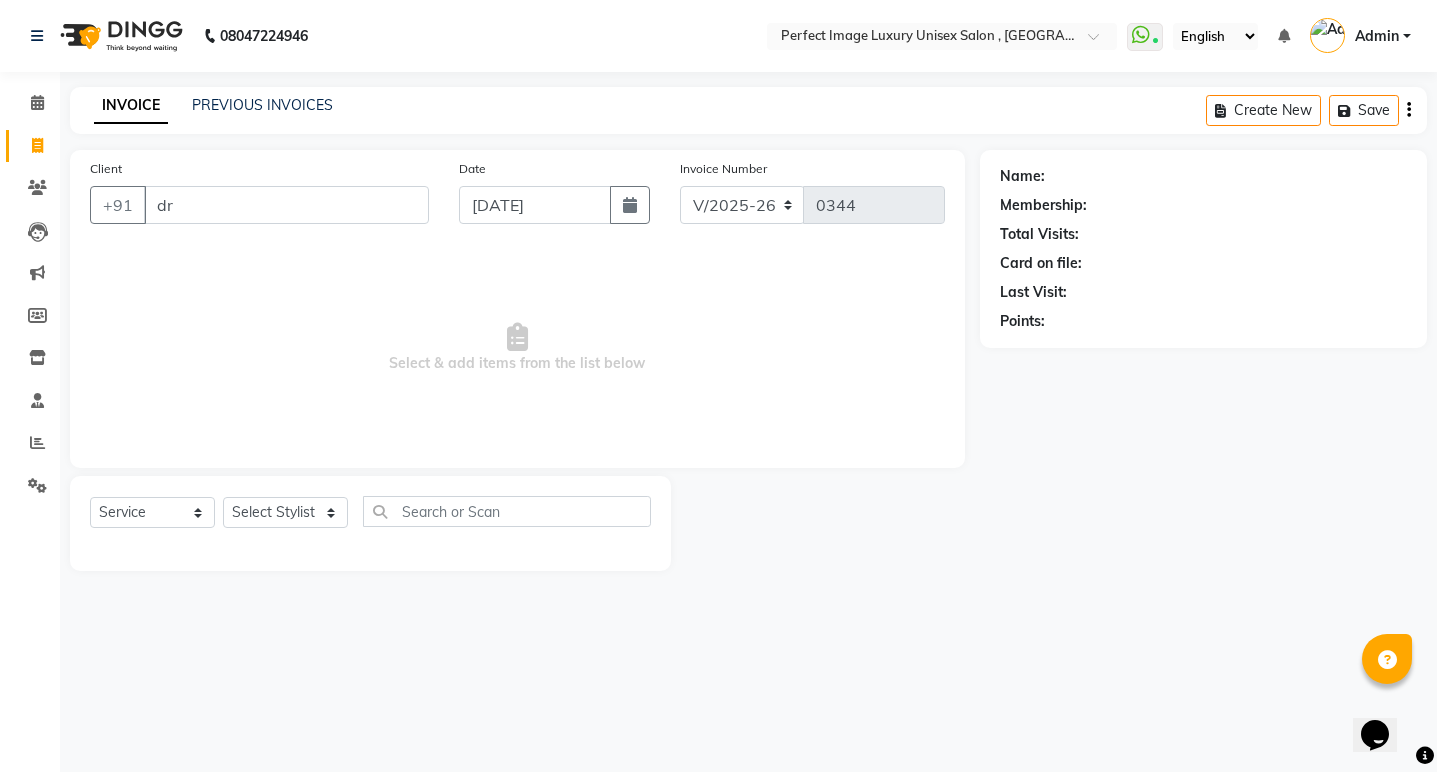type on "d" 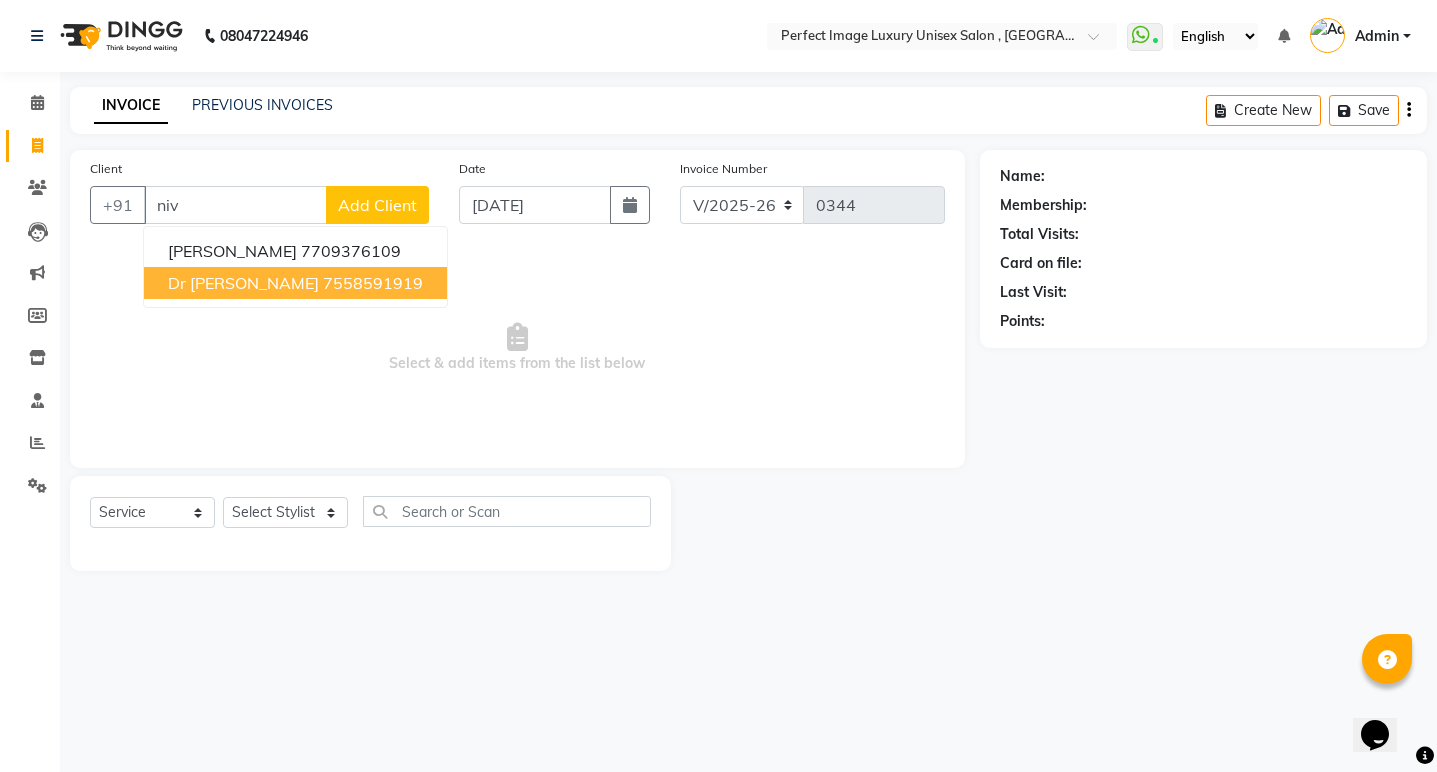 click on "Dr [PERSON_NAME]" at bounding box center [243, 283] 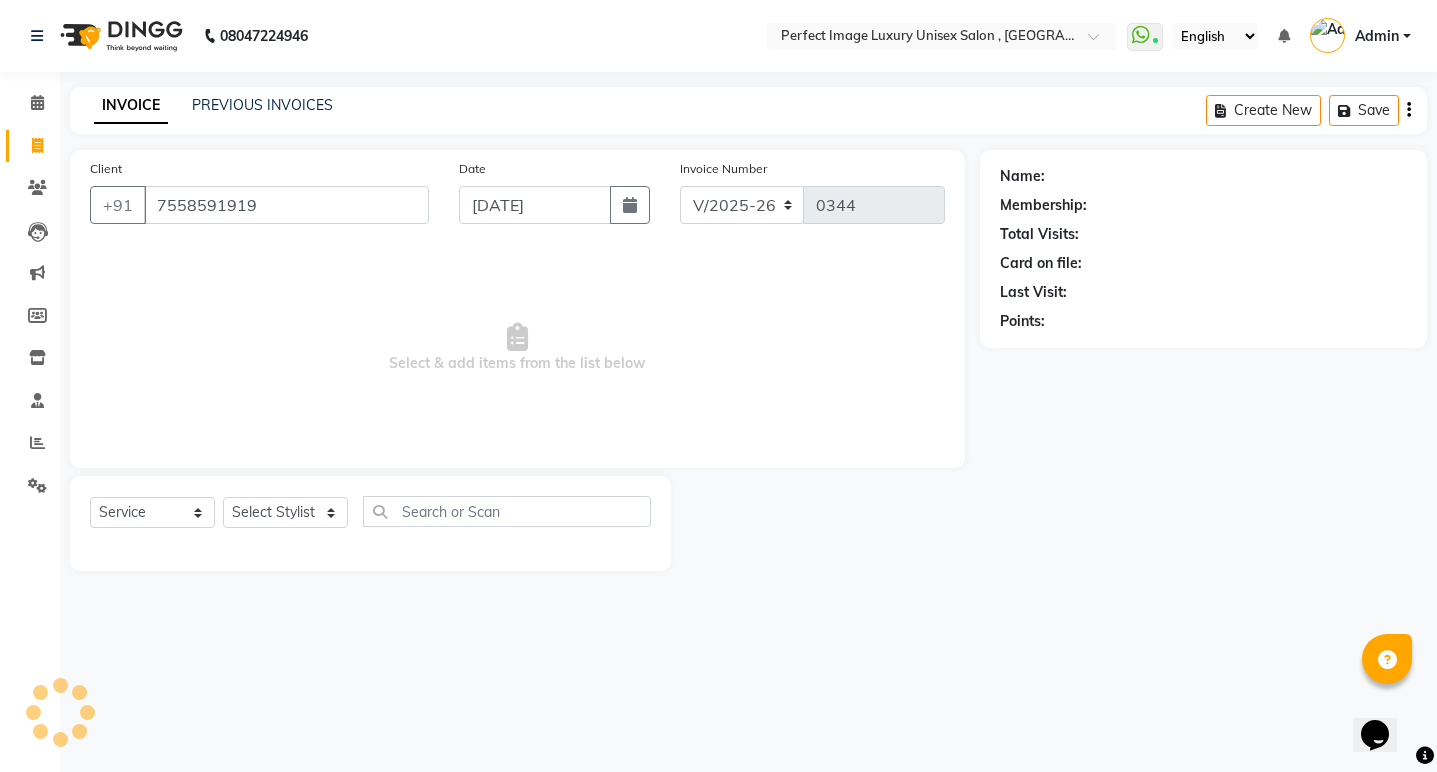 type on "7558591919" 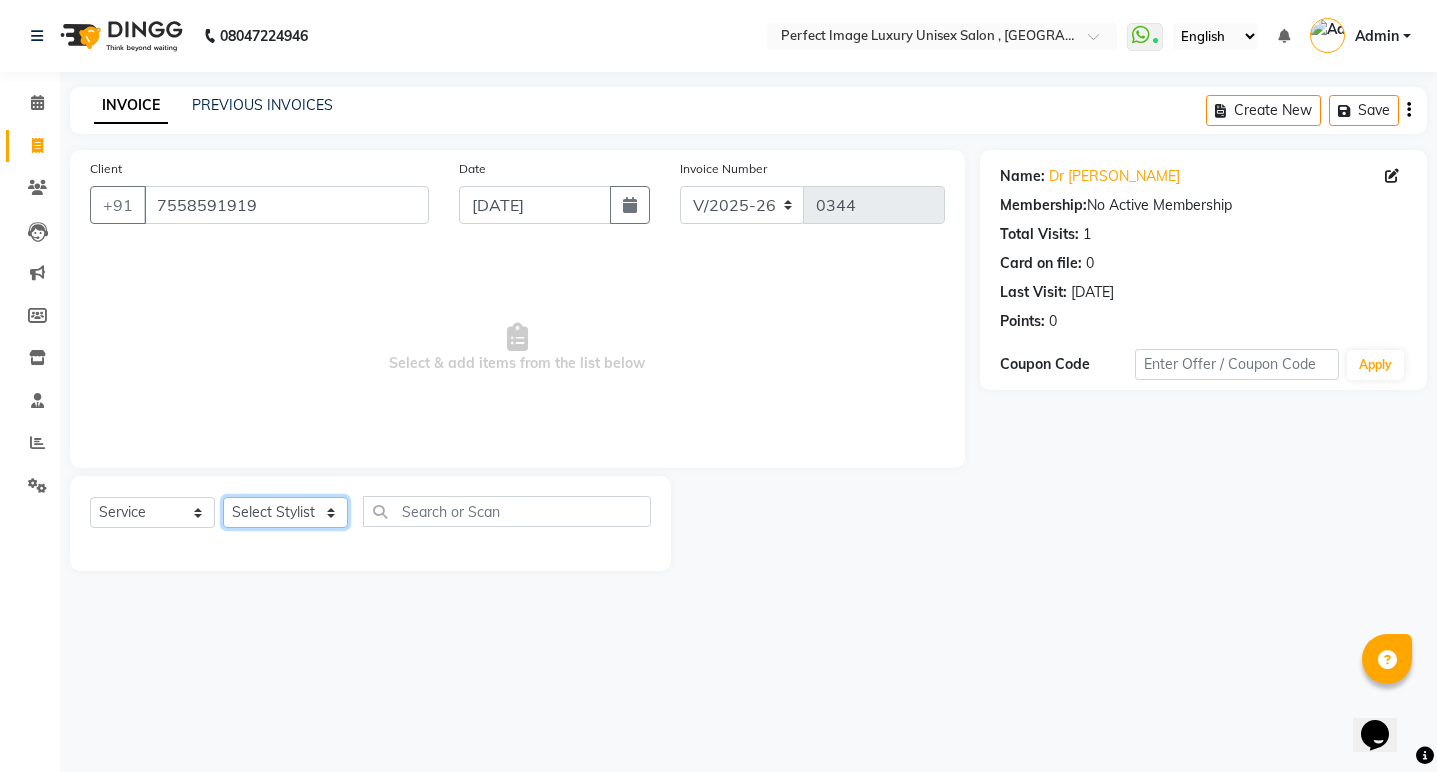 click on "Select Stylist [PERSON_NAME] Manager  [PERSON_NAME] [PERSON_NAME] Reshma [PERSON_NAME] Shanti [PERSON_NAME]" 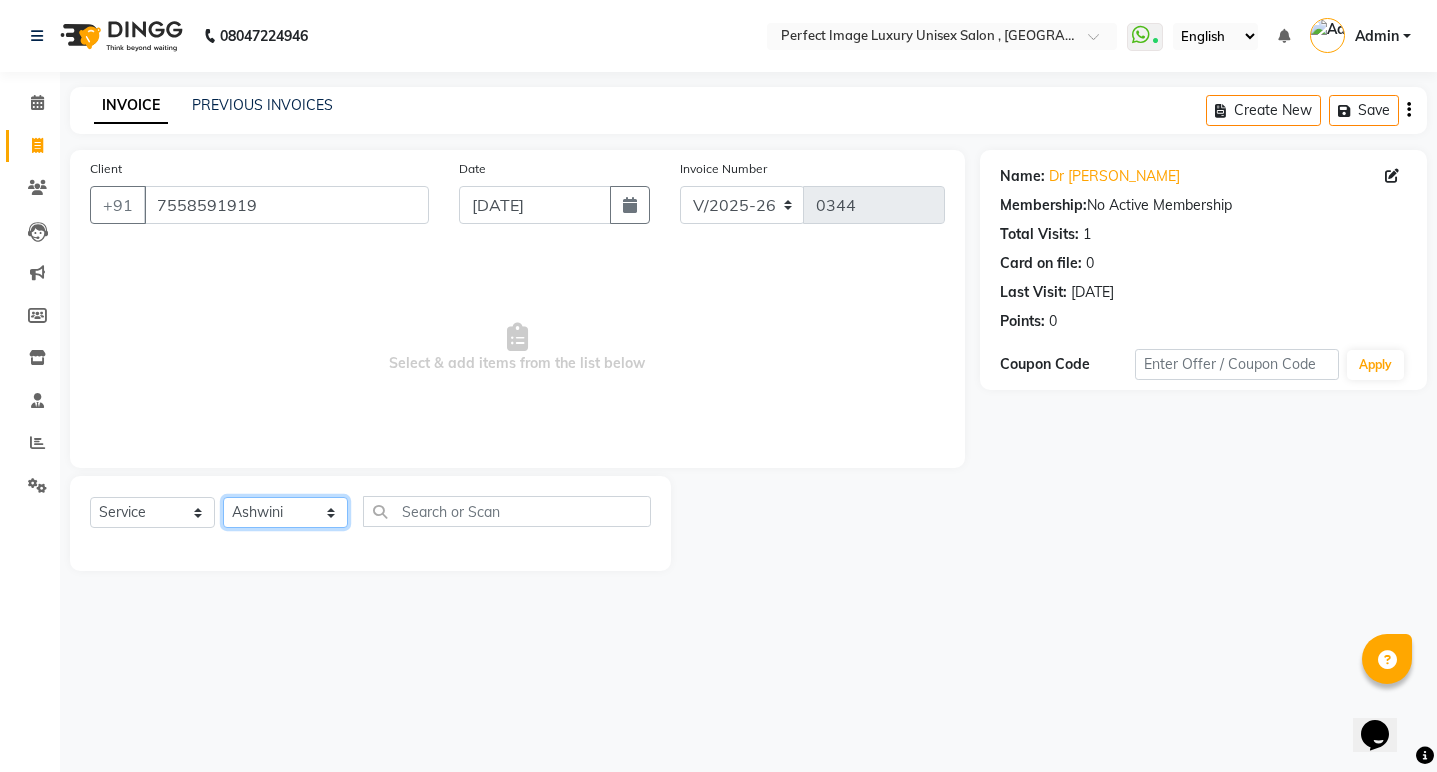 click on "Select Stylist [PERSON_NAME] Manager  [PERSON_NAME] [PERSON_NAME] Reshma [PERSON_NAME] Shanti [PERSON_NAME]" 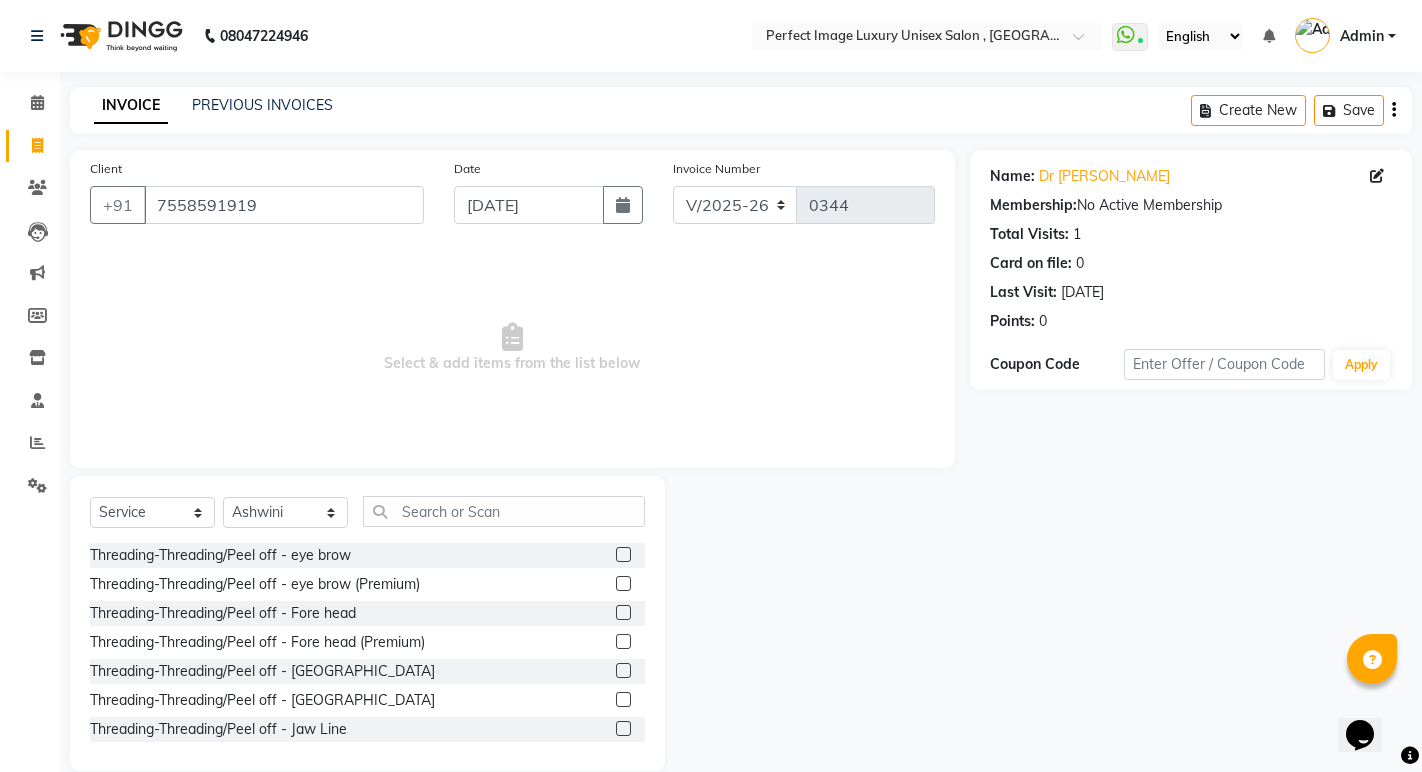 click on "Select  Service  Product  Membership  Package Voucher Prepaid Gift Card  Select Stylist [PERSON_NAME] Manager  [PERSON_NAME] [PERSON_NAME] Reshma [PERSON_NAME] Shanti [PERSON_NAME] Threading-Threading/Peel off - eye brow  Threading-Threading/Peel off - eye brow (Premium)  Threading-Threading/Peel off - Fore head  Threading-Threading/Peel off - Fore head (Premium)  Threading-Threading/Peel off - Upper lips  Threading-Threading/Peel off - Lower lips  Threading-Threading/Peel off - Jaw Line  Threading-Threading/Peel off - Jaw Line (Premium)  Threading-Threading/Peel off - Neck  Threading-Threading/Peel off - Neck (Premium)  Threading-Threading/Peel off - face  Threading-Threading/Peel off - face (Premium)  Threading-Threading/Peel off - chin  Threading-Threading/Peel off - chin (Premium)  Threading-Threading/Peel off - side locks  Threading-Threading/Peel off - side locks (Premium)  Basic Makeup  Nail Gel Overlay  Women Hair Color- Amonia Free Root Touchup  Basic Hairstyle  Advance Hairstyle  Men Haircut with wash  Nose wax  [PERSON_NAME] Triming" 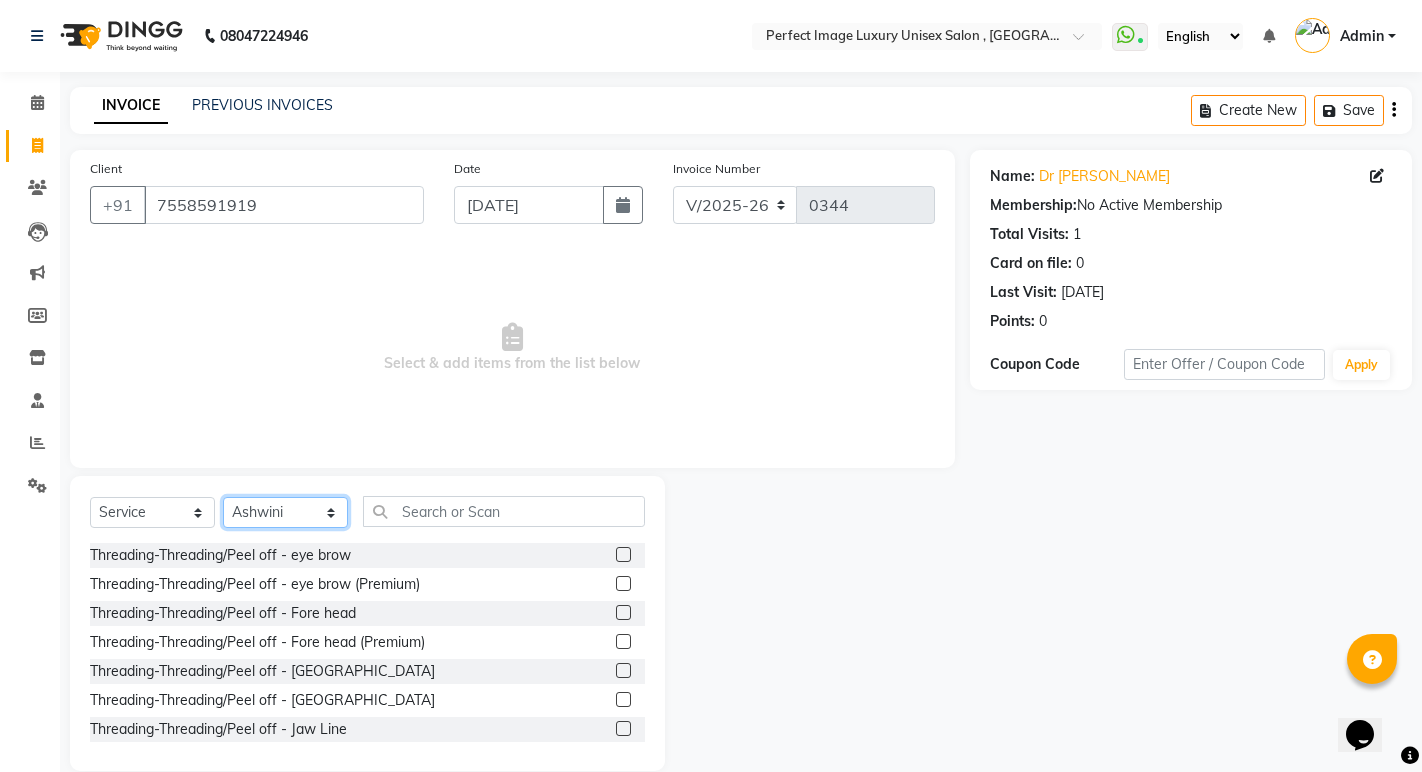 click on "Select Stylist [PERSON_NAME] Manager  [PERSON_NAME] [PERSON_NAME] Reshma [PERSON_NAME] Shanti [PERSON_NAME]" 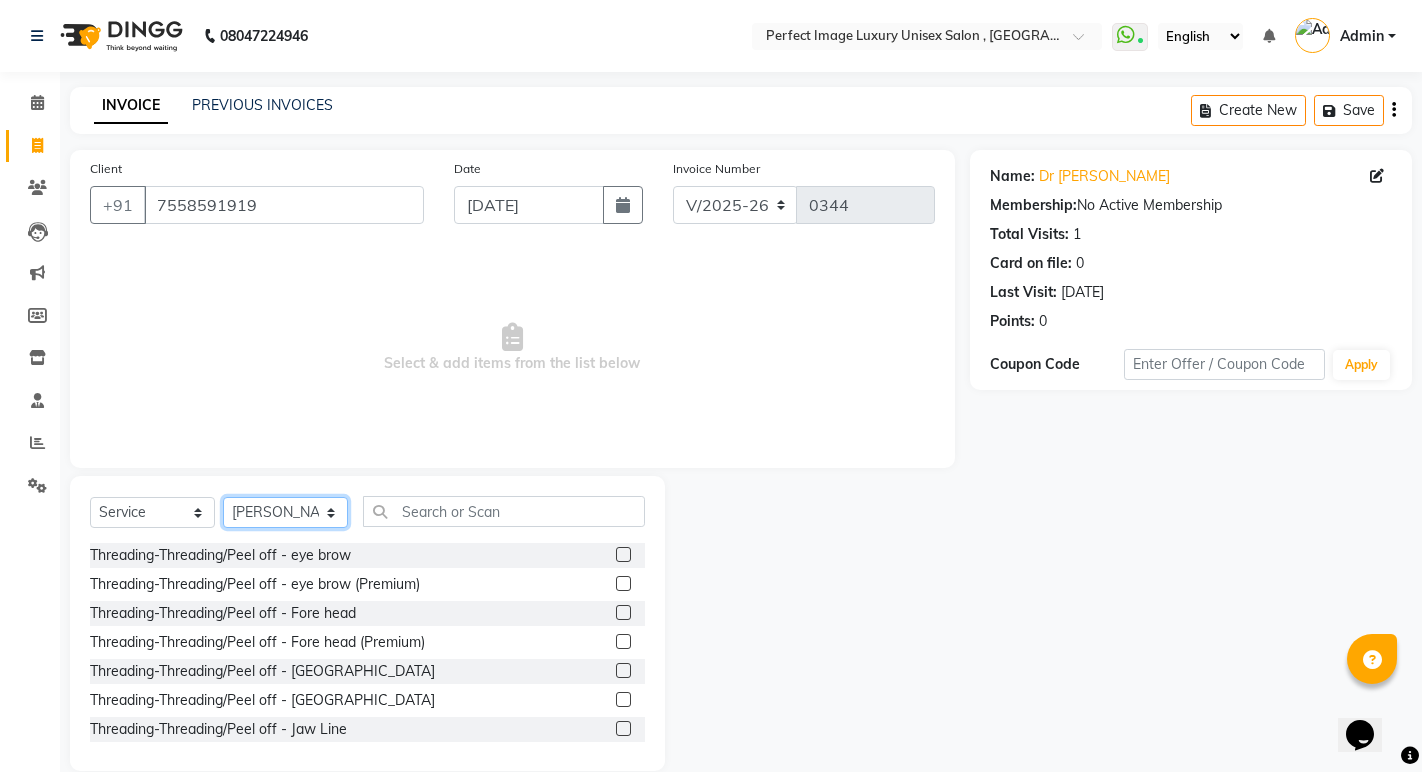 click on "Select Stylist [PERSON_NAME] Manager  [PERSON_NAME] [PERSON_NAME] Reshma [PERSON_NAME] Shanti [PERSON_NAME]" 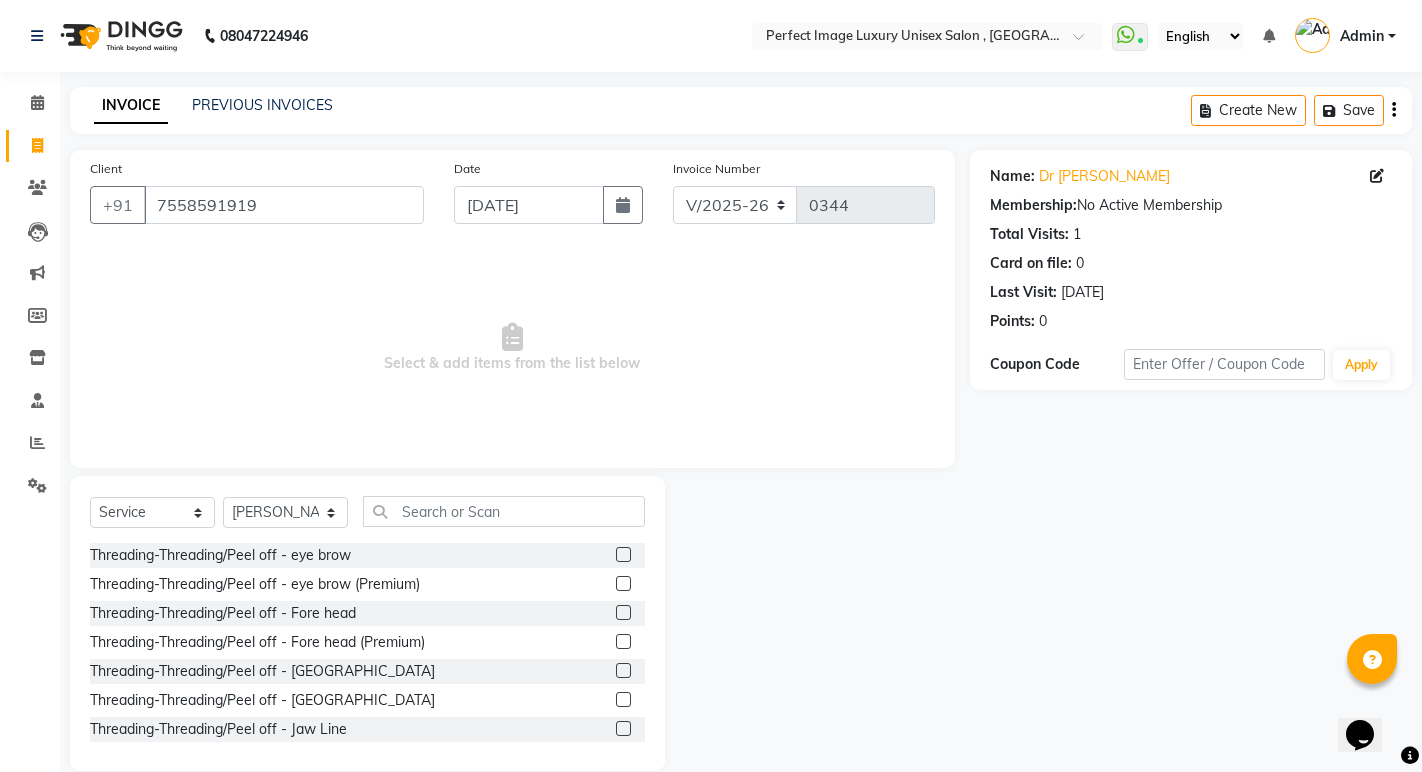 click on "Threading-Threading/Peel off - eye brow" 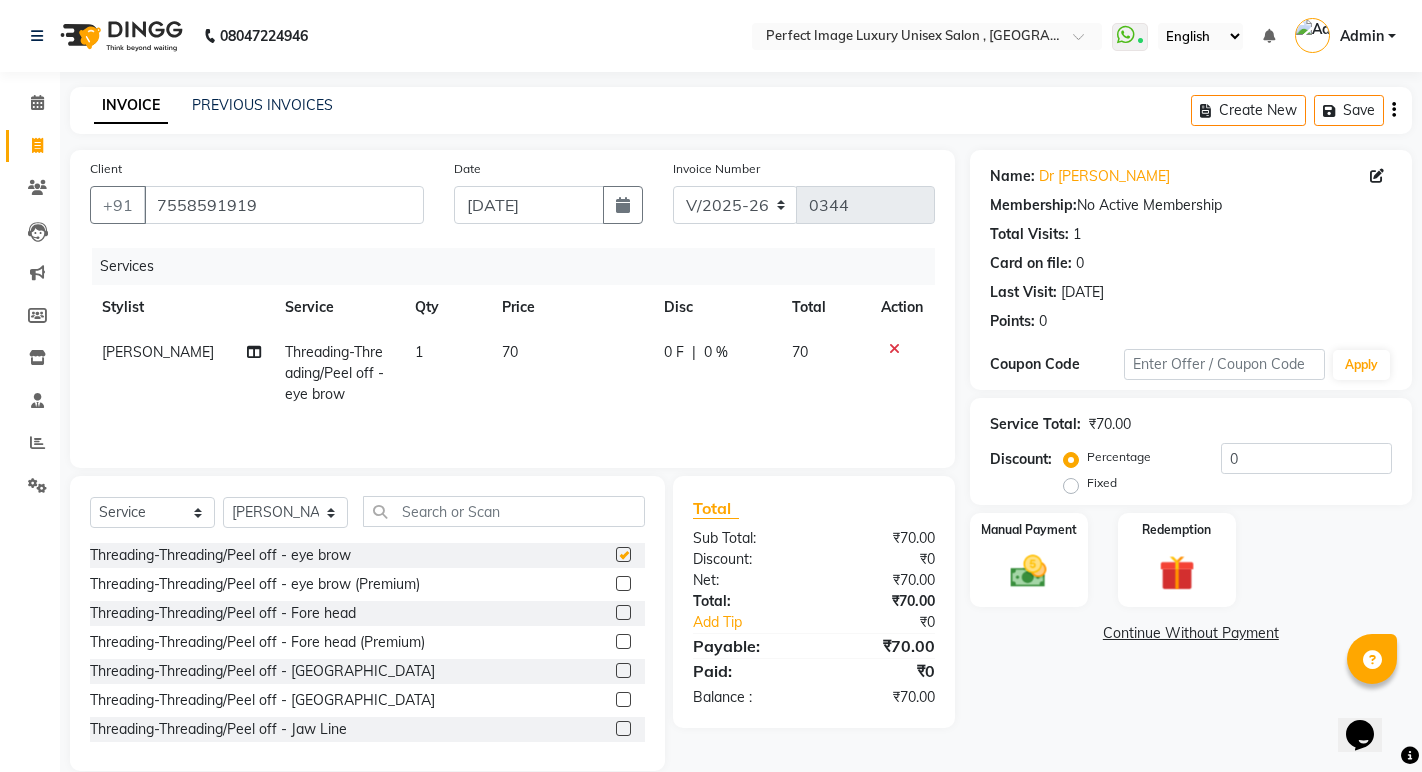 checkbox on "false" 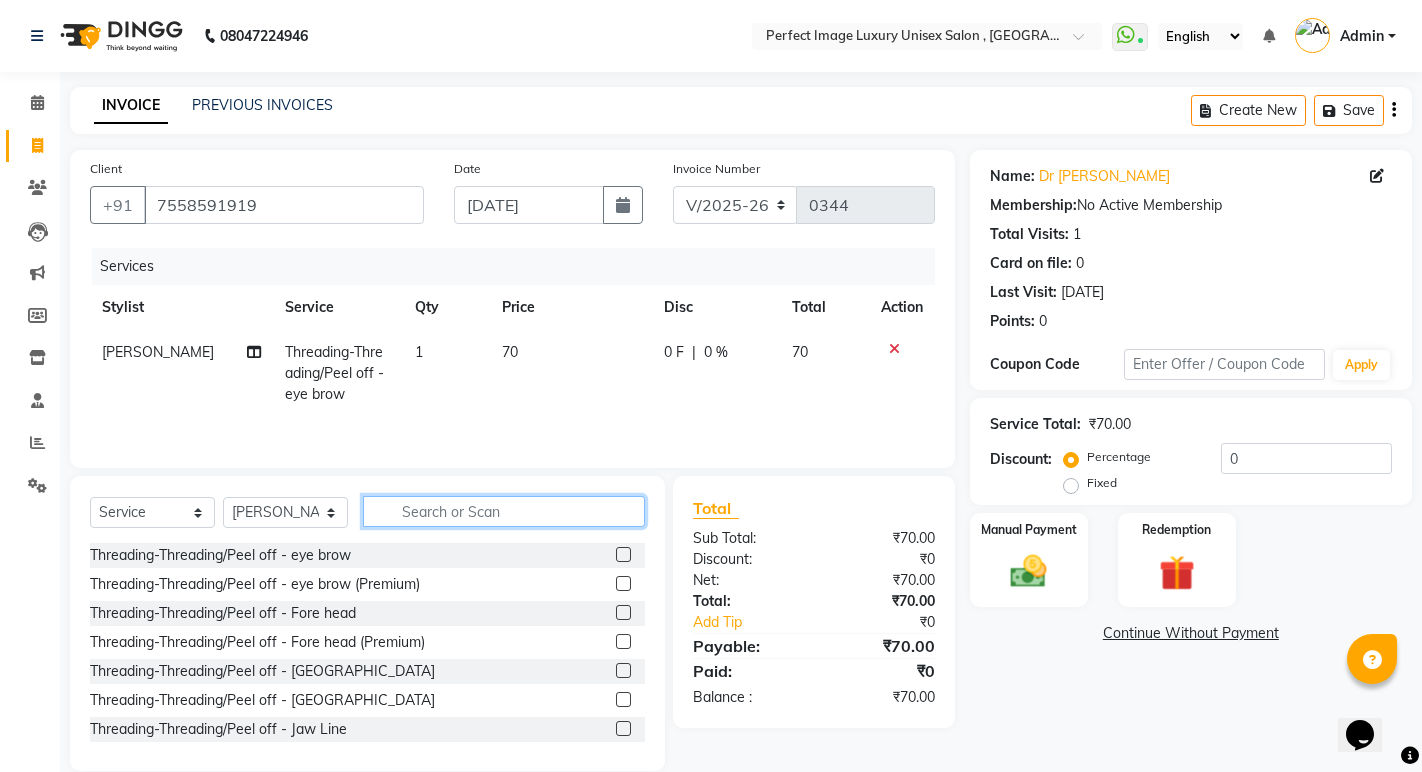 click 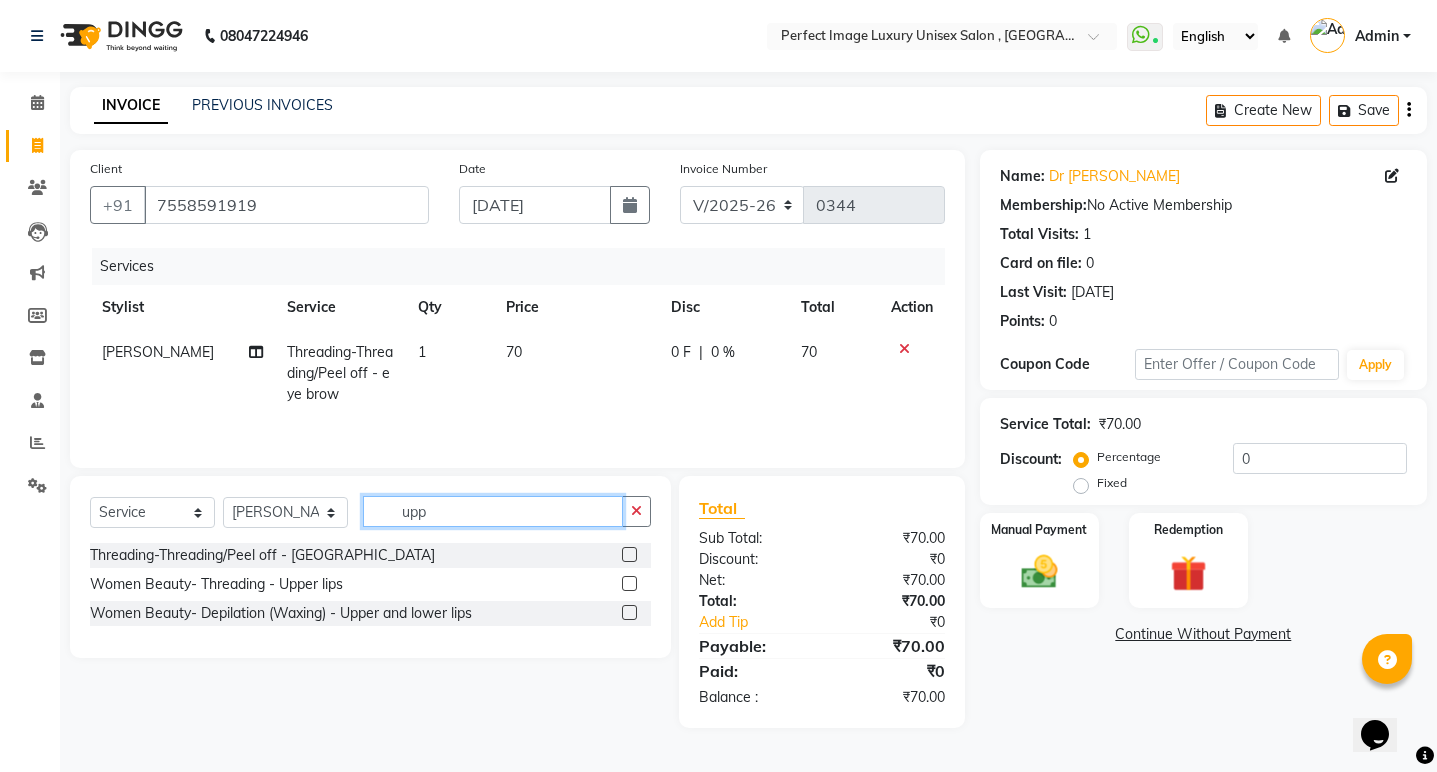 type on "upp" 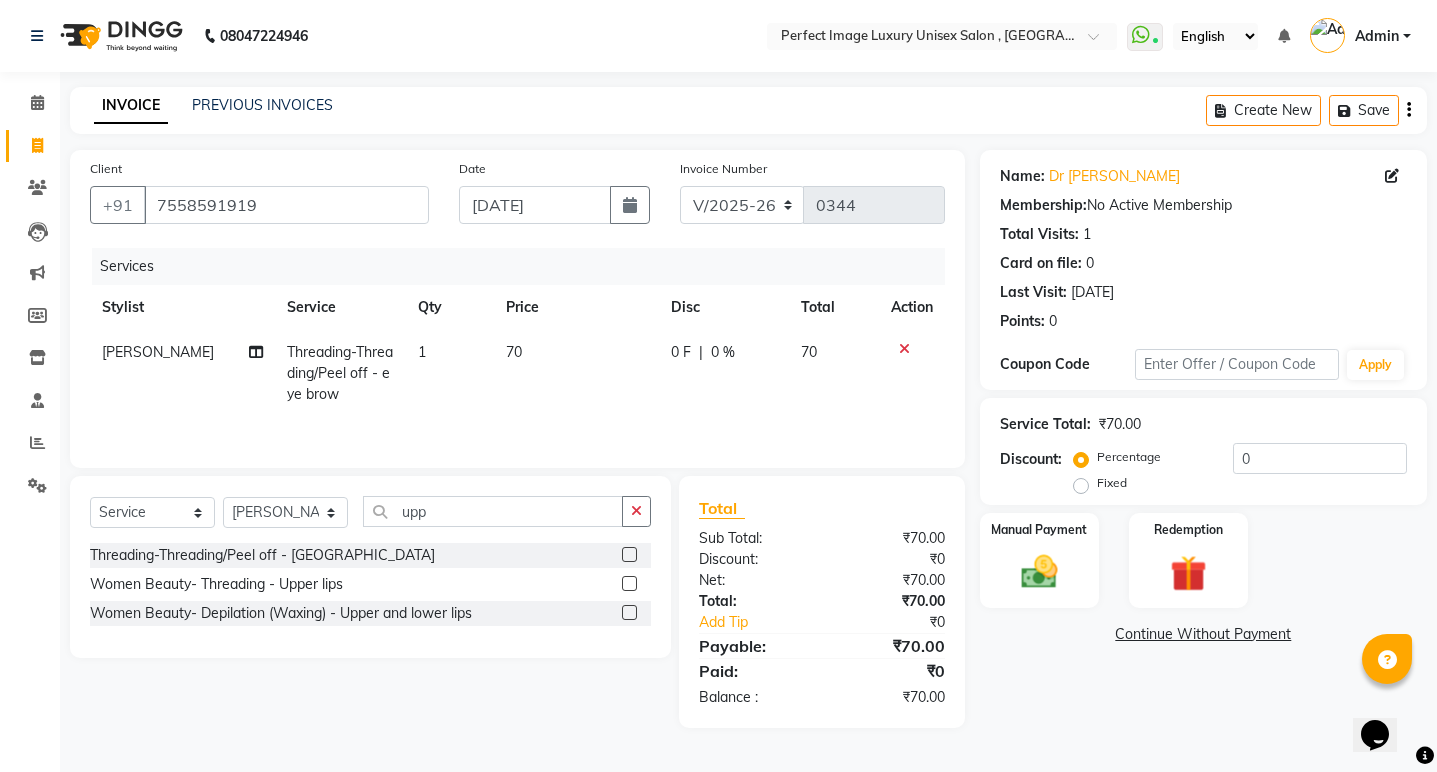 click 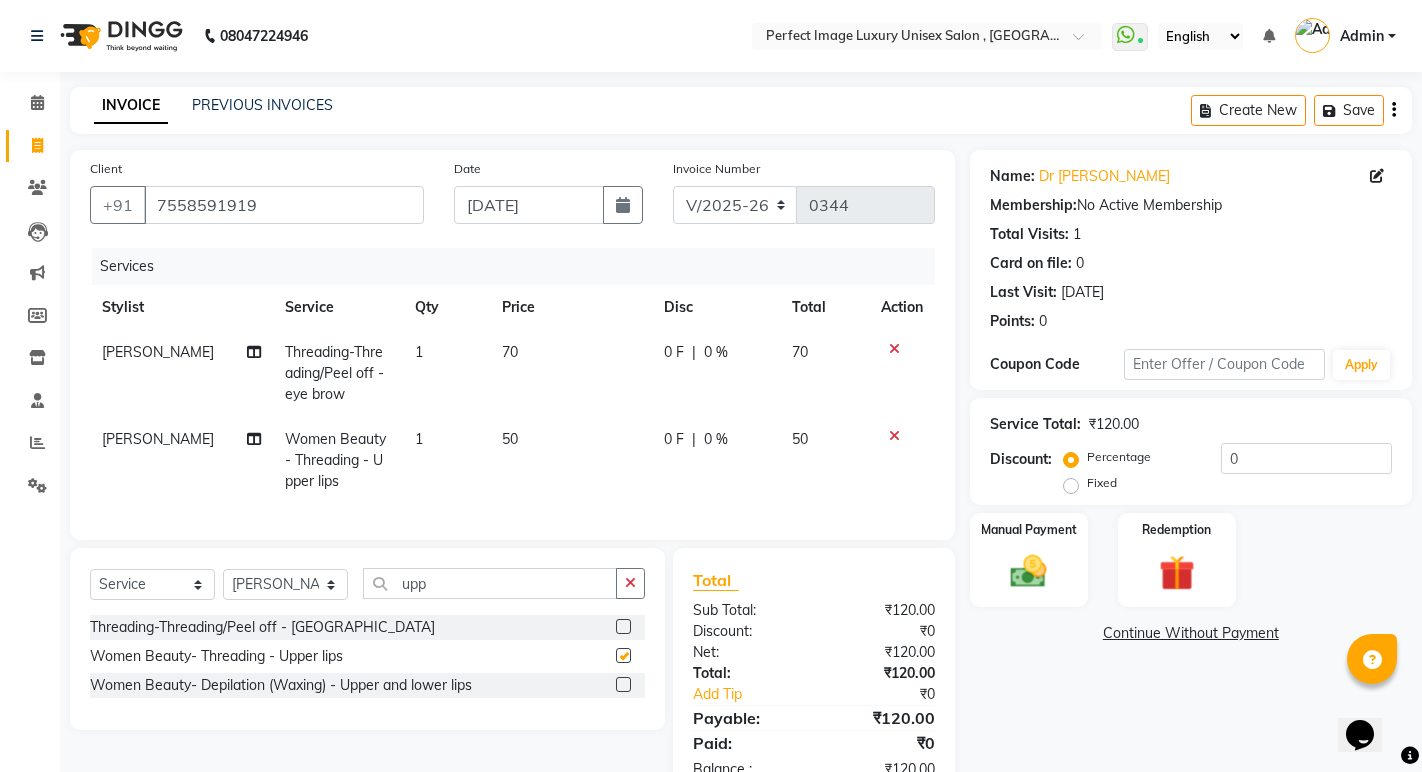 checkbox on "false" 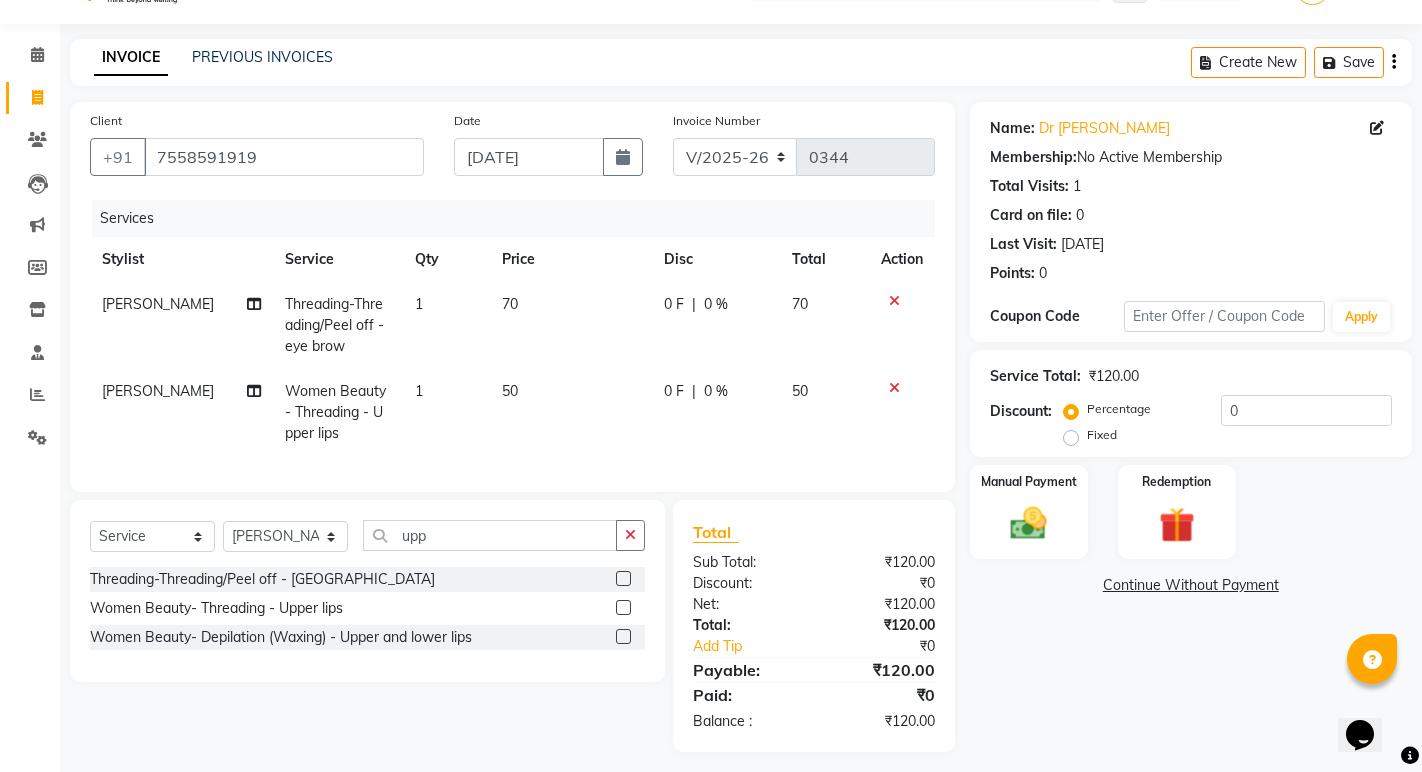 scroll, scrollTop: 73, scrollLeft: 0, axis: vertical 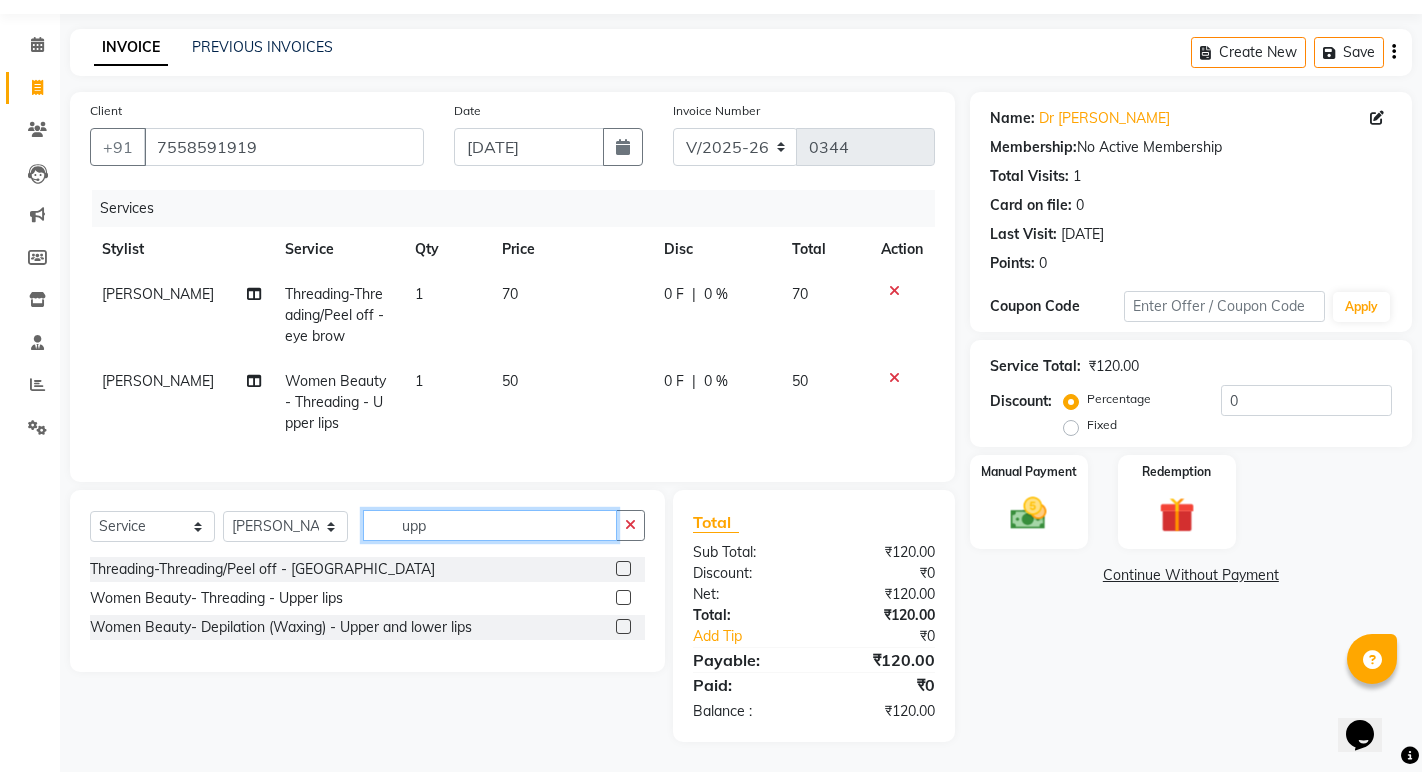 click on "upp" 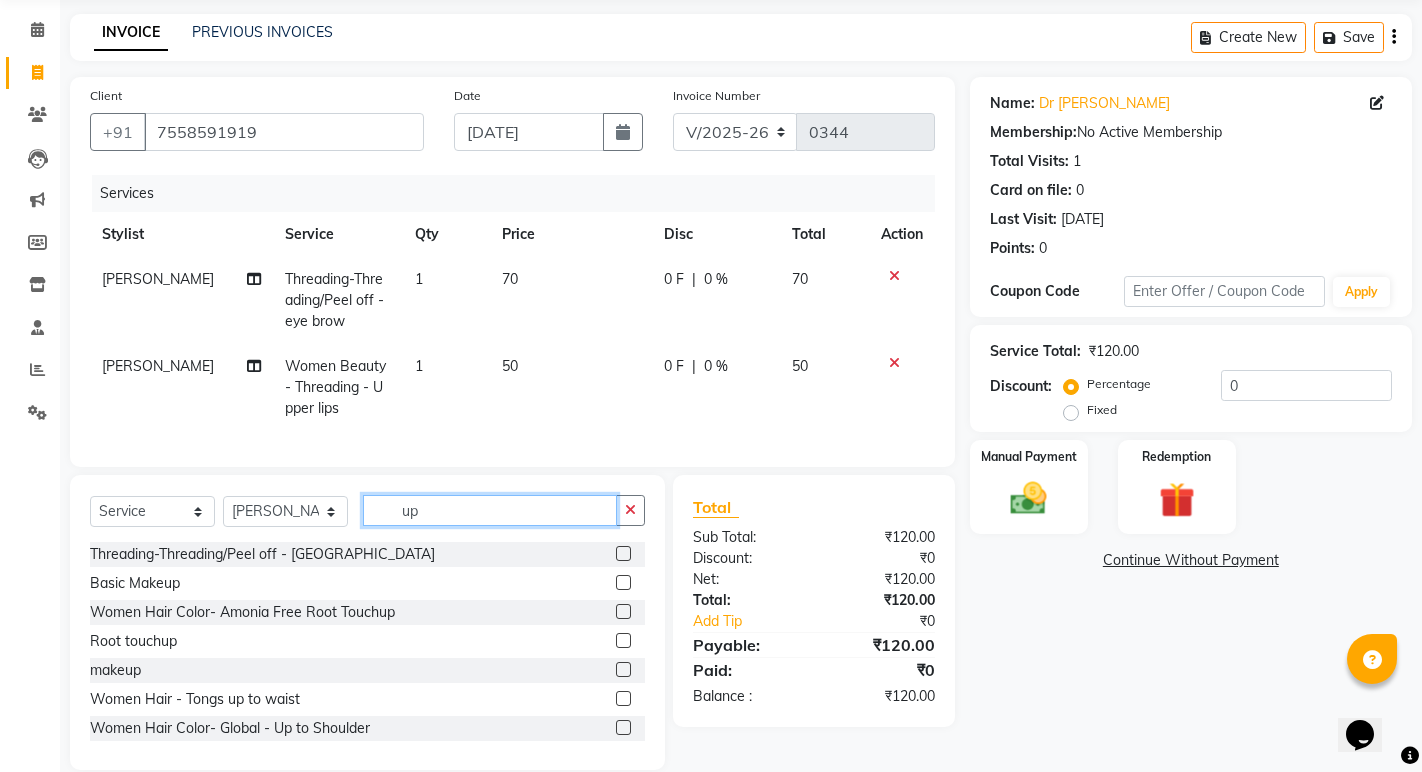 type on "u" 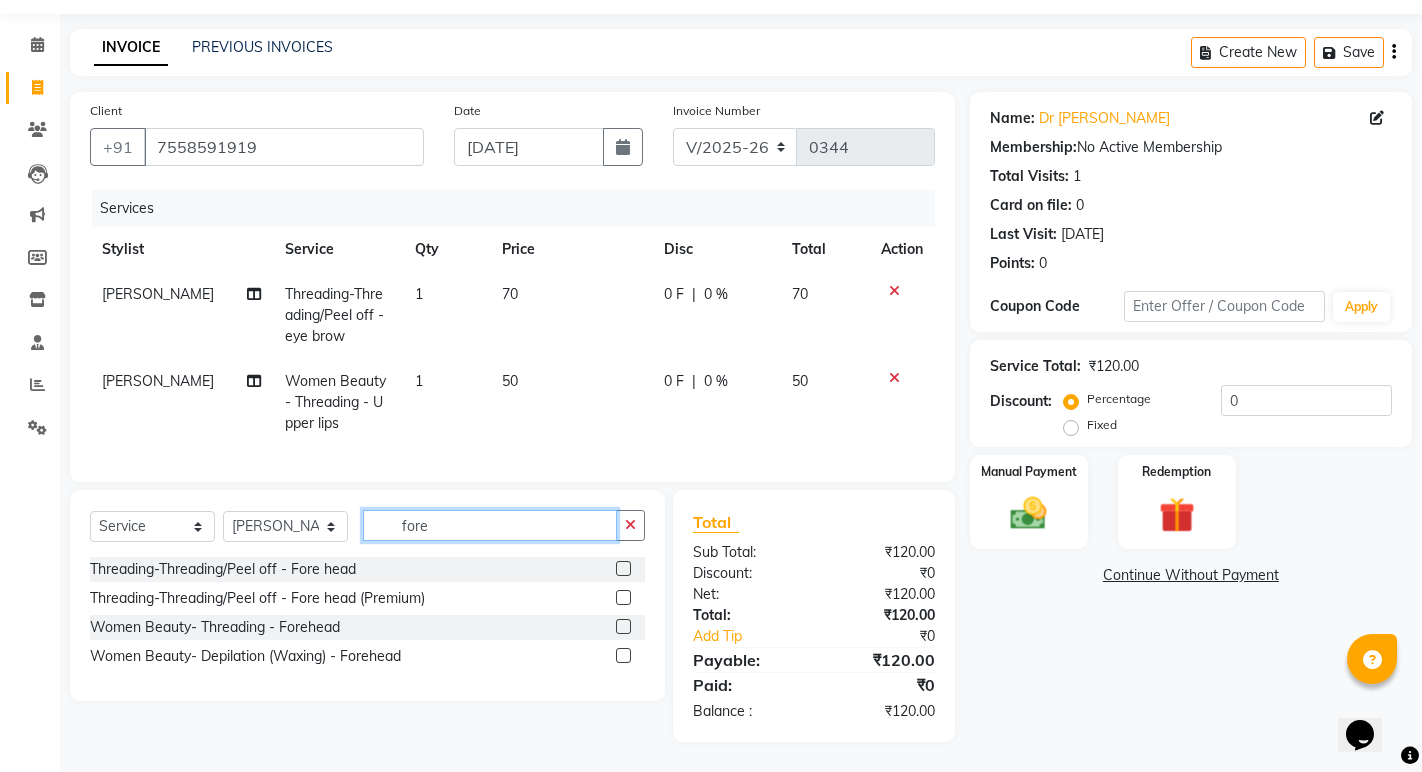 type on "fore" 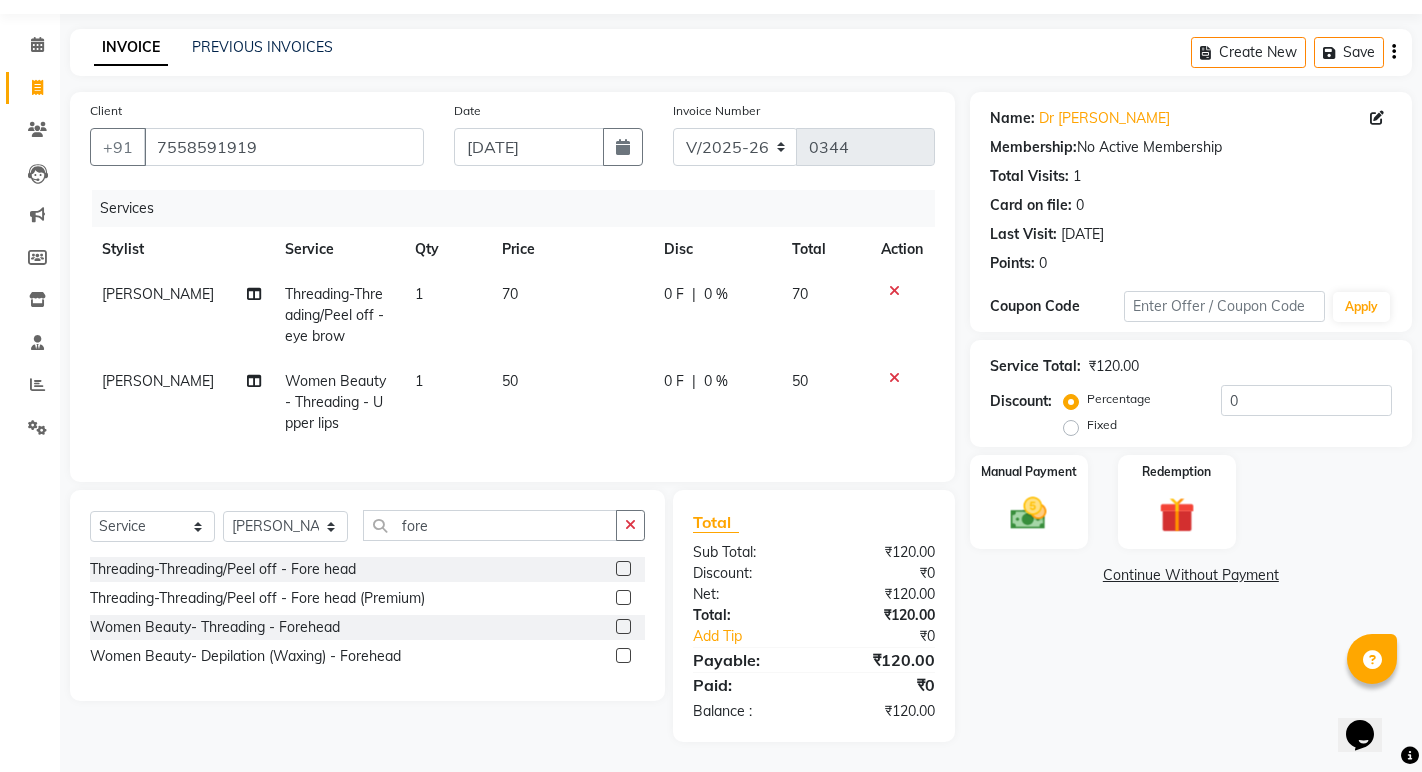 click 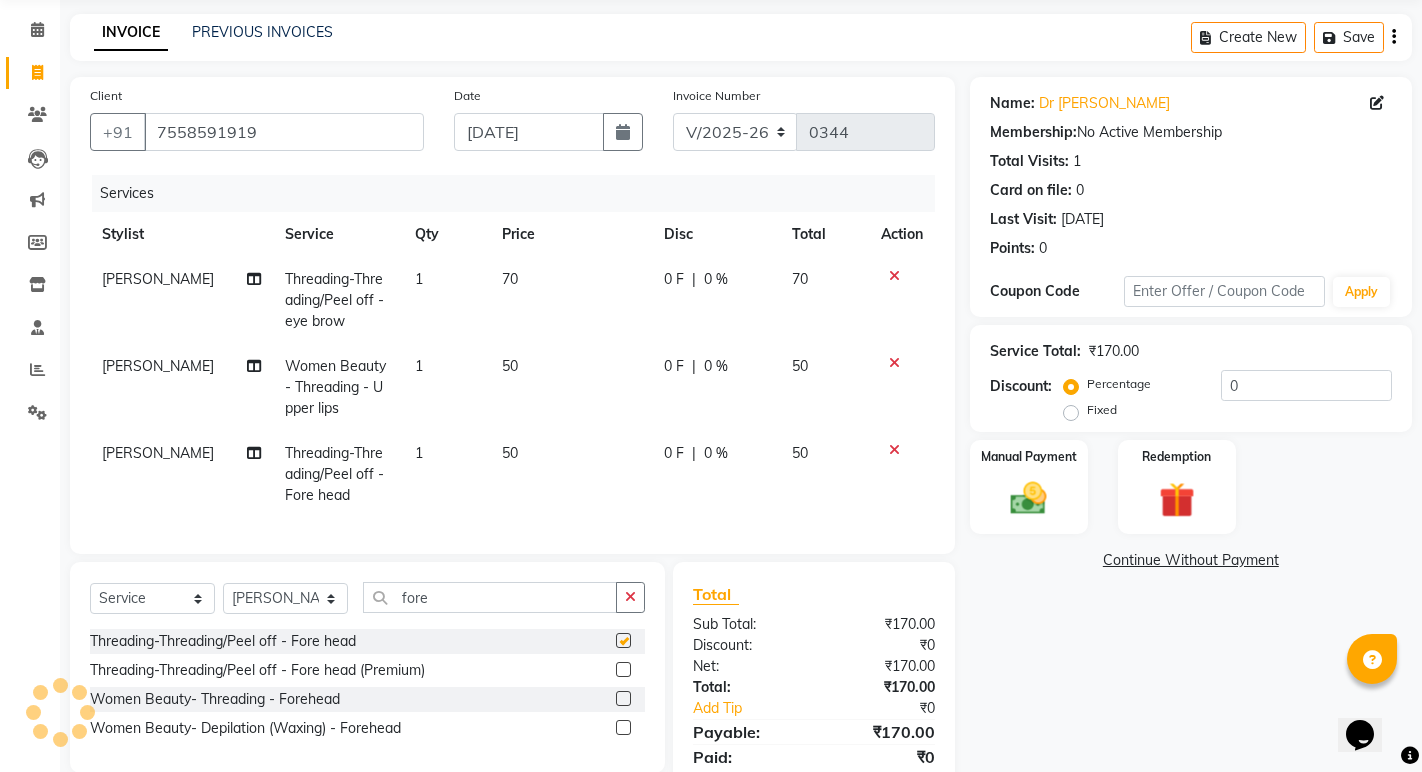 scroll, scrollTop: 160, scrollLeft: 0, axis: vertical 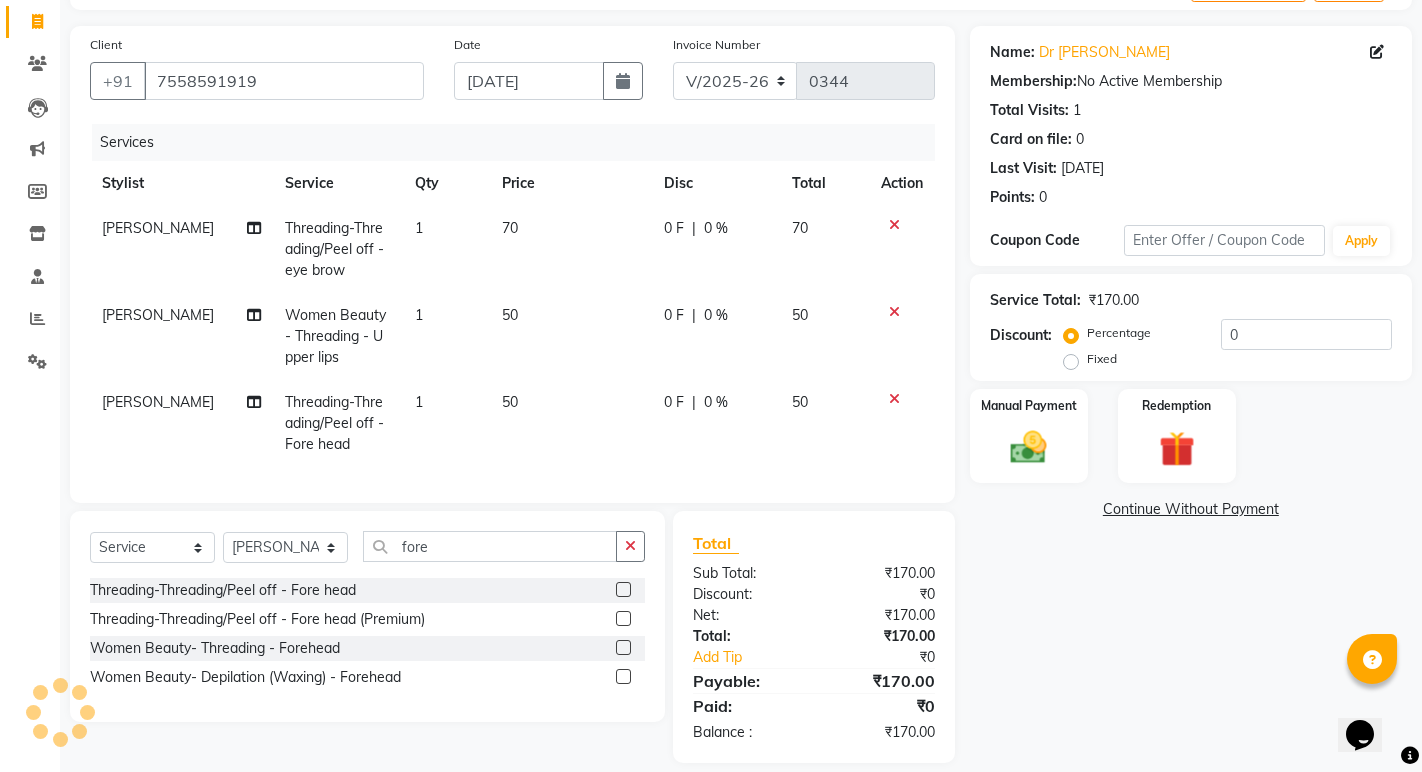 checkbox on "false" 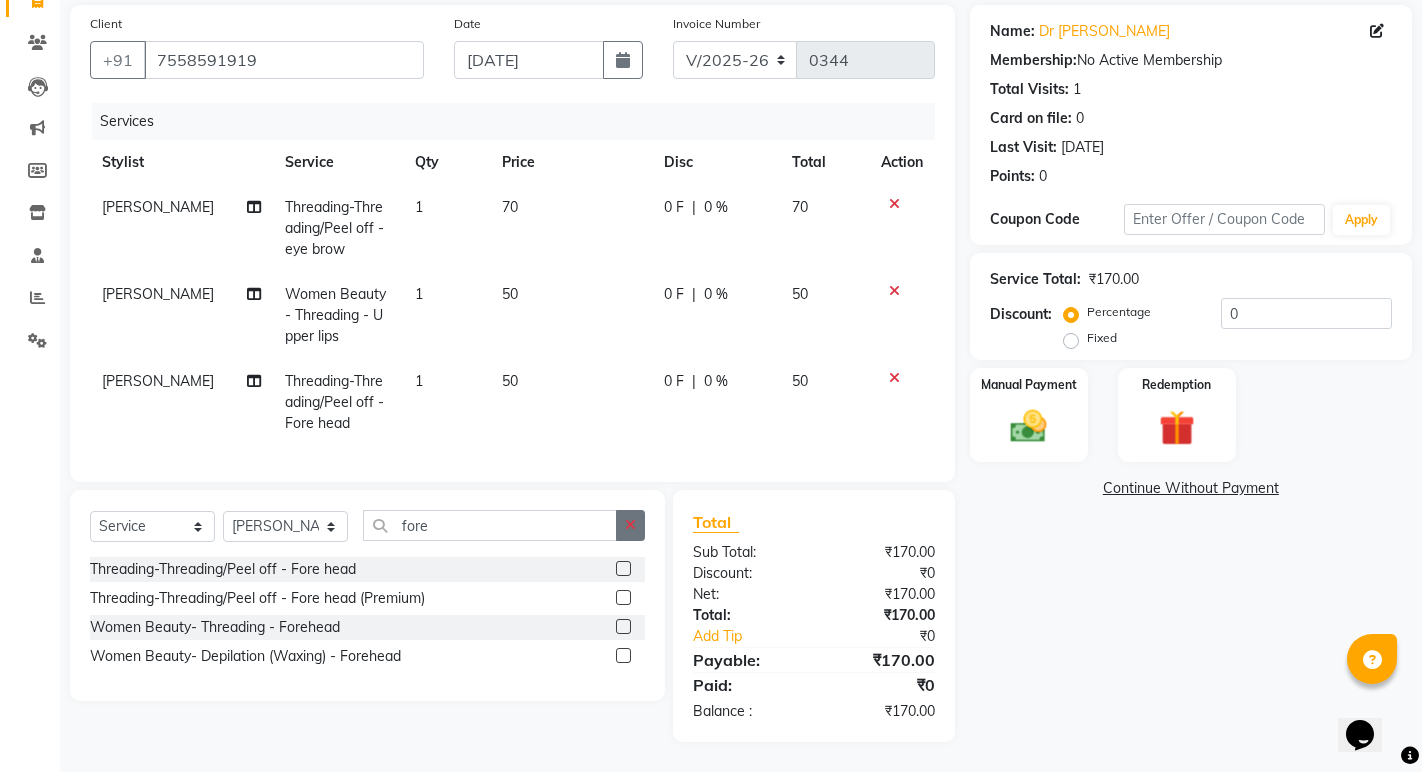 click 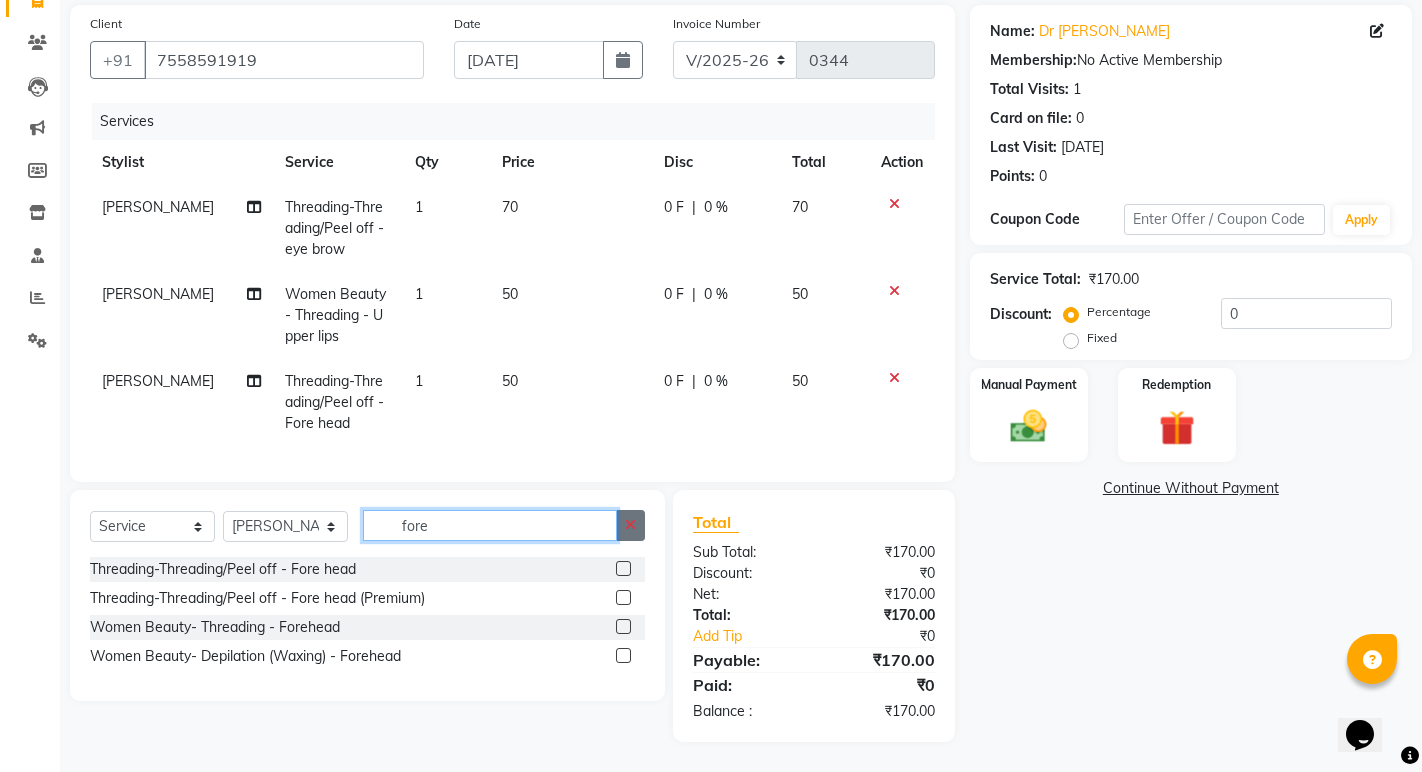 type 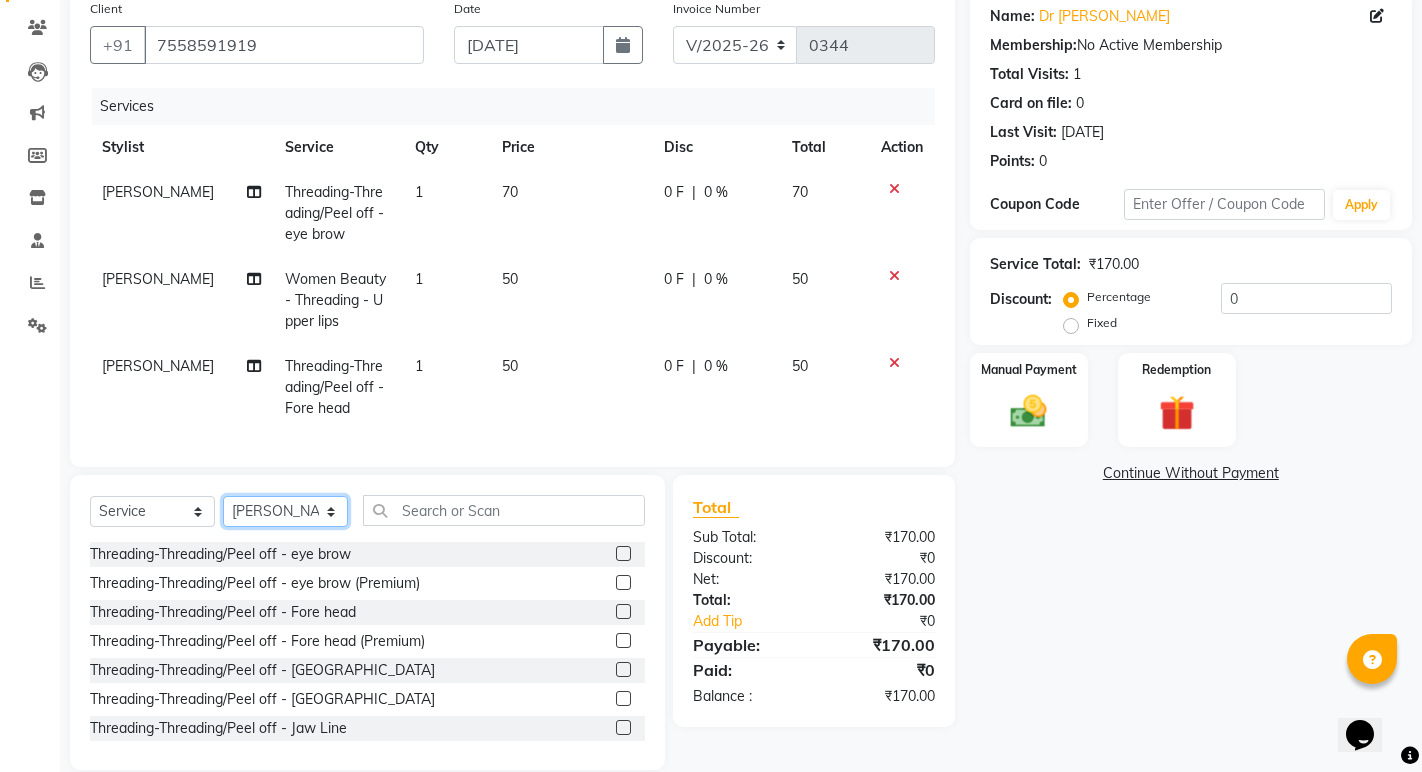 click on "Select Stylist [PERSON_NAME] Manager  [PERSON_NAME] [PERSON_NAME] Reshma [PERSON_NAME] Shanti [PERSON_NAME]" 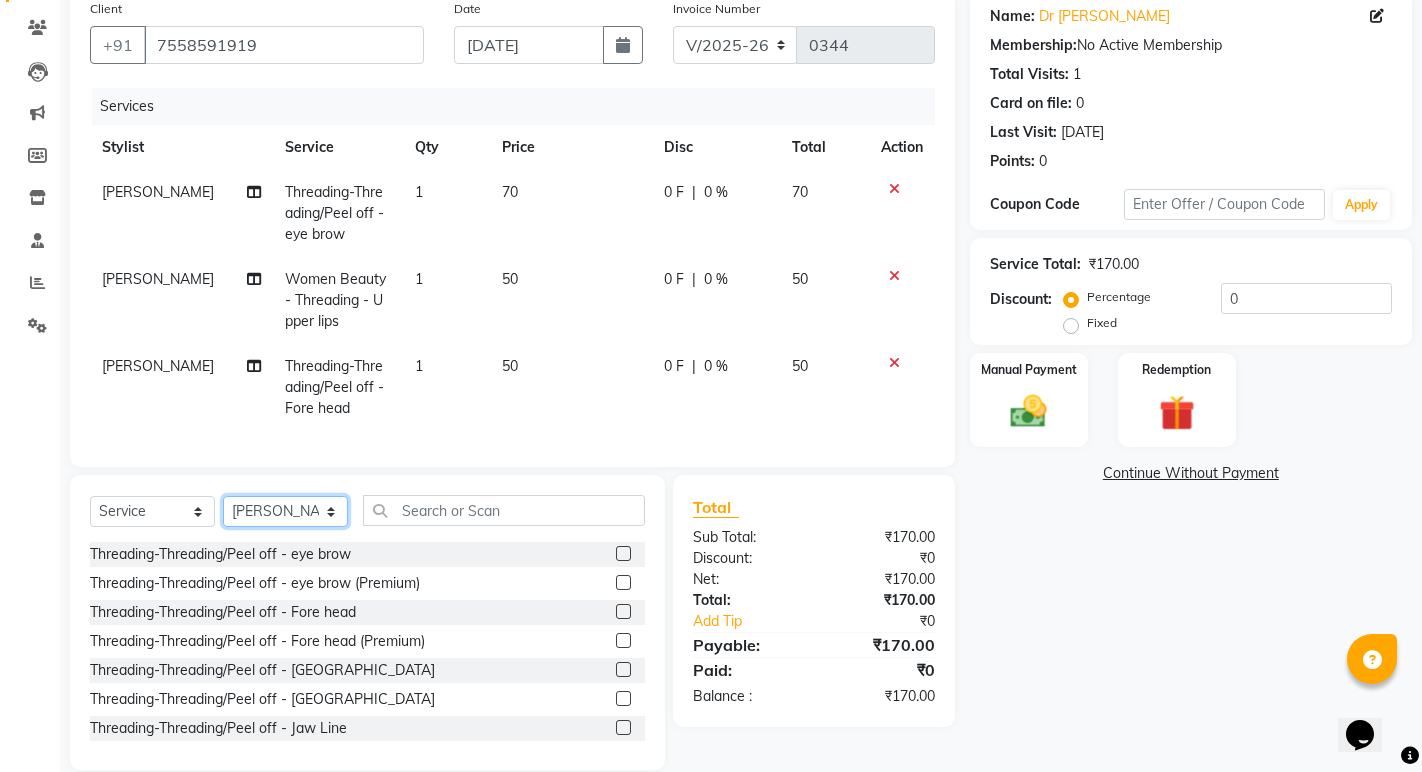 select on "32015" 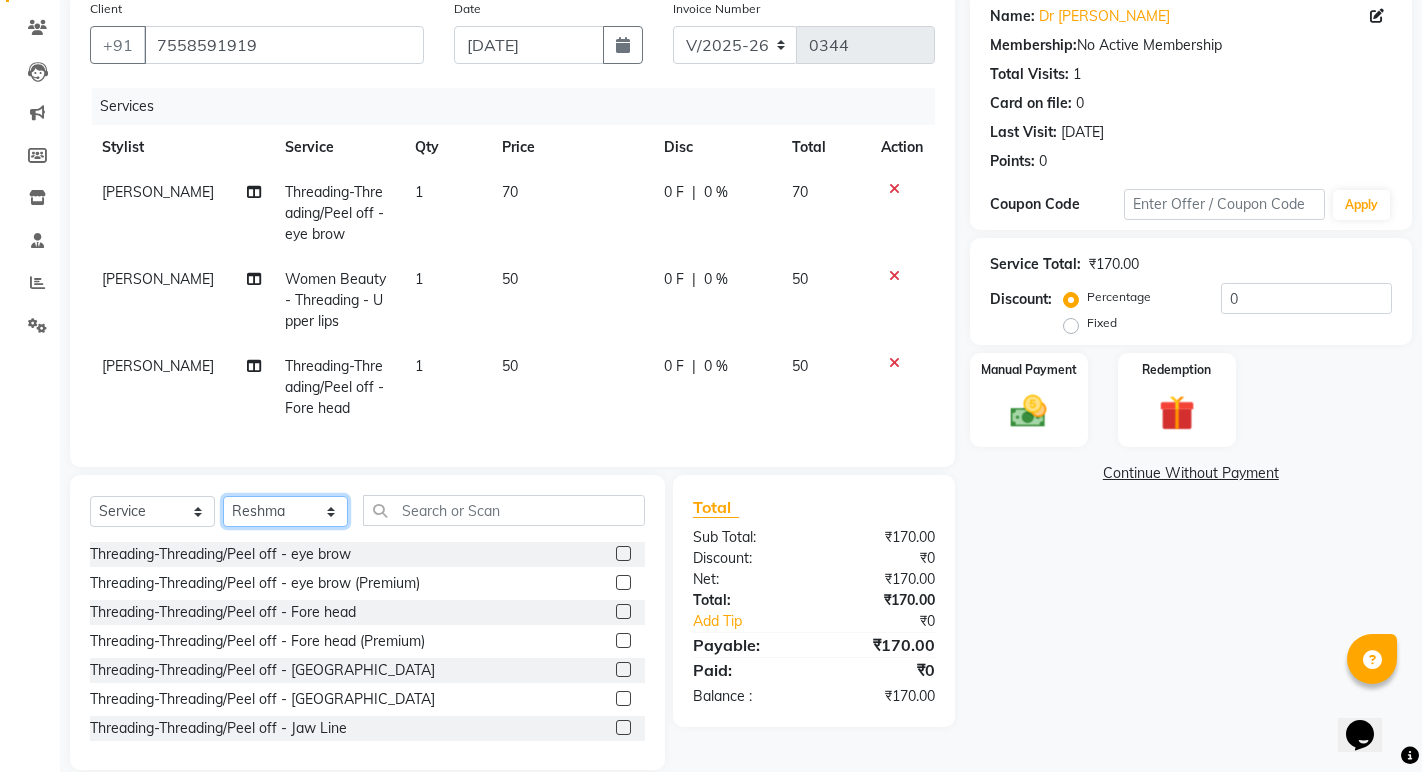 click on "Select Stylist [PERSON_NAME] Manager  [PERSON_NAME] [PERSON_NAME] Reshma [PERSON_NAME] Shanti [PERSON_NAME]" 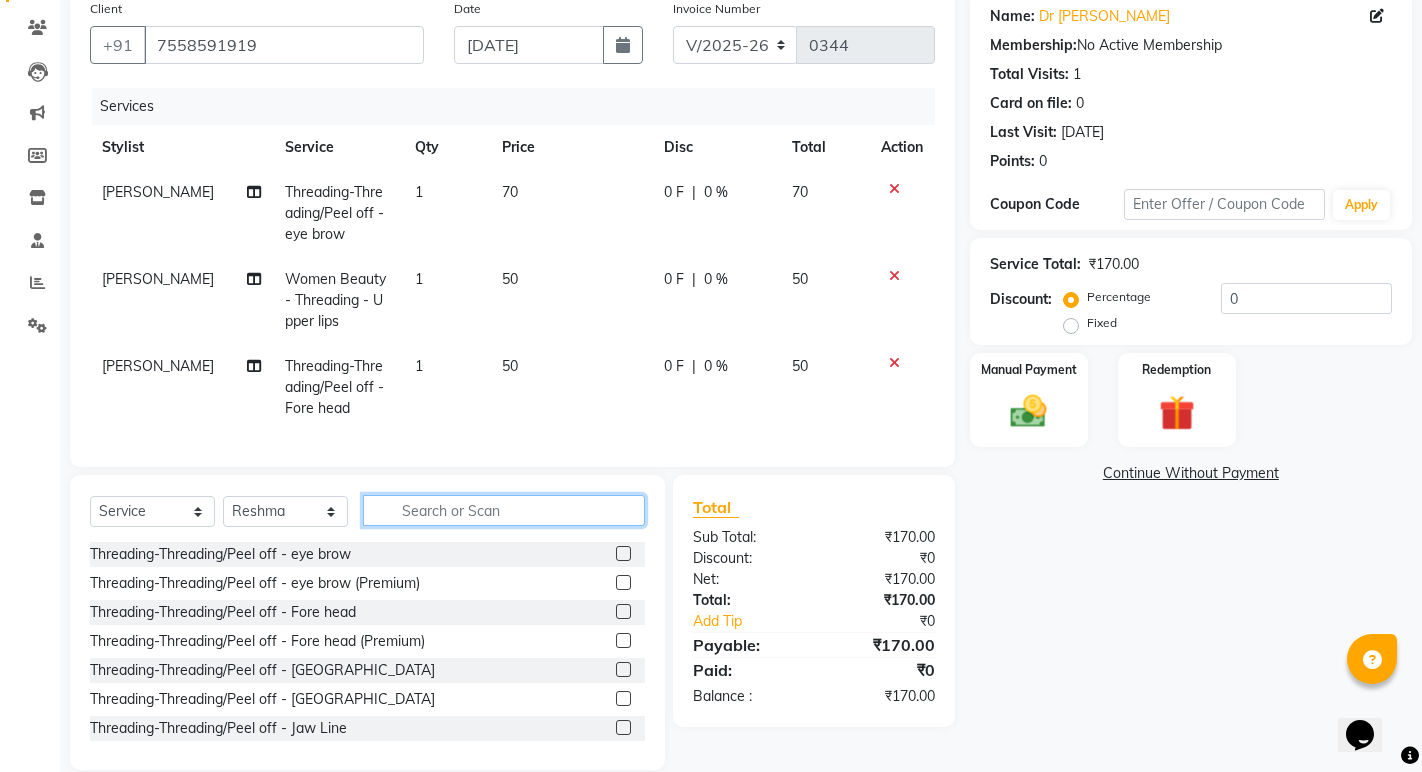 click 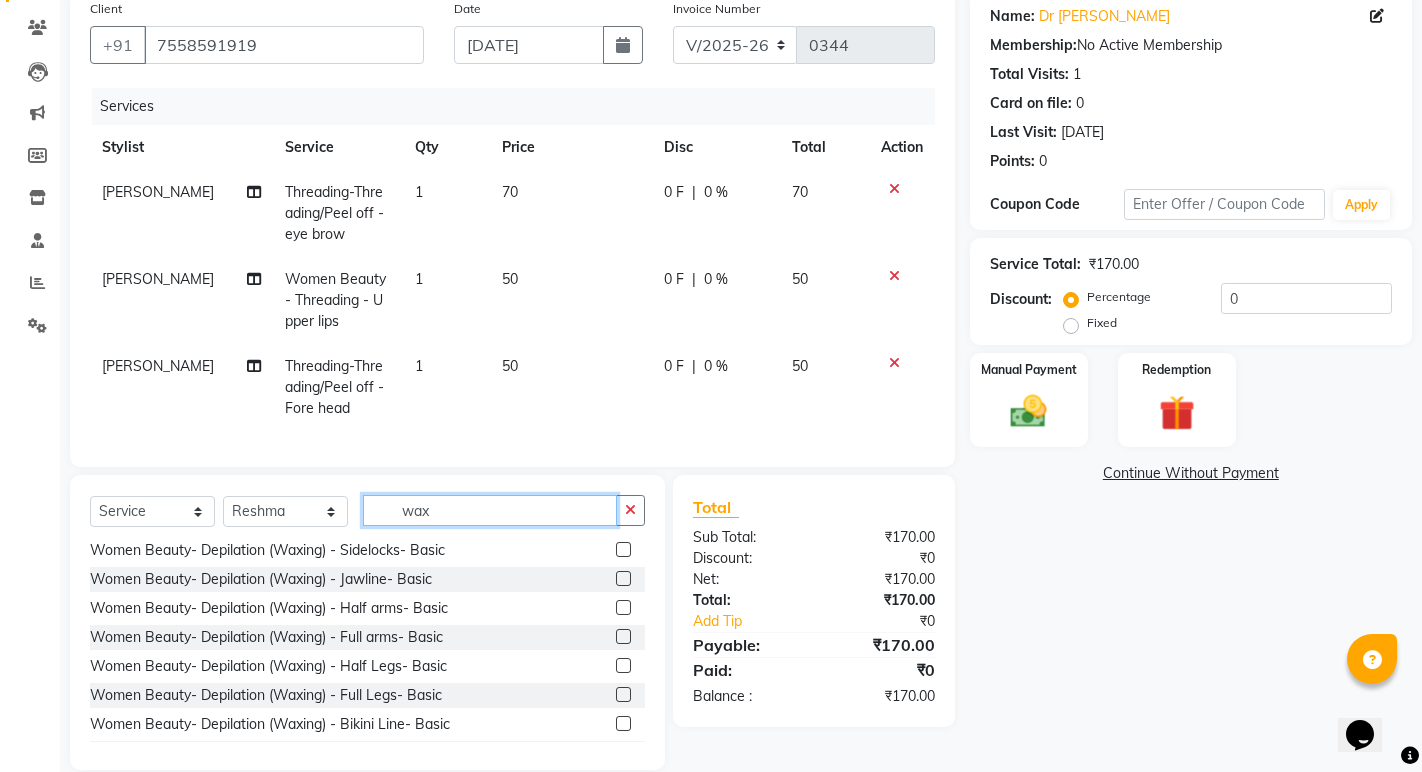 scroll, scrollTop: 300, scrollLeft: 0, axis: vertical 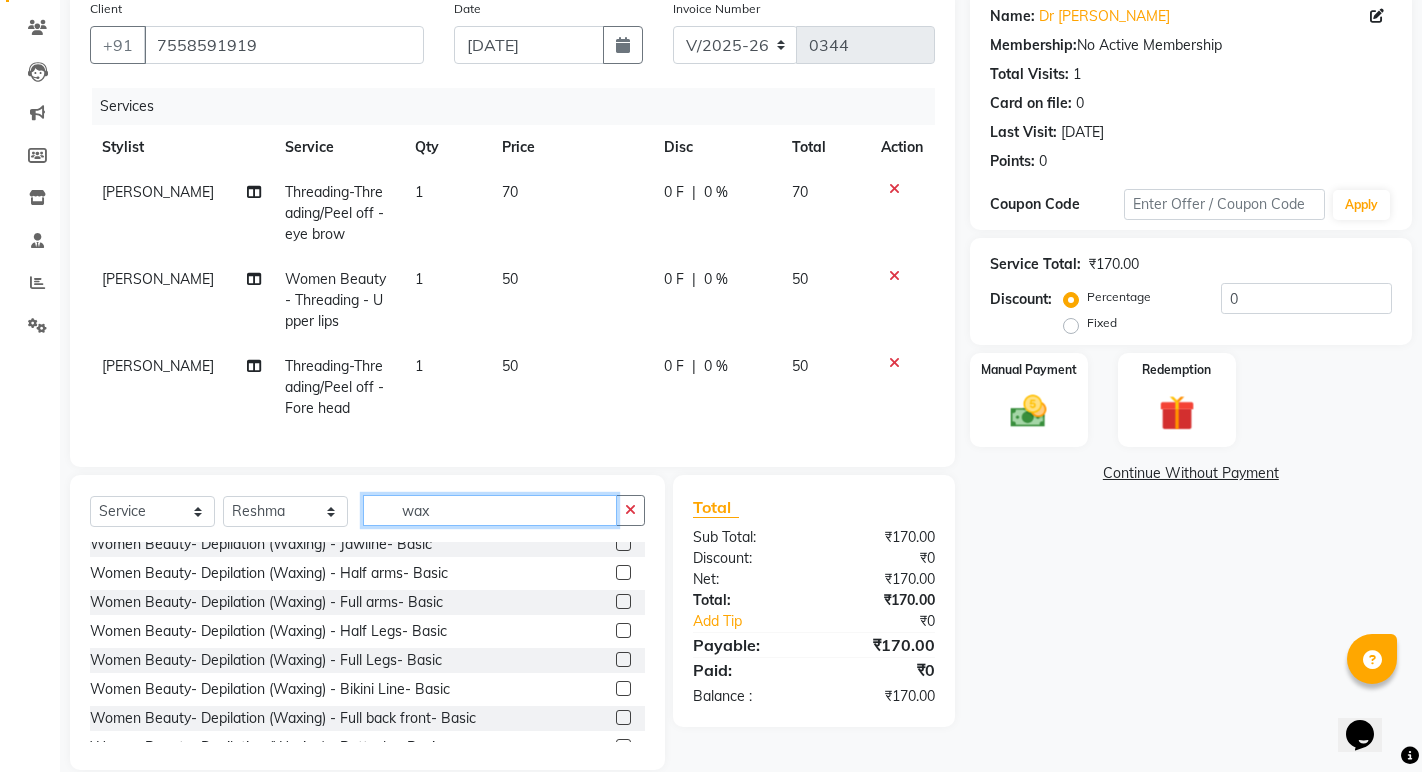 type on "wax" 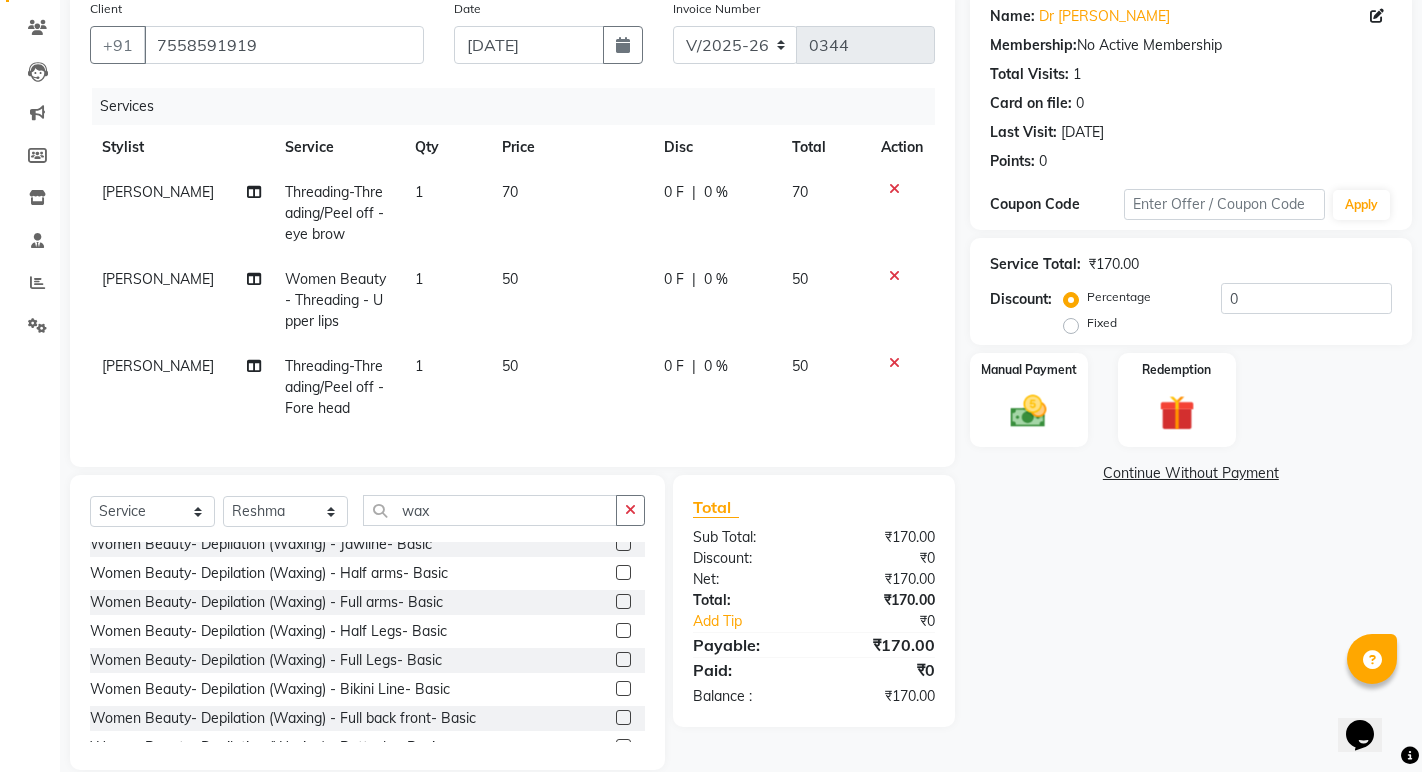 click 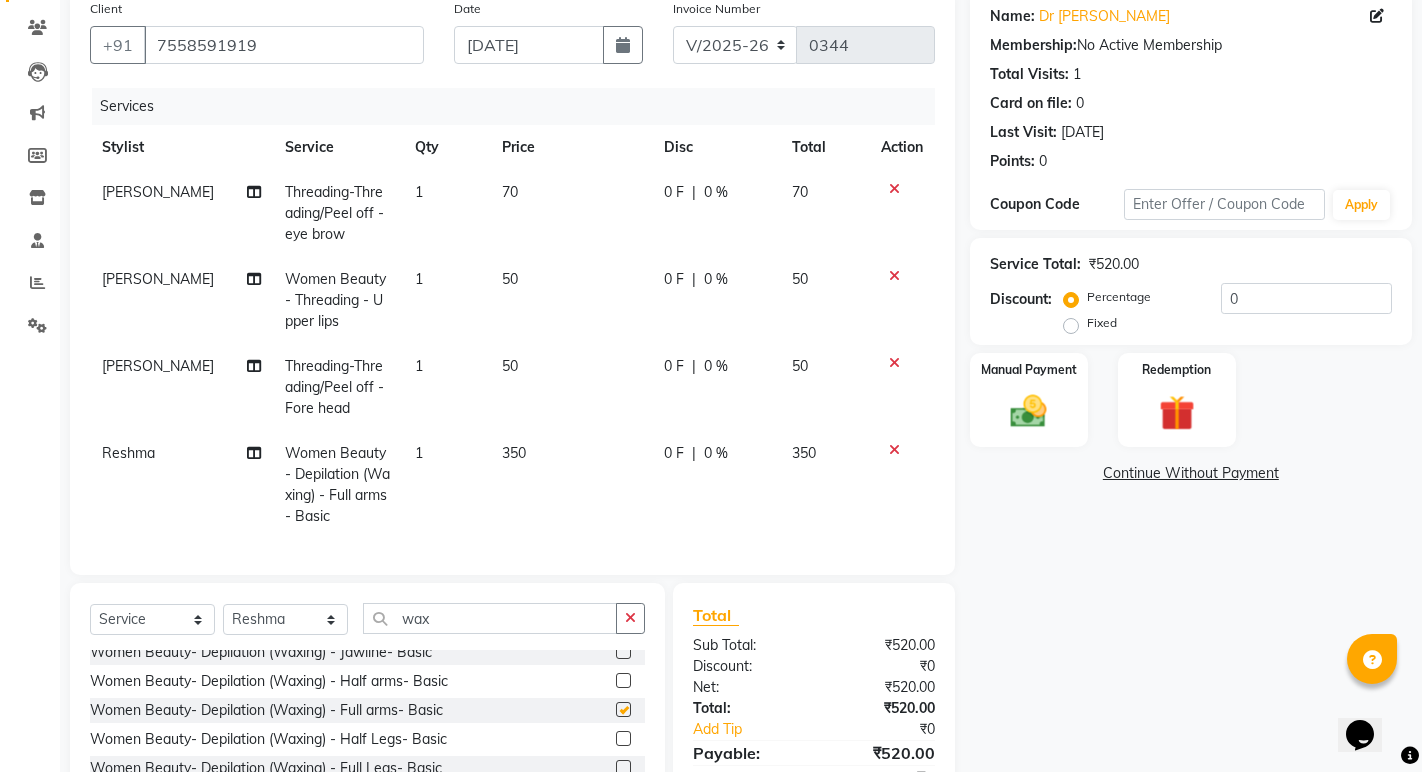 checkbox on "false" 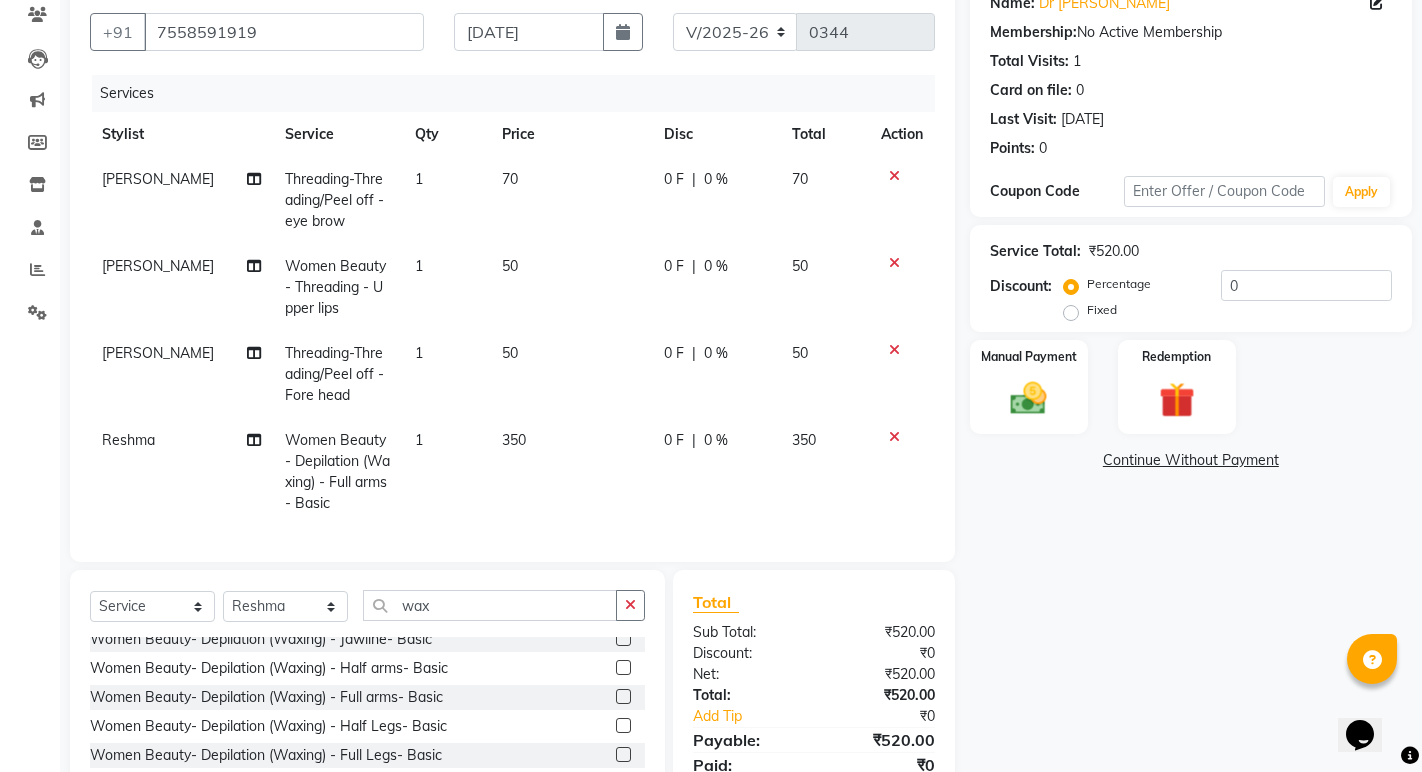 scroll, scrollTop: 260, scrollLeft: 0, axis: vertical 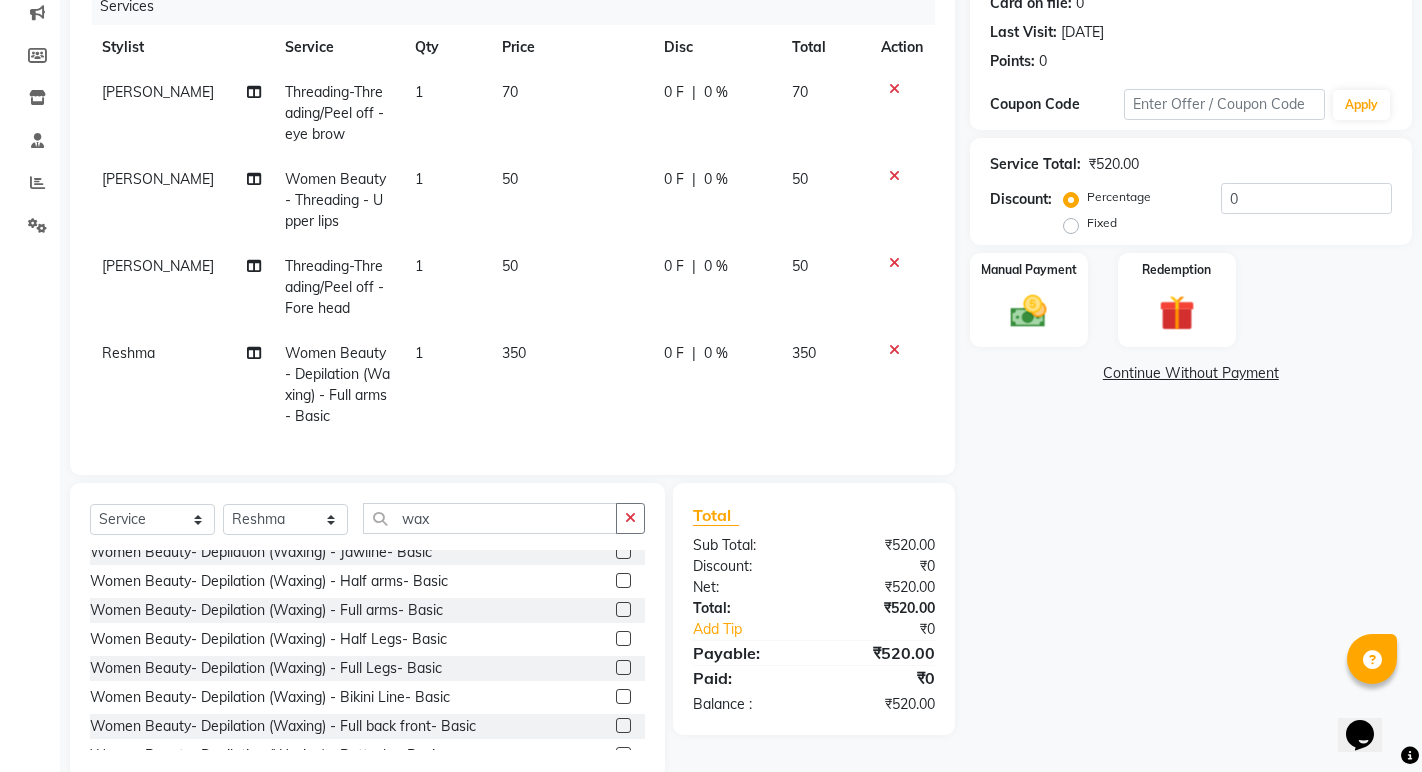 click 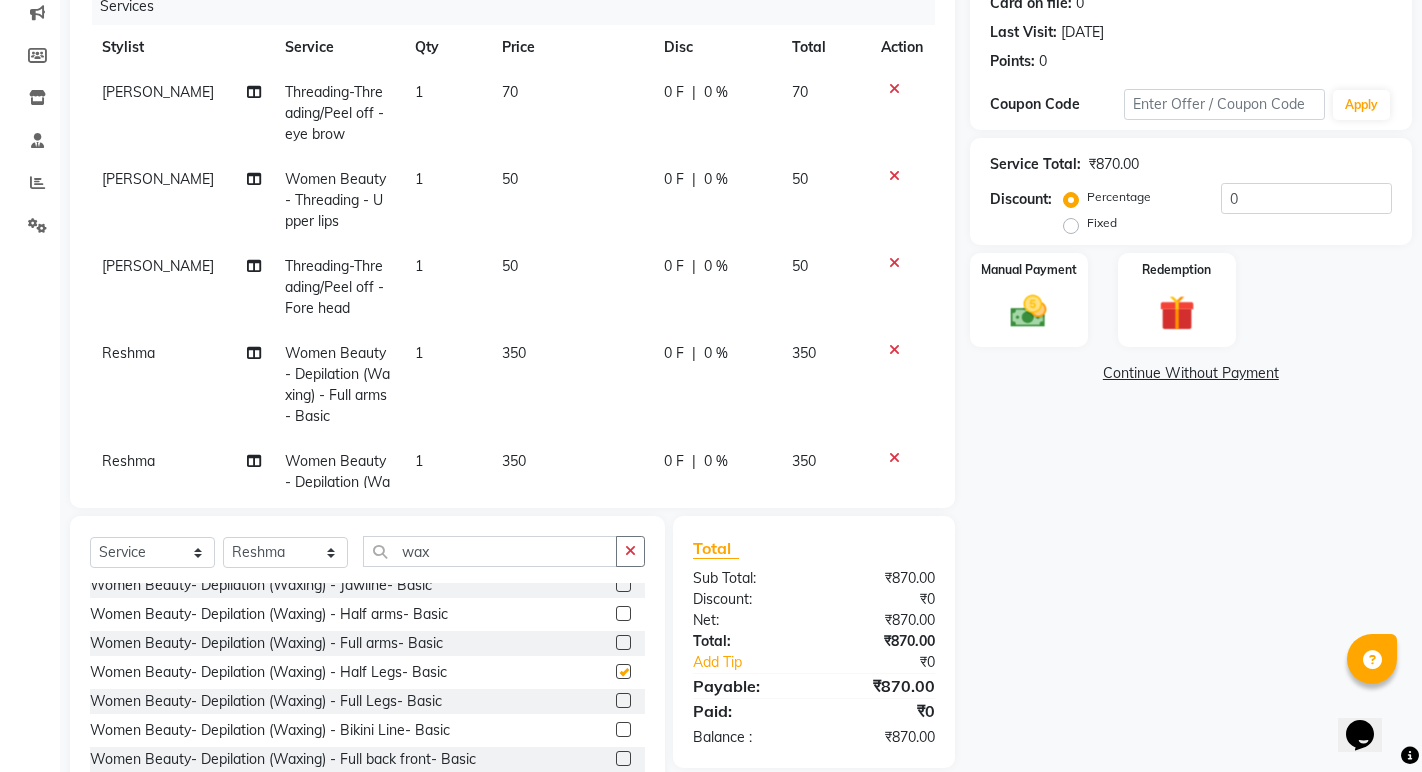 checkbox on "false" 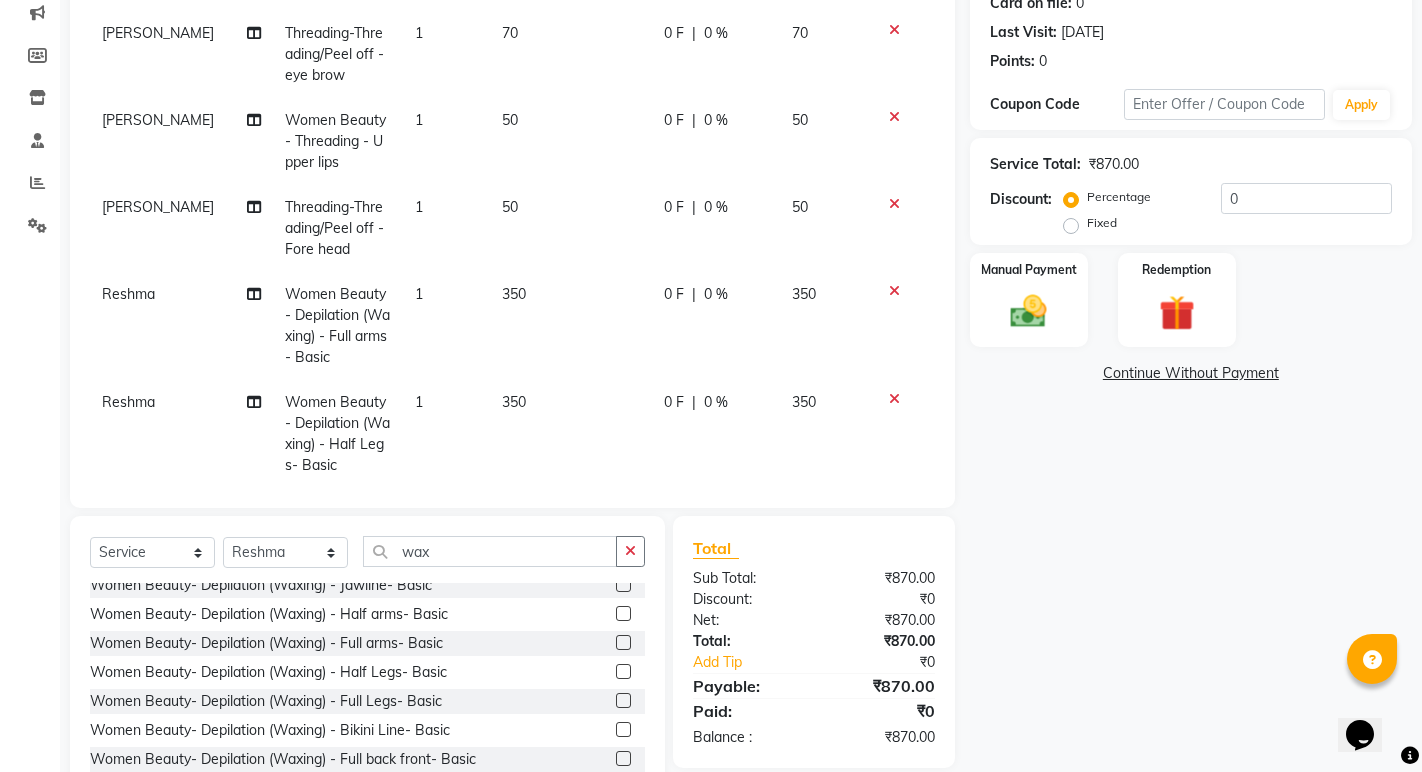 scroll, scrollTop: 90, scrollLeft: 0, axis: vertical 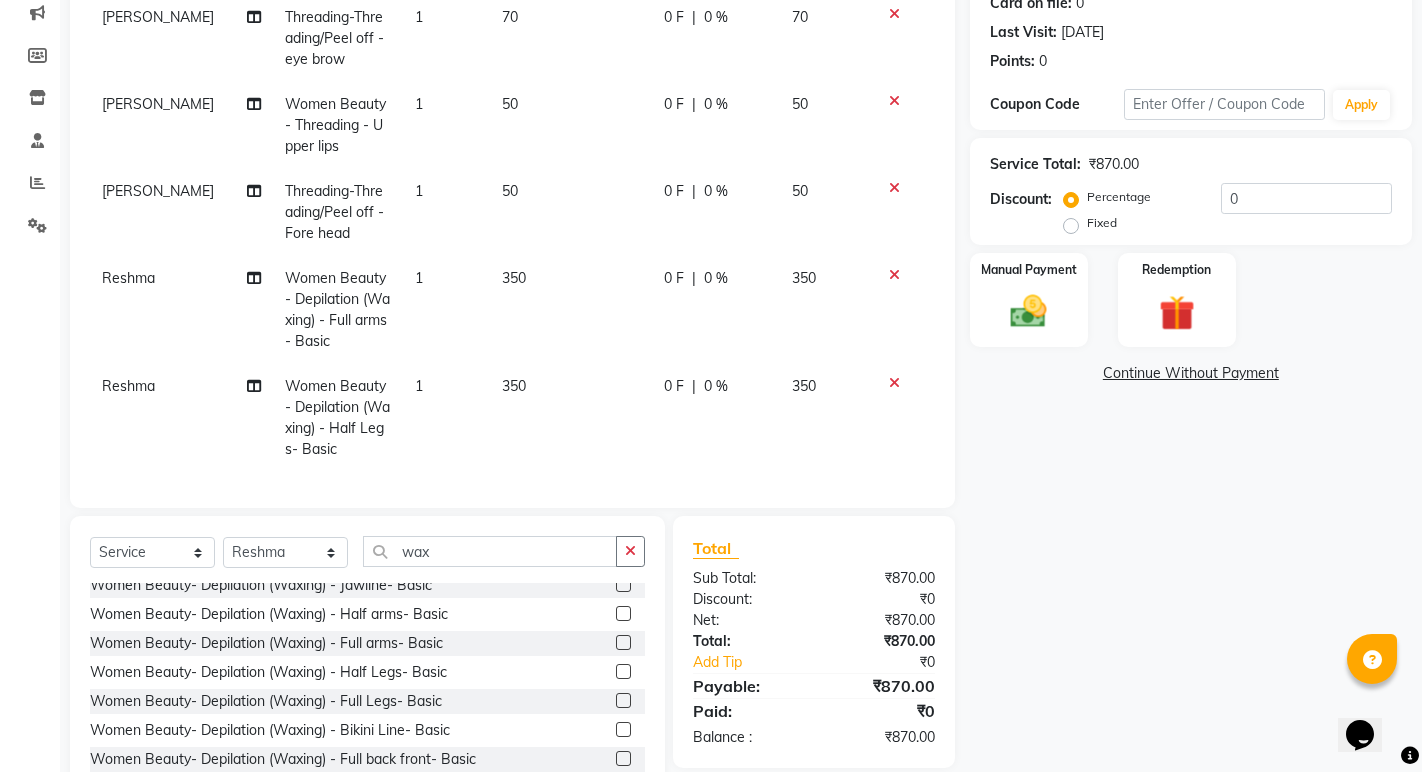 click on "0 %" 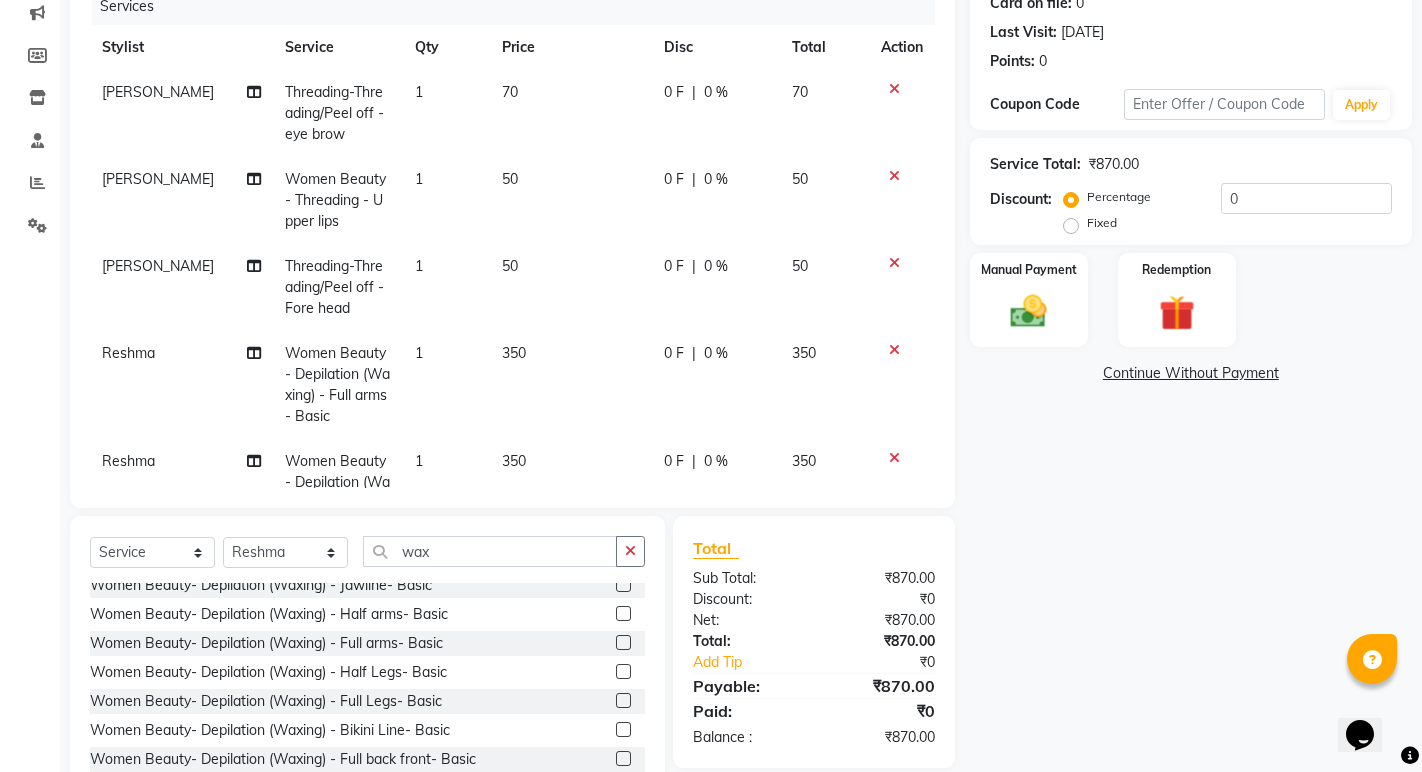 select on "32015" 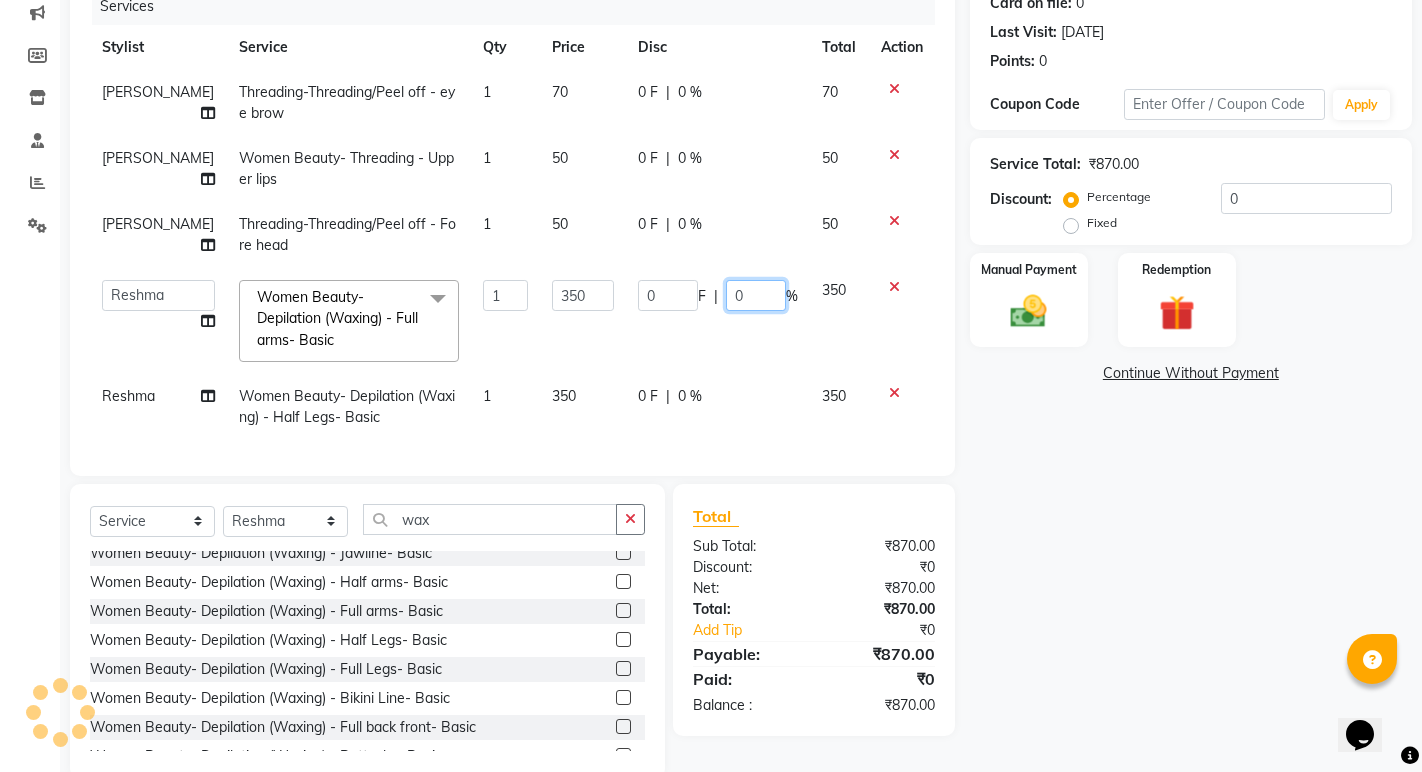 click on "0" 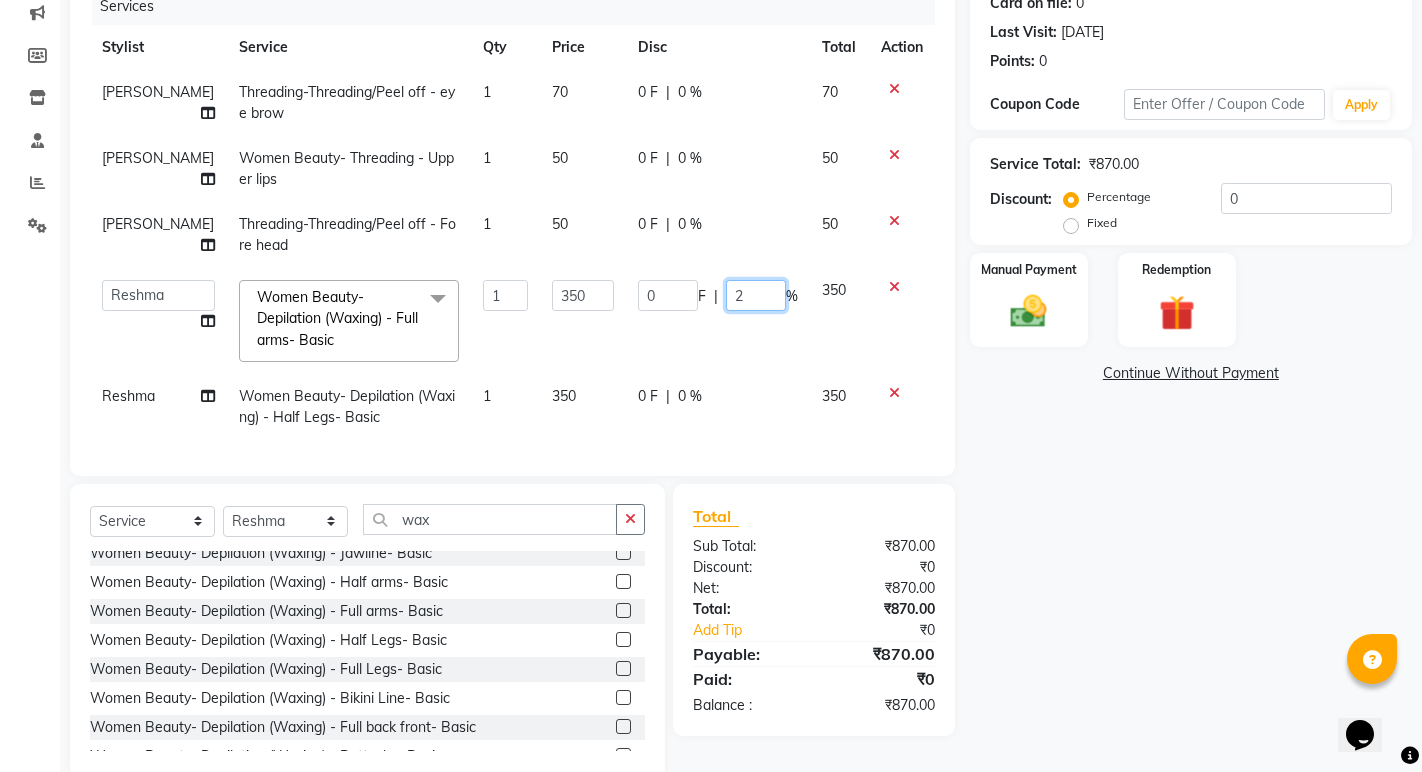 type on "20" 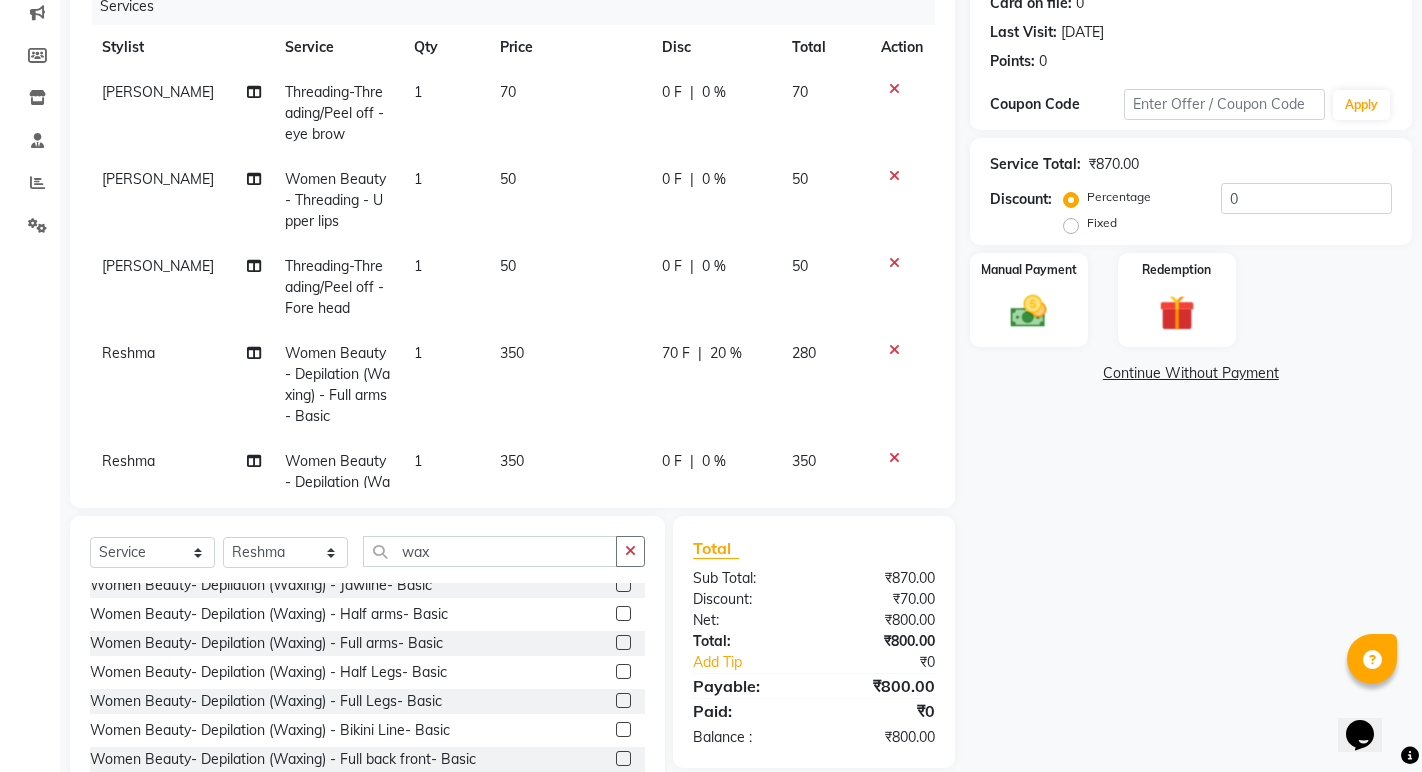 click on "[PERSON_NAME] Threading-Threading/Peel off - eye brow 1 70 0 F | 0 % 70 [PERSON_NAME] Women Beauty- Threading - Upper lips 1 50 0 F | 0 % 50 [PERSON_NAME] Threading-Threading/Peel off - Fore head 1 50 0 F | 0 % 50 Reshma Women Beauty- Depilation (Waxing) - Full arms- Basic 1 350 70 F | 20 % 280 Reshma Women Beauty- Depilation (Waxing) - Half Legs- Basic 1 350 0 F | 0 % 350" 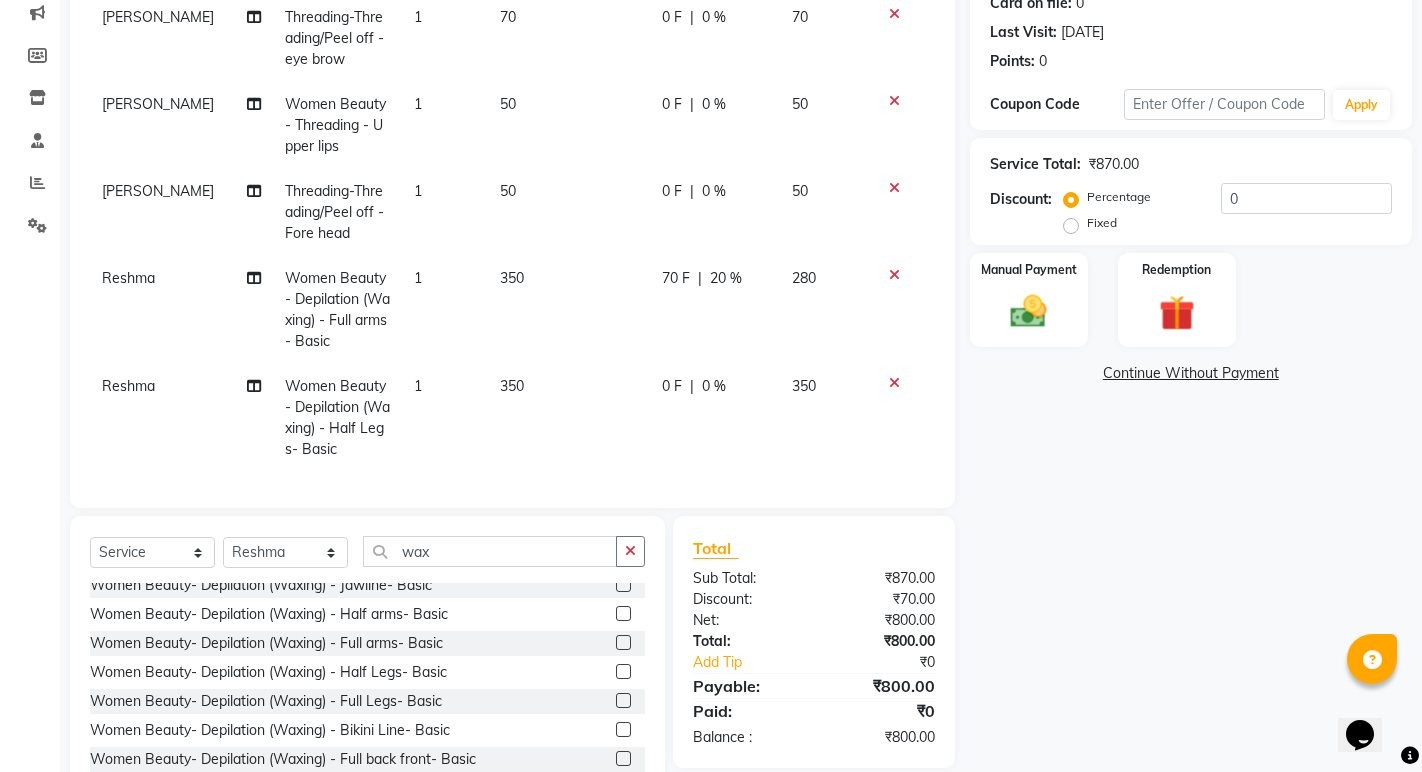 click on "0 %" 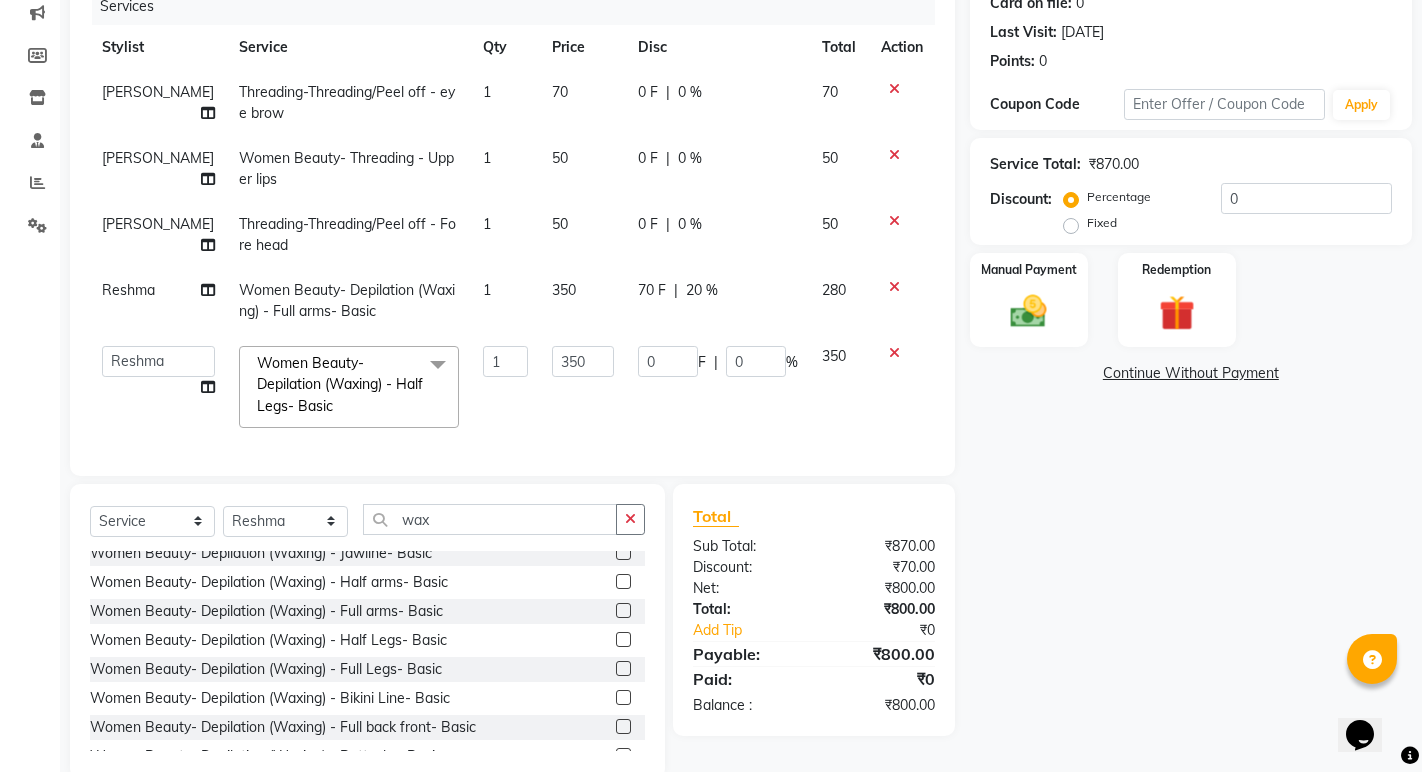 scroll, scrollTop: 0, scrollLeft: 0, axis: both 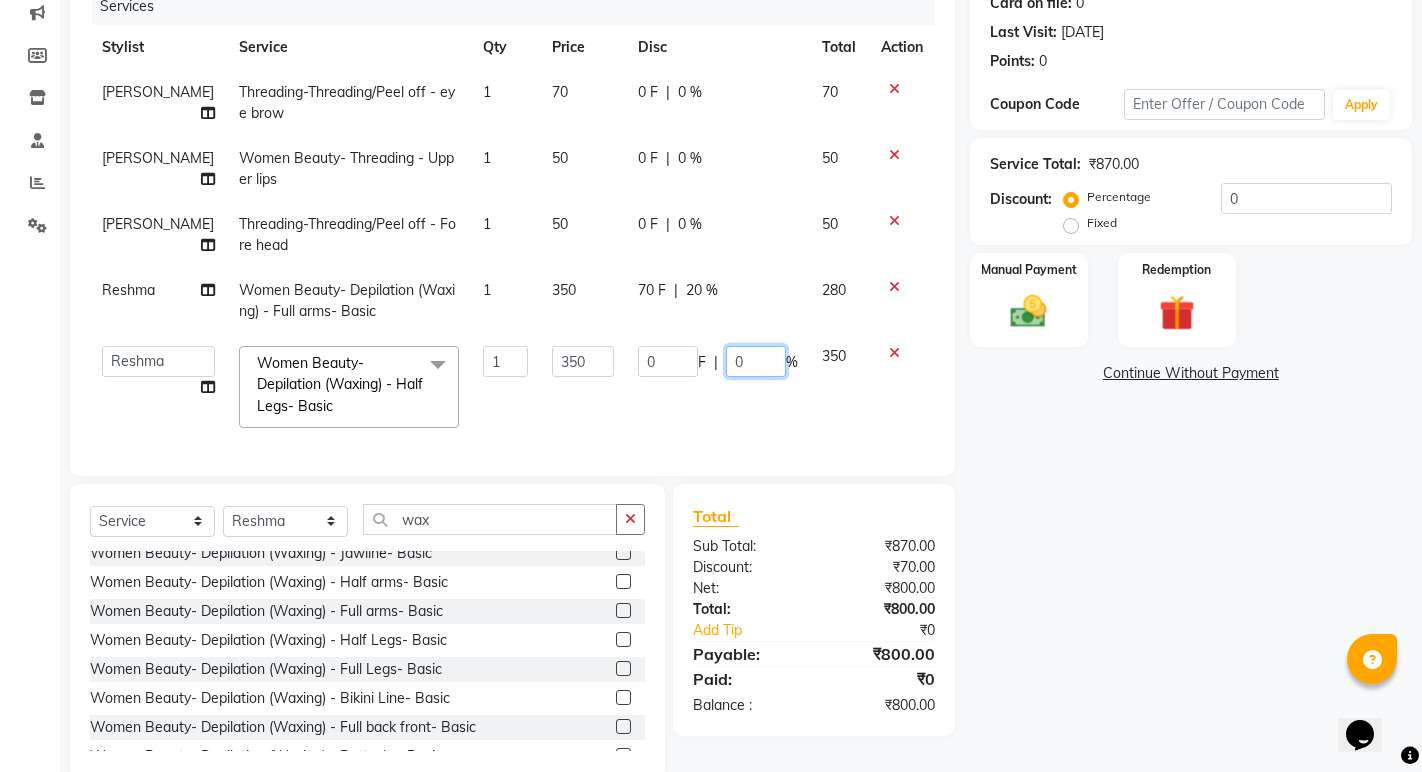 click on "0" 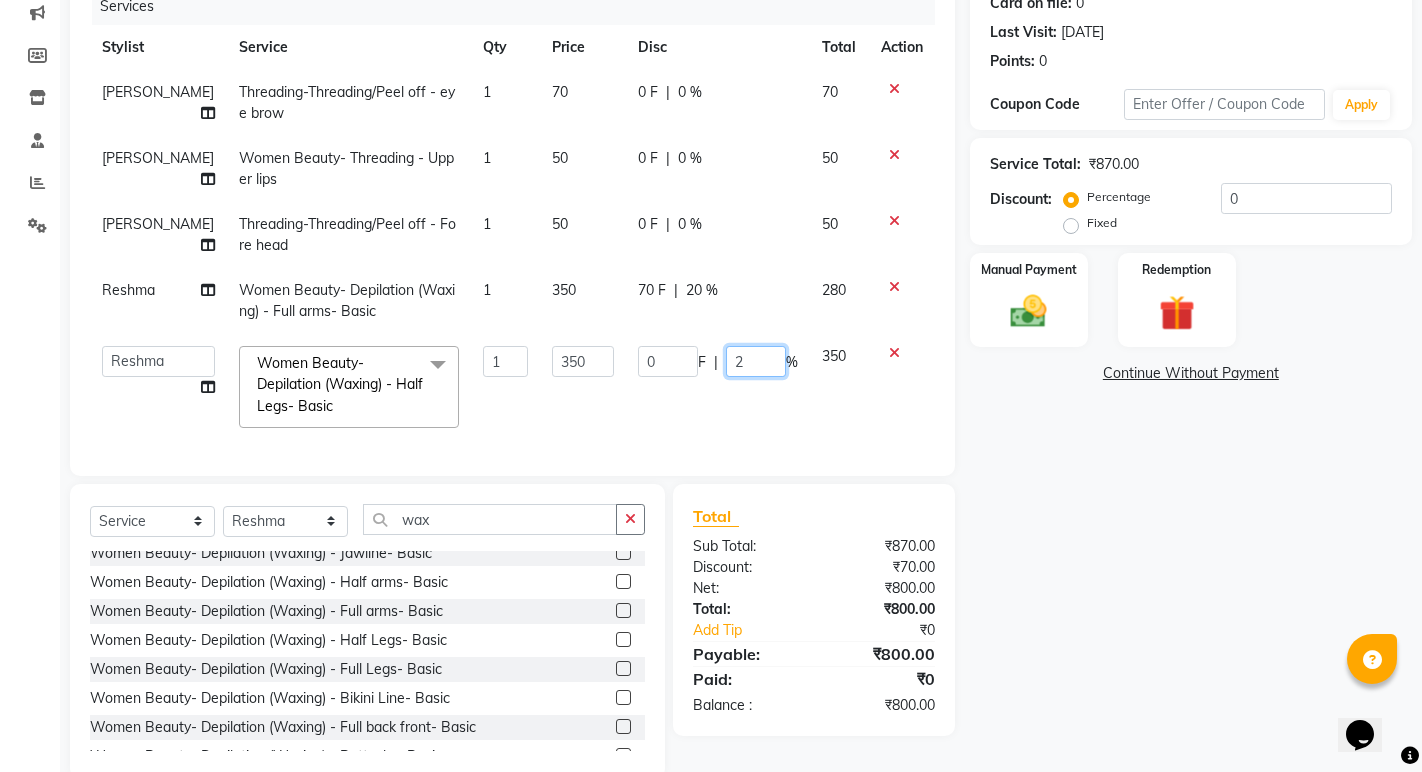type on "20" 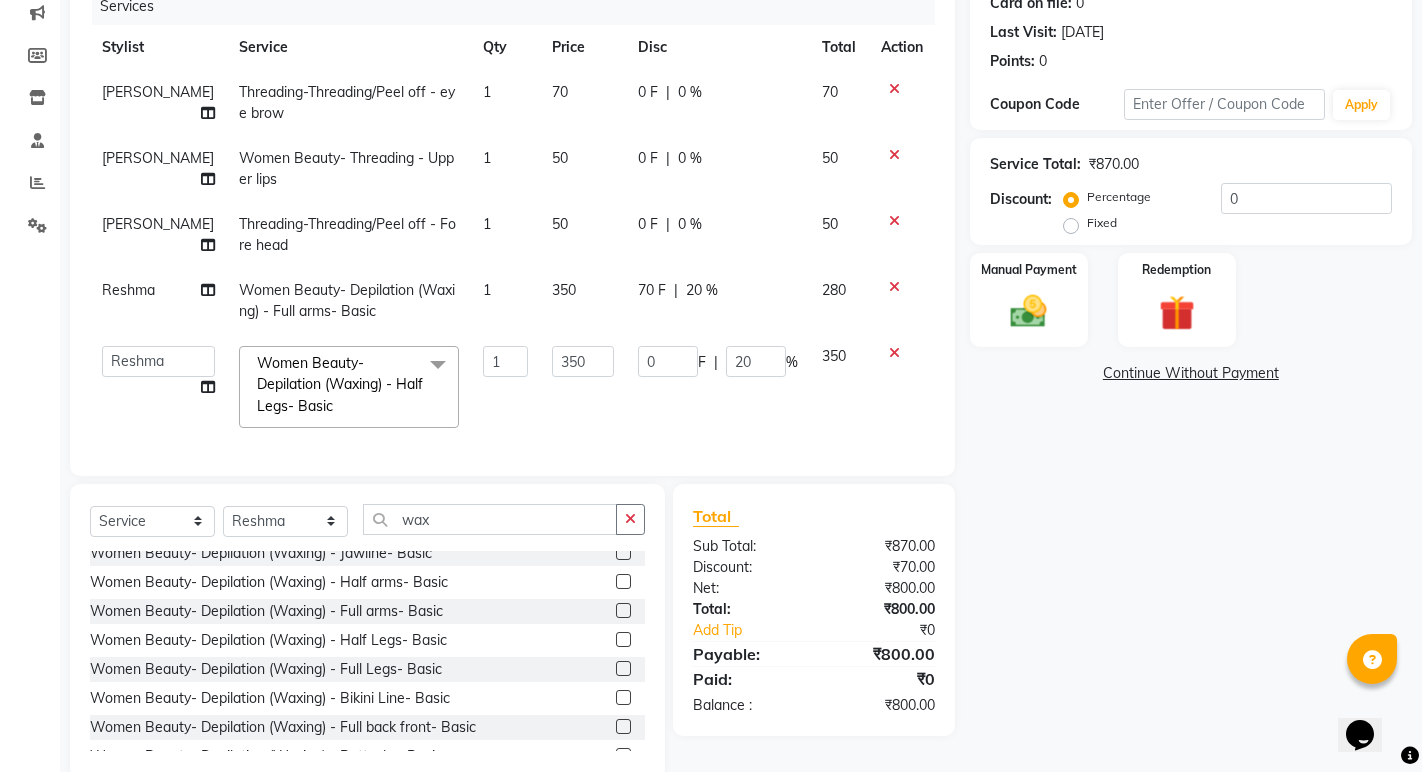 click on "Services Stylist Service Qty Price Disc Total Action [PERSON_NAME] Threading-Threading/Peel off - eye brow 1 70 0 F | 0 % 70 [PERSON_NAME] Women Beauty- Threading - Upper lips 1 50 0 F | 0 % 50 [PERSON_NAME] Threading-Threading/Peel off - Fore head 1 50 0 F | 0 % 50 Reshma Women Beauty- Depilation (Waxing) - Full arms- Basic 1 350 70 F | 20 % 280  [PERSON_NAME]   Manager    [PERSON_NAME]   [PERSON_NAME]   Reshma   [PERSON_NAME]   Shanti   [PERSON_NAME]  Women Beauty- Depilation (Waxing) - Half Legs- Basic  x Threading-Threading/Peel off - eye brow Threading-Threading/Peel off - eye brow (Premium) Threading-Threading/Peel off - Fore head Threading-Threading/Peel off - Fore head (Premium) Threading-Threading/Peel off - Upper lips Threading-Threading/Peel off - Lower lips Threading-Threading/Peel off - Jaw Line Threading-Threading/Peel off - Jaw Line (Premium) Threading-Threading/Peel off - Neck Threading-Threading/Peel off - Neck (Premium) Threading-Threading/Peel off - face Threading-Threading/Peel off - face (Premium) Threading-Threading/Peel off - chin 1" 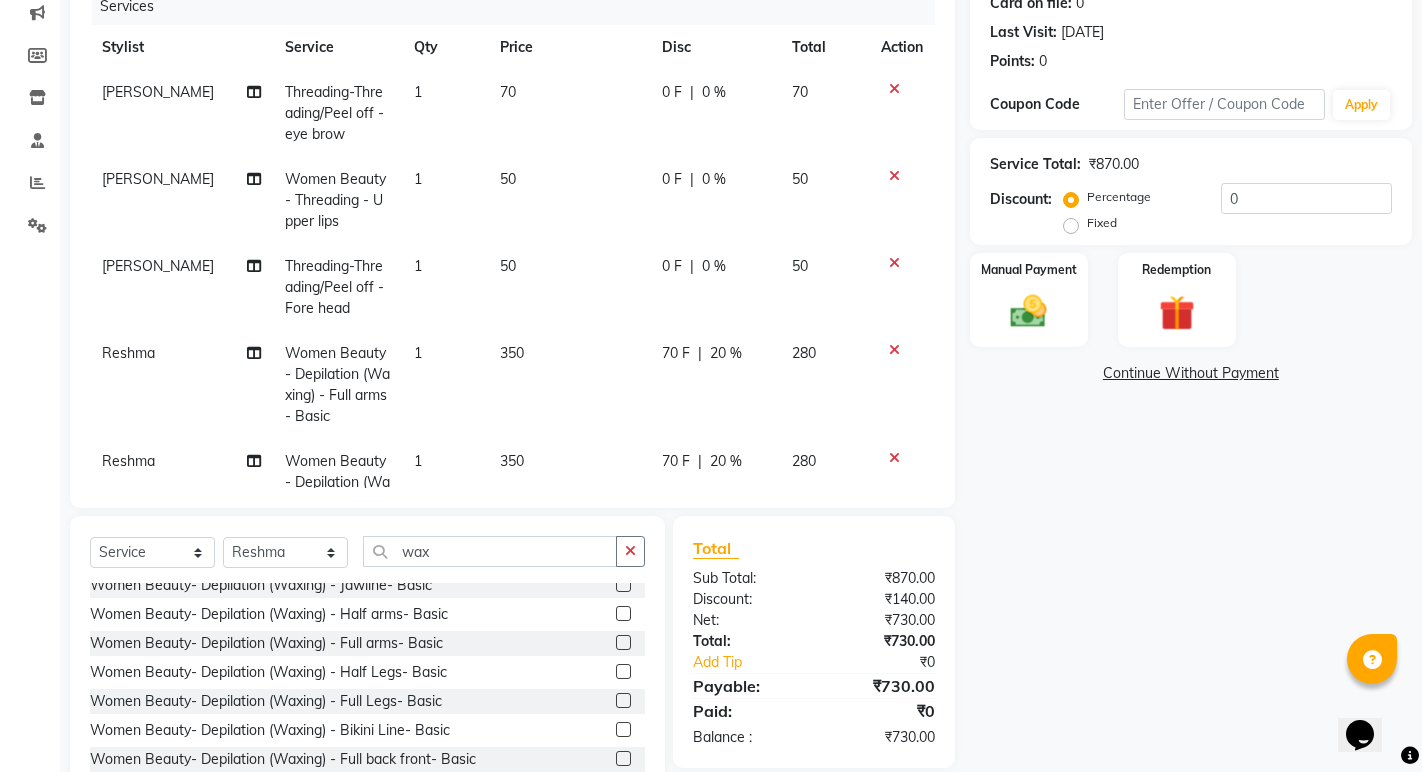 scroll, scrollTop: 90, scrollLeft: 0, axis: vertical 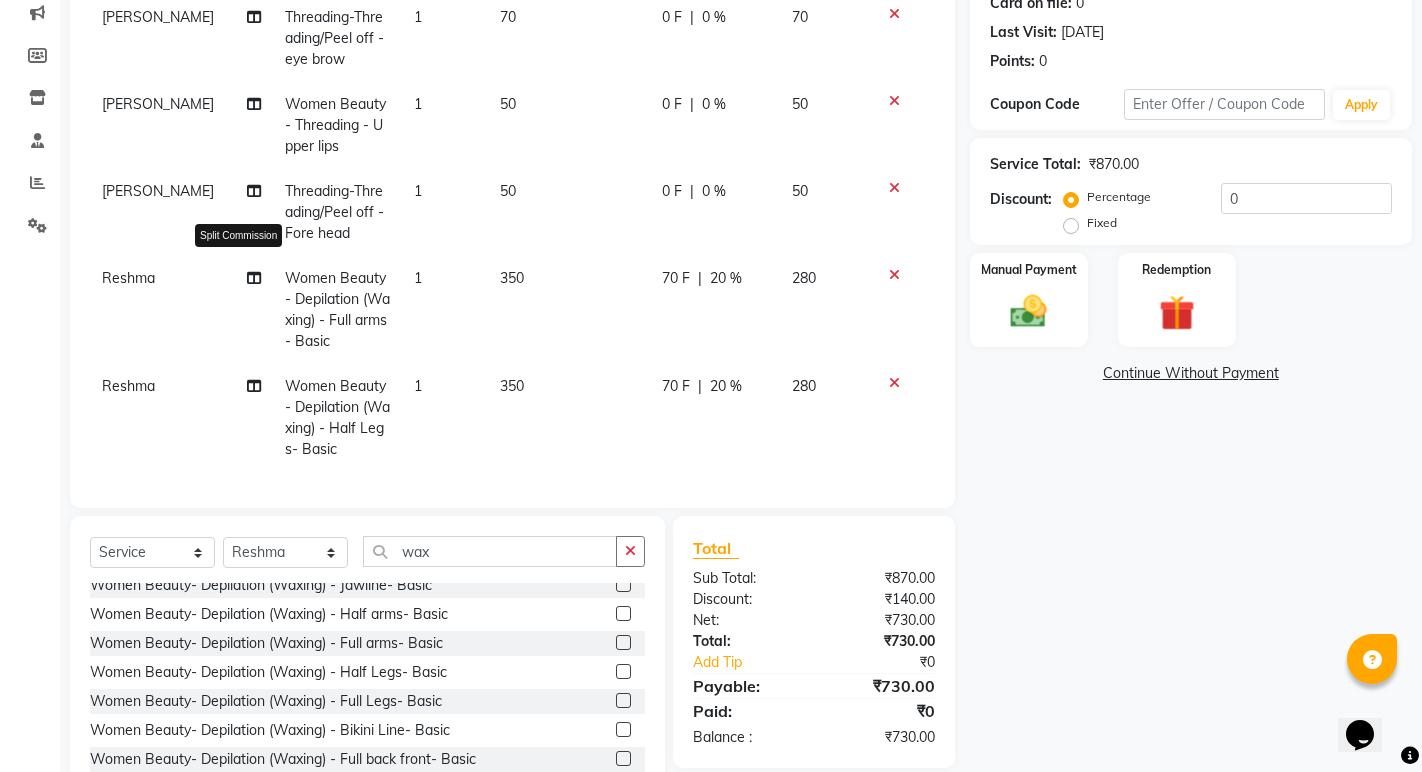 click 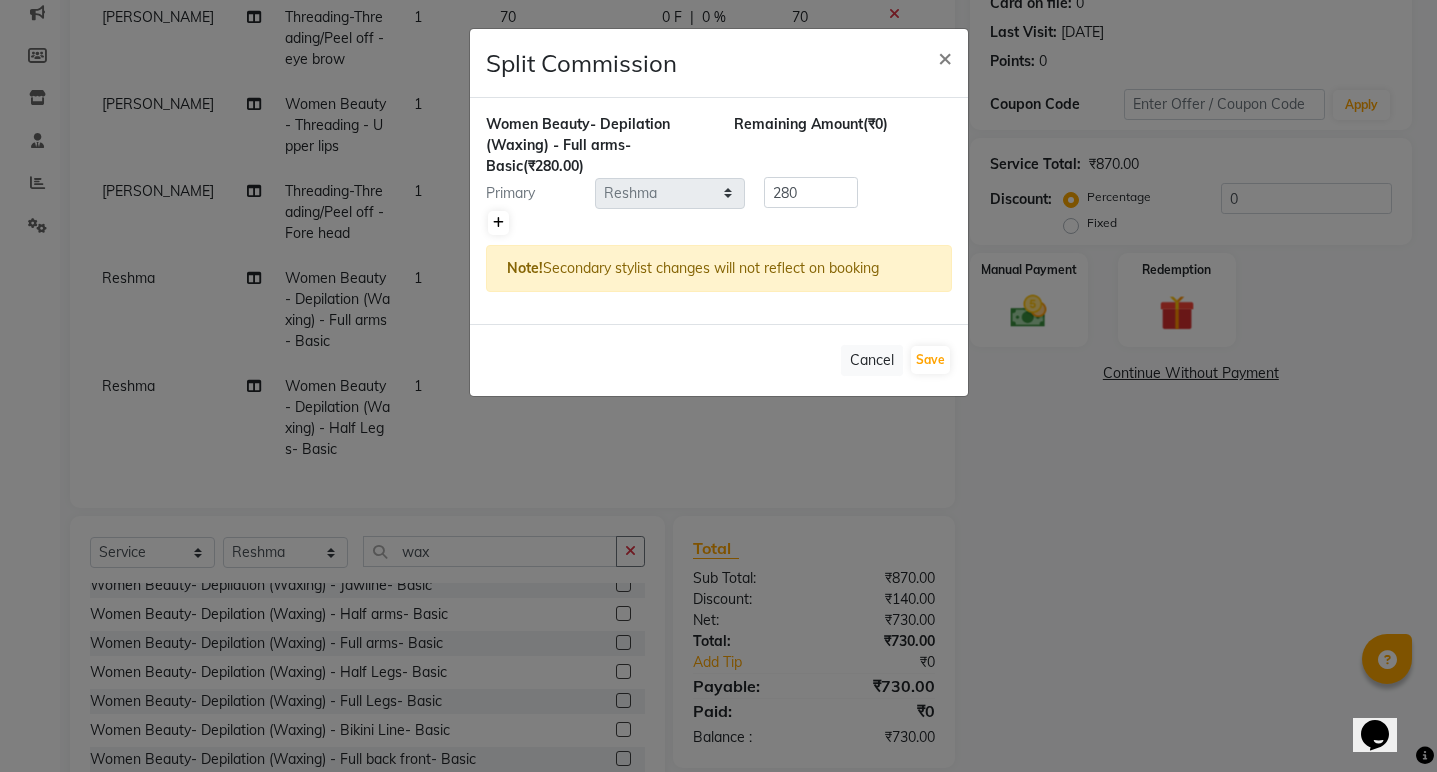 click 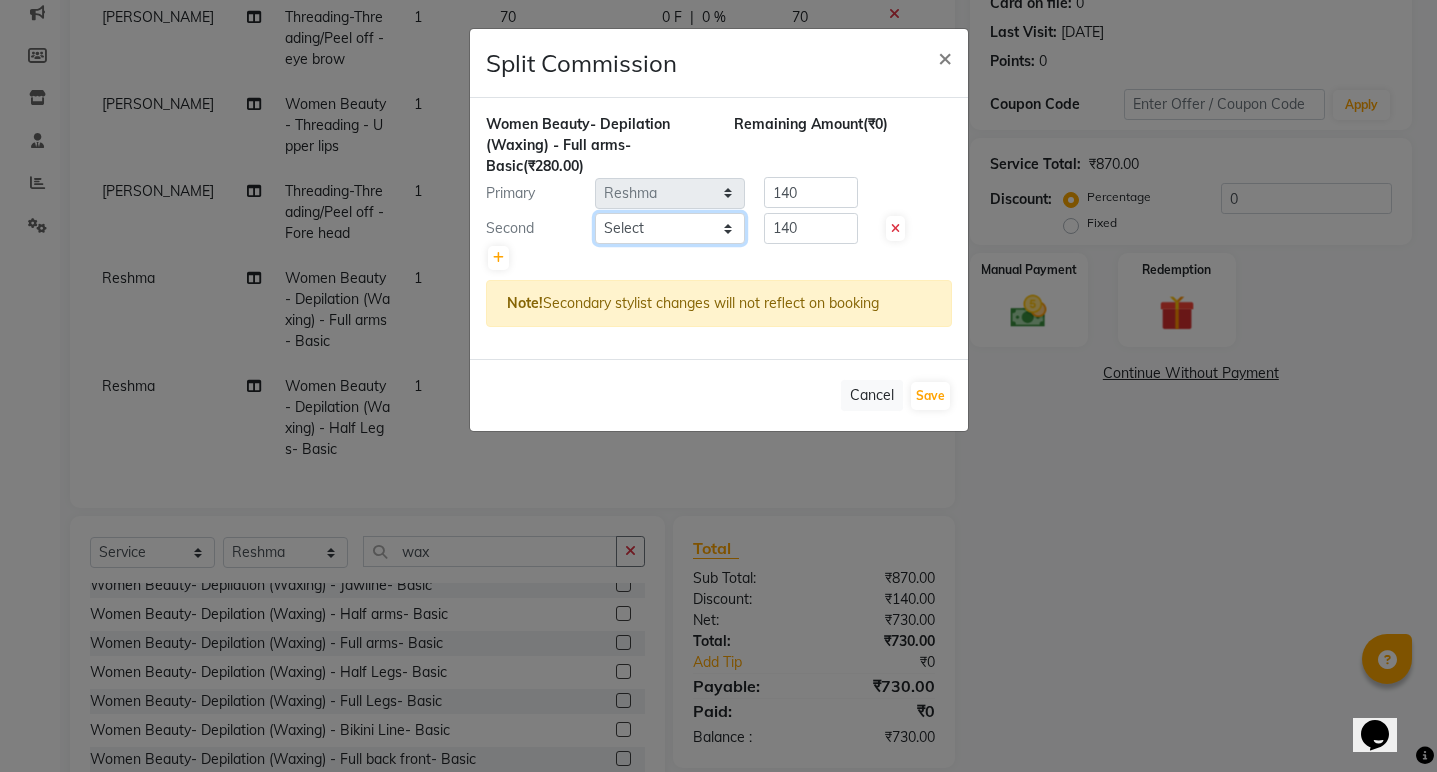 click on "Select  [PERSON_NAME]   Manager    [PERSON_NAME]   [PERSON_NAME]   Reshma   [PERSON_NAME]   Shanti   [GEOGRAPHIC_DATA]" 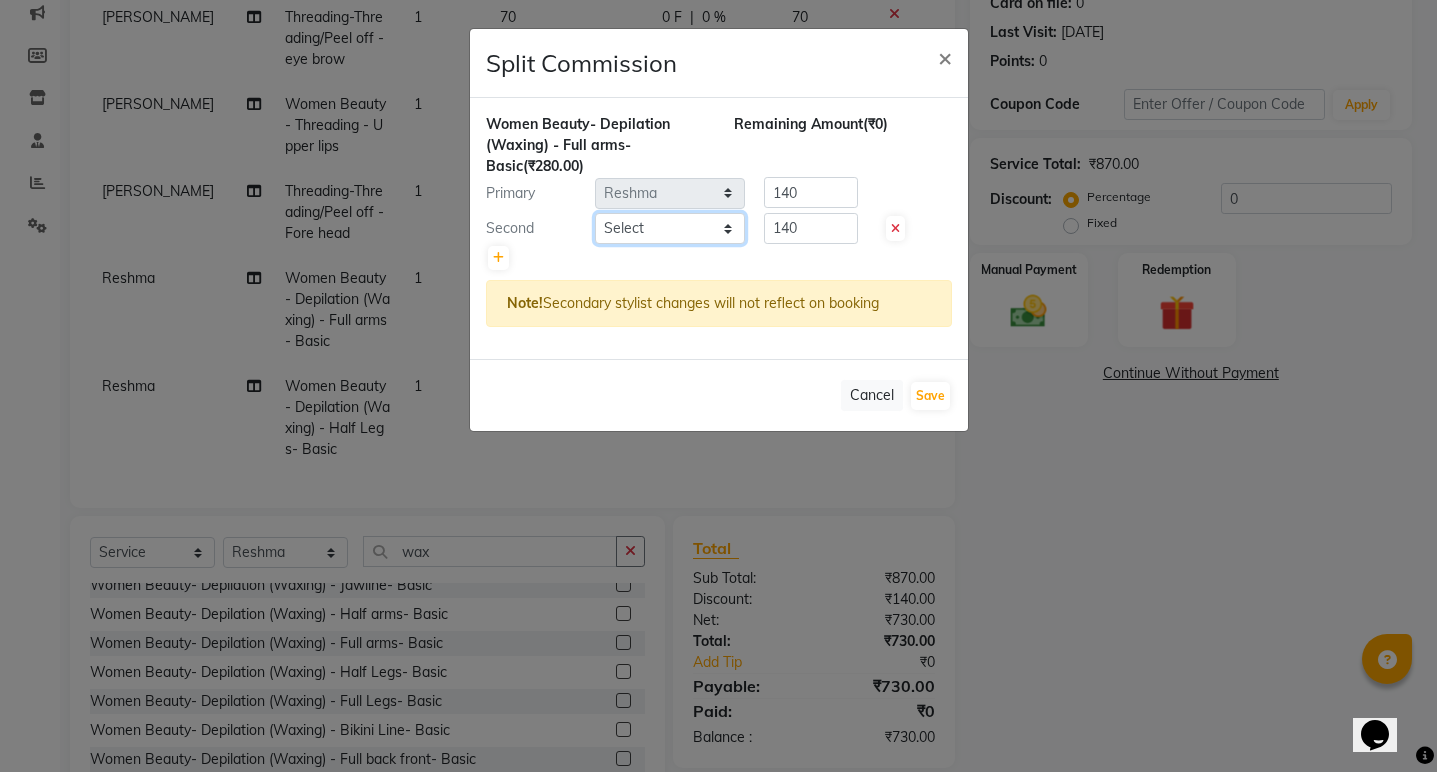 select on "41881" 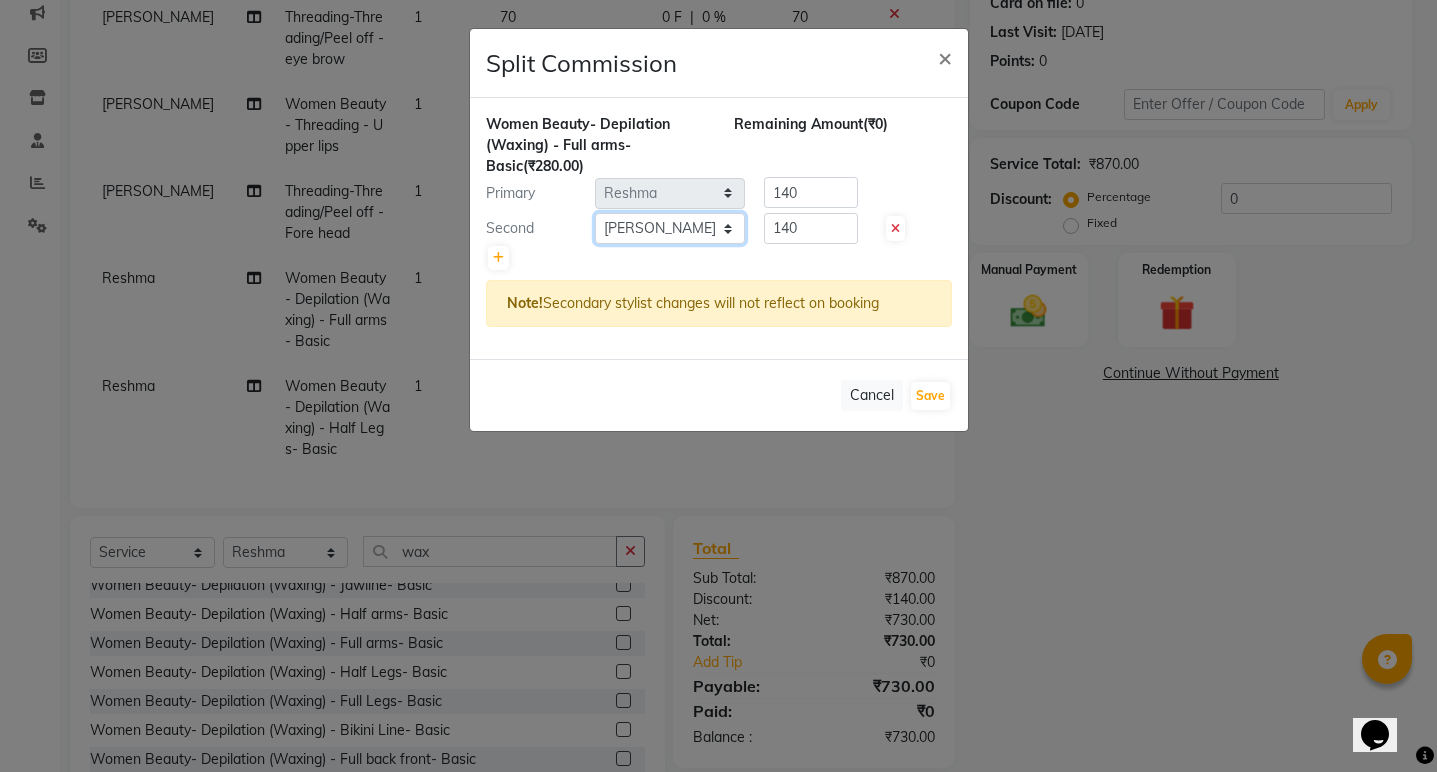 click on "Select  [PERSON_NAME]   Manager    [PERSON_NAME]   [PERSON_NAME]   Reshma   [PERSON_NAME]   Shanti   [GEOGRAPHIC_DATA]" 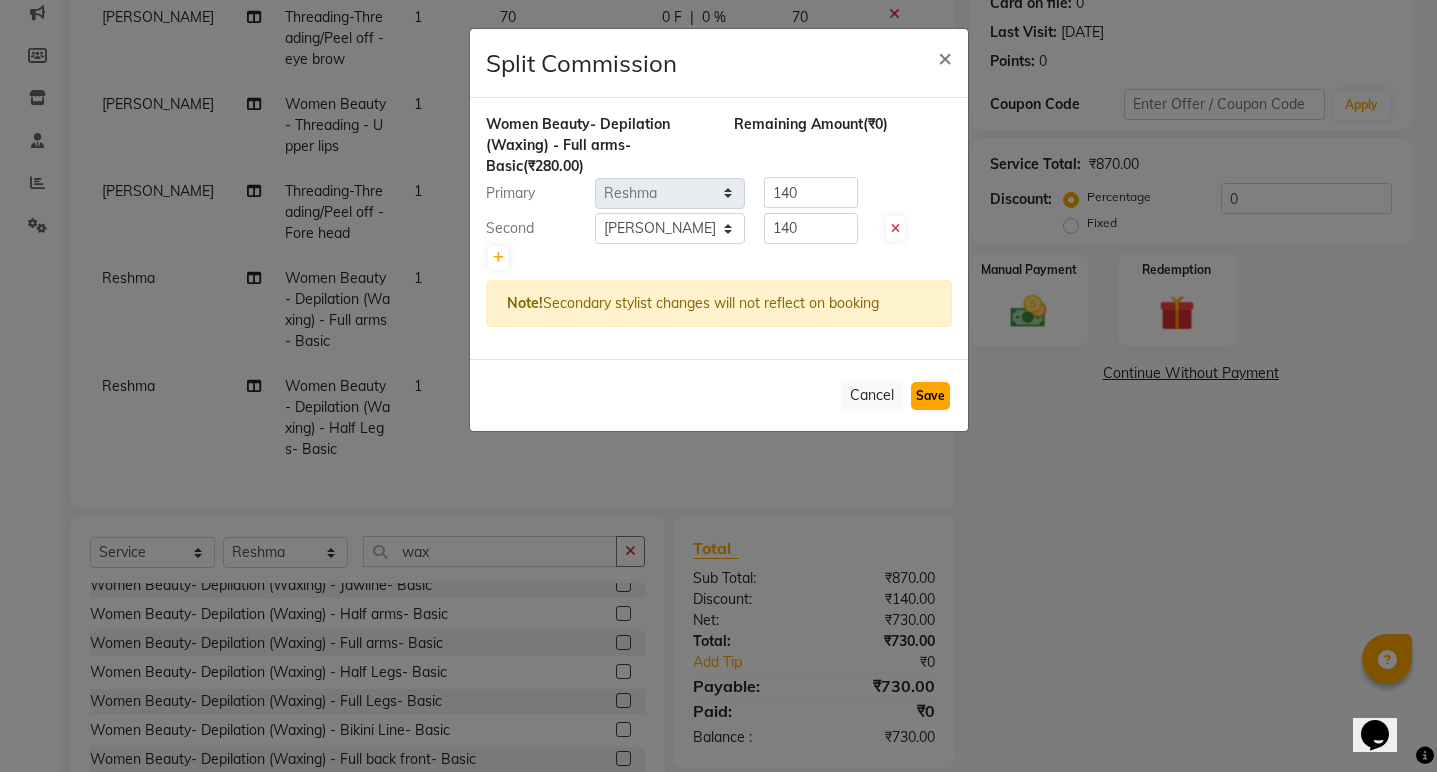 click on "Save" 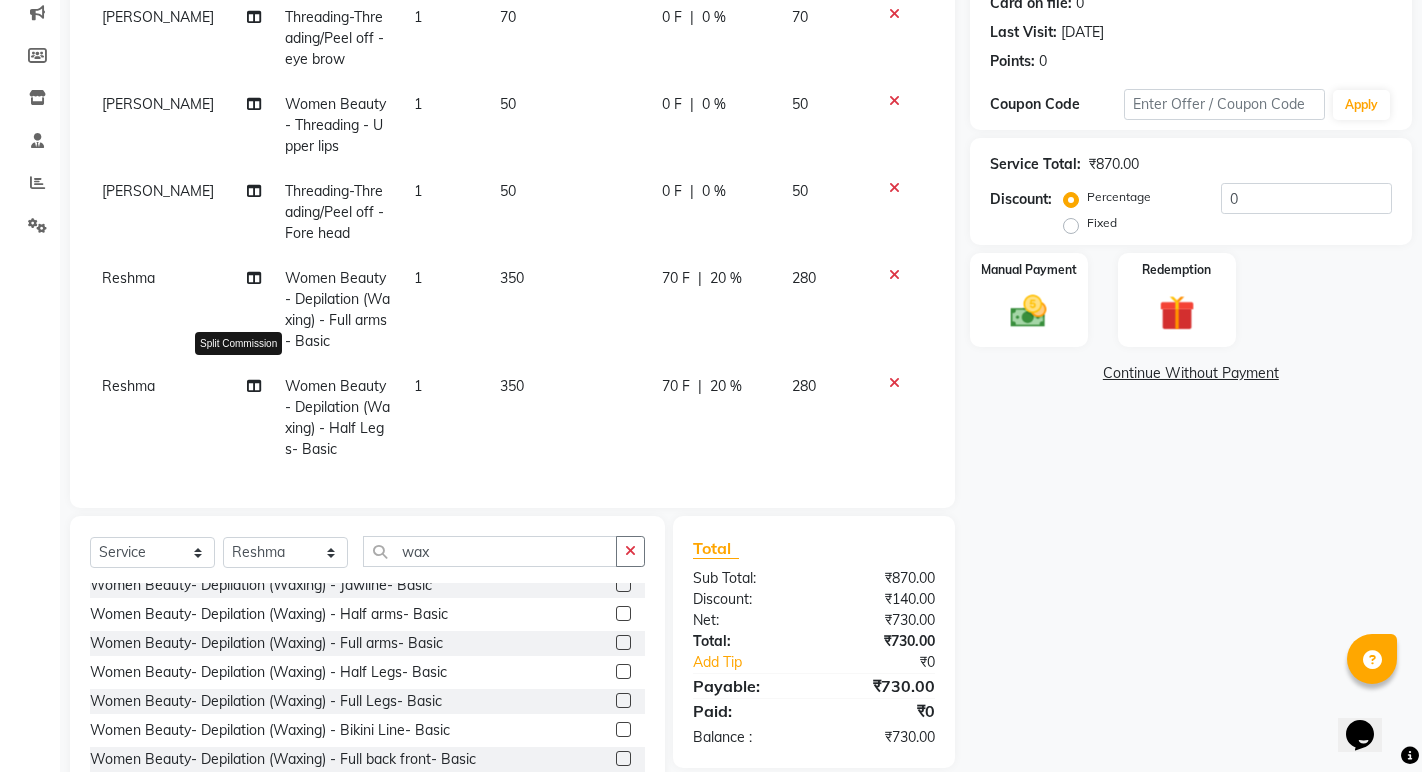 click 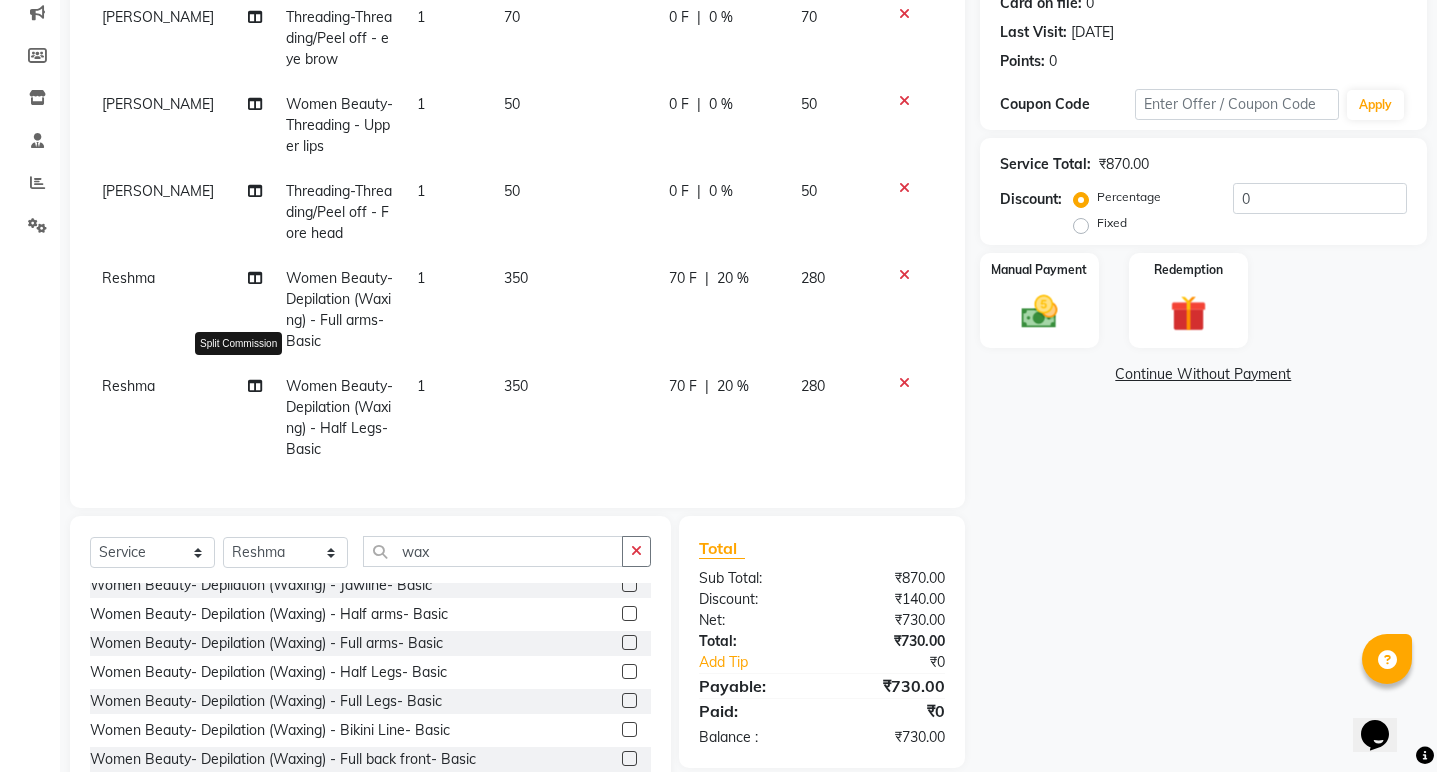 select on "32015" 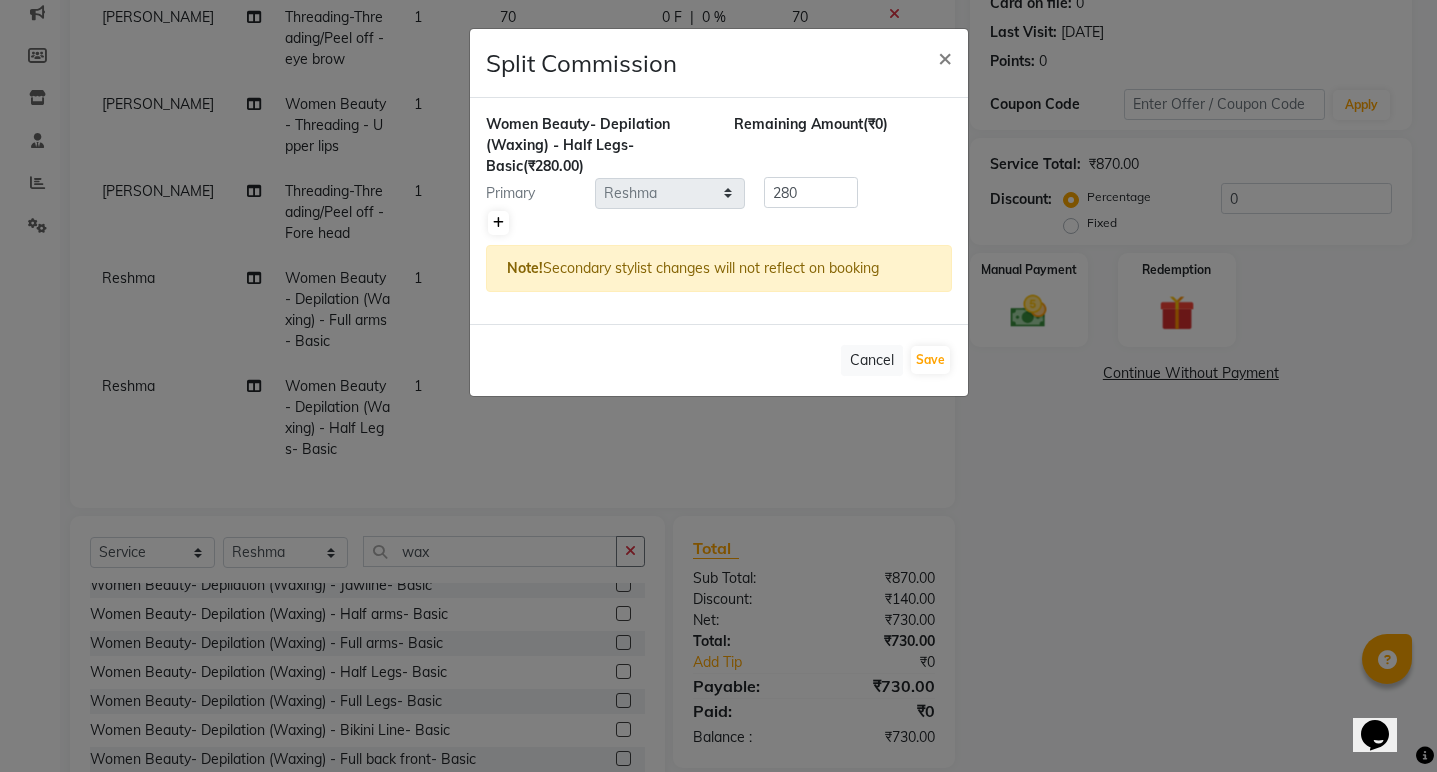 click 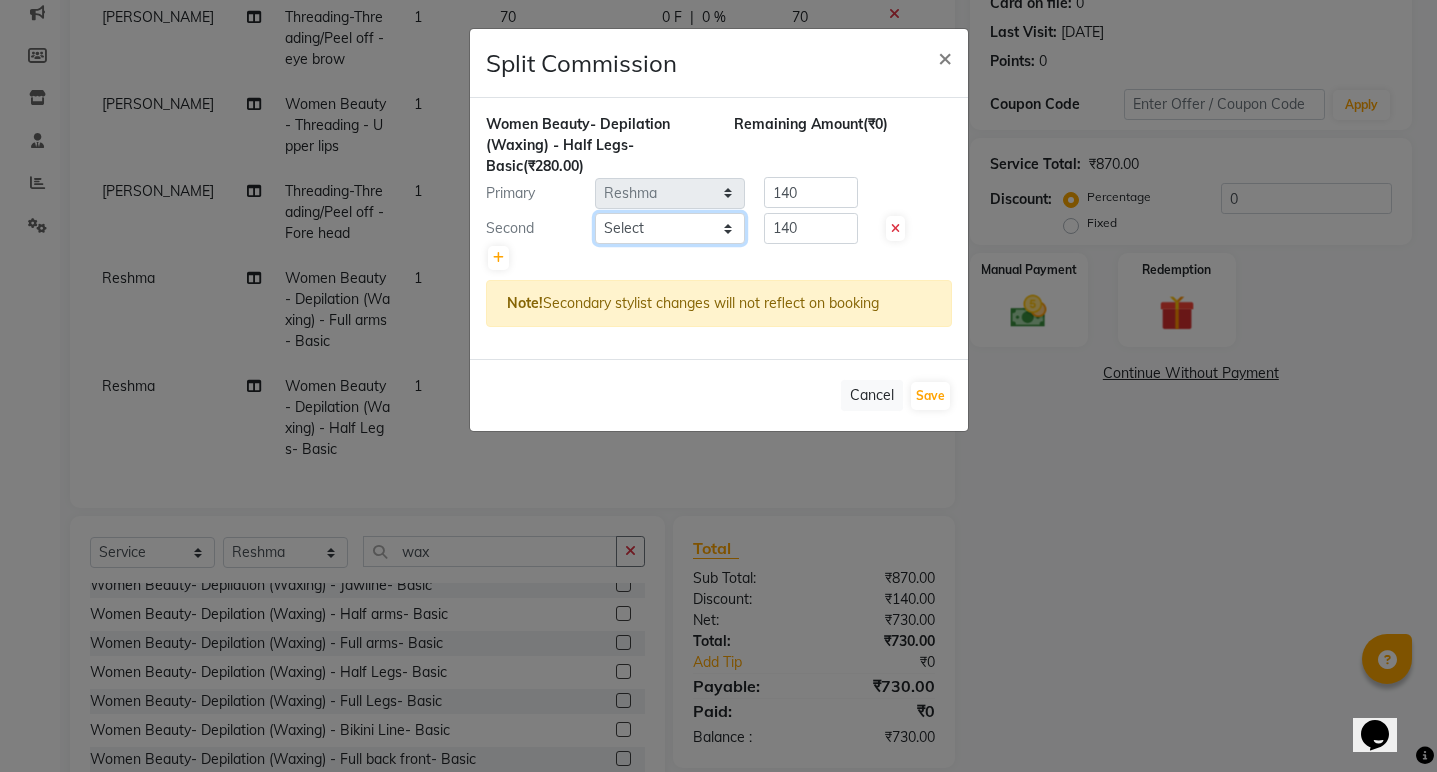 click on "Select  [PERSON_NAME]   Manager    [PERSON_NAME]   [PERSON_NAME]   Reshma   [PERSON_NAME]   Shanti   [GEOGRAPHIC_DATA]" 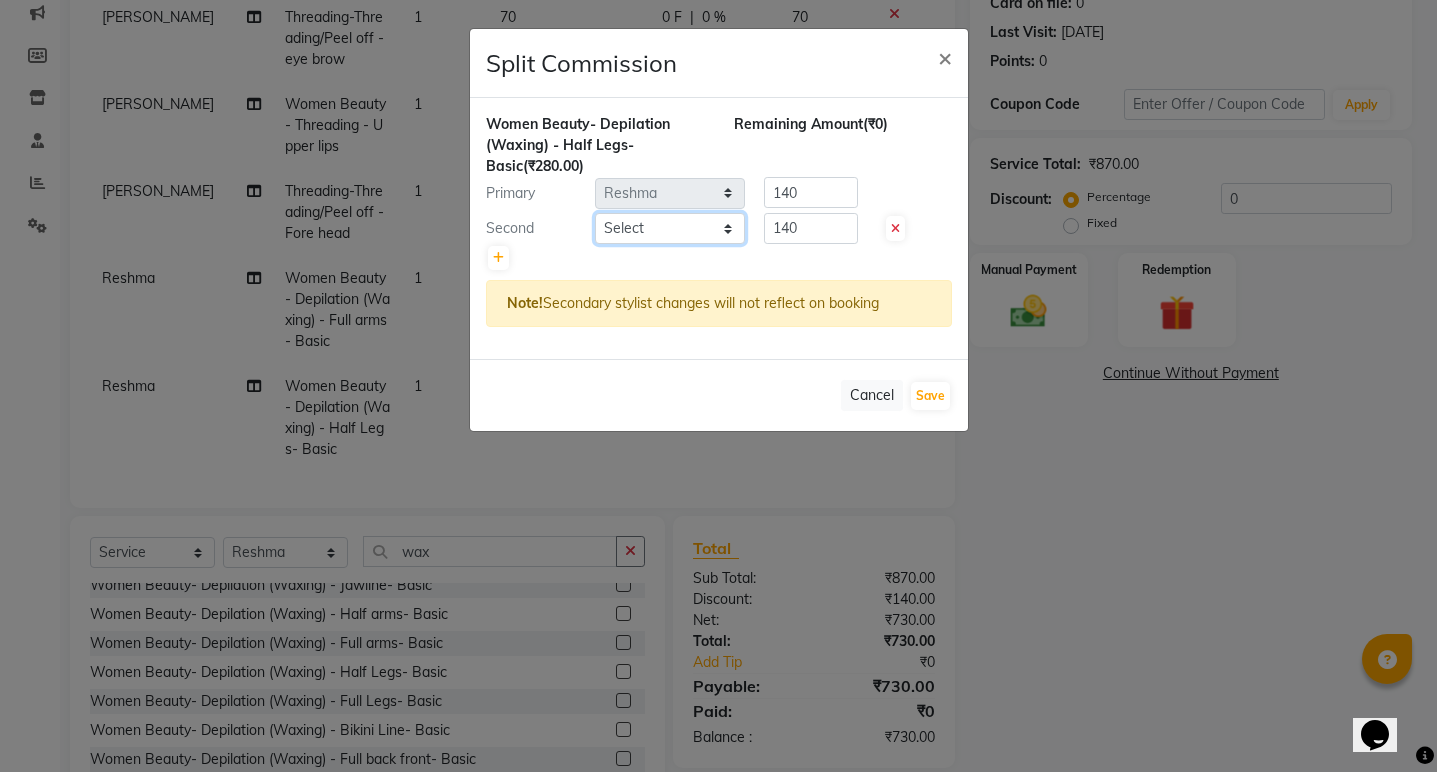select on "41881" 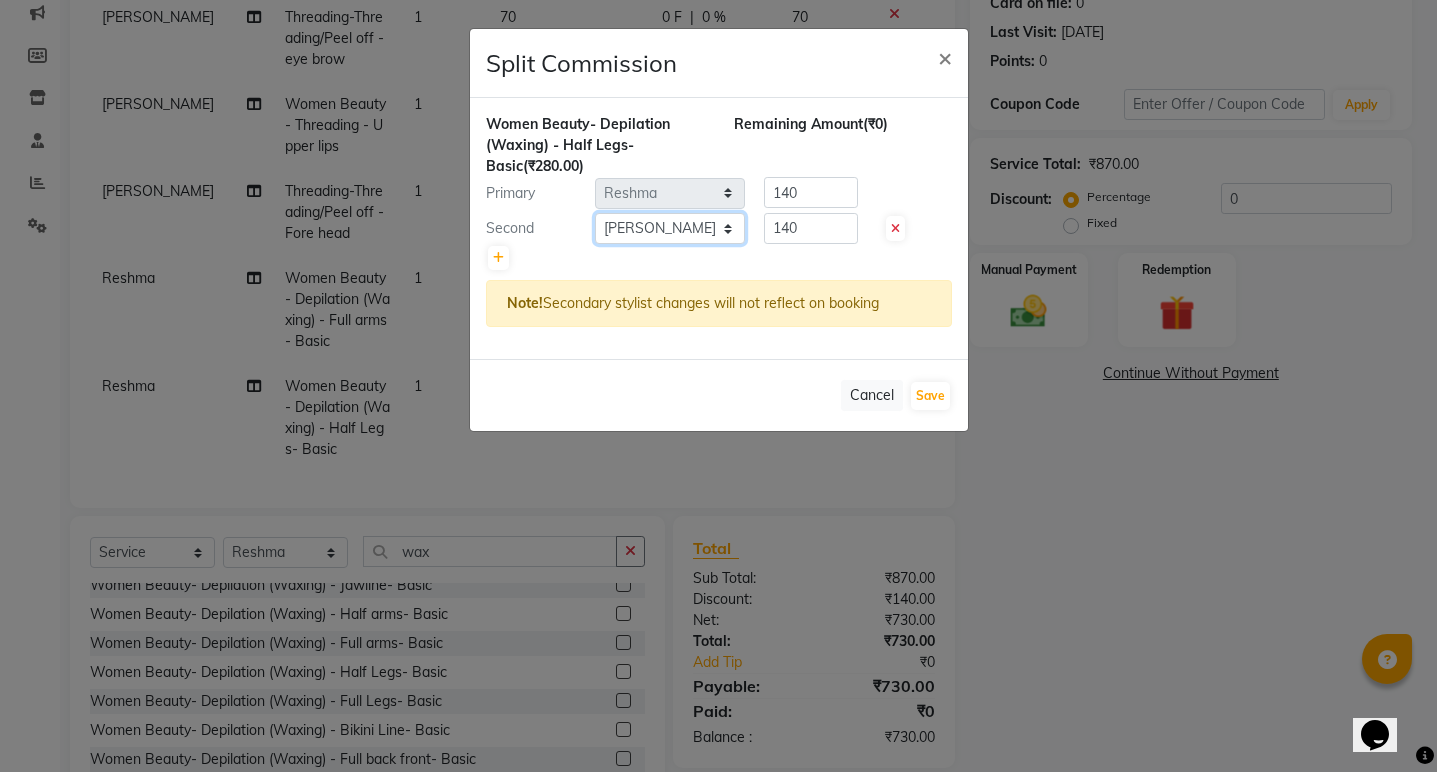 click on "Select  [PERSON_NAME]   Manager    [PERSON_NAME]   [PERSON_NAME]   Reshma   [PERSON_NAME]   Shanti   [GEOGRAPHIC_DATA]" 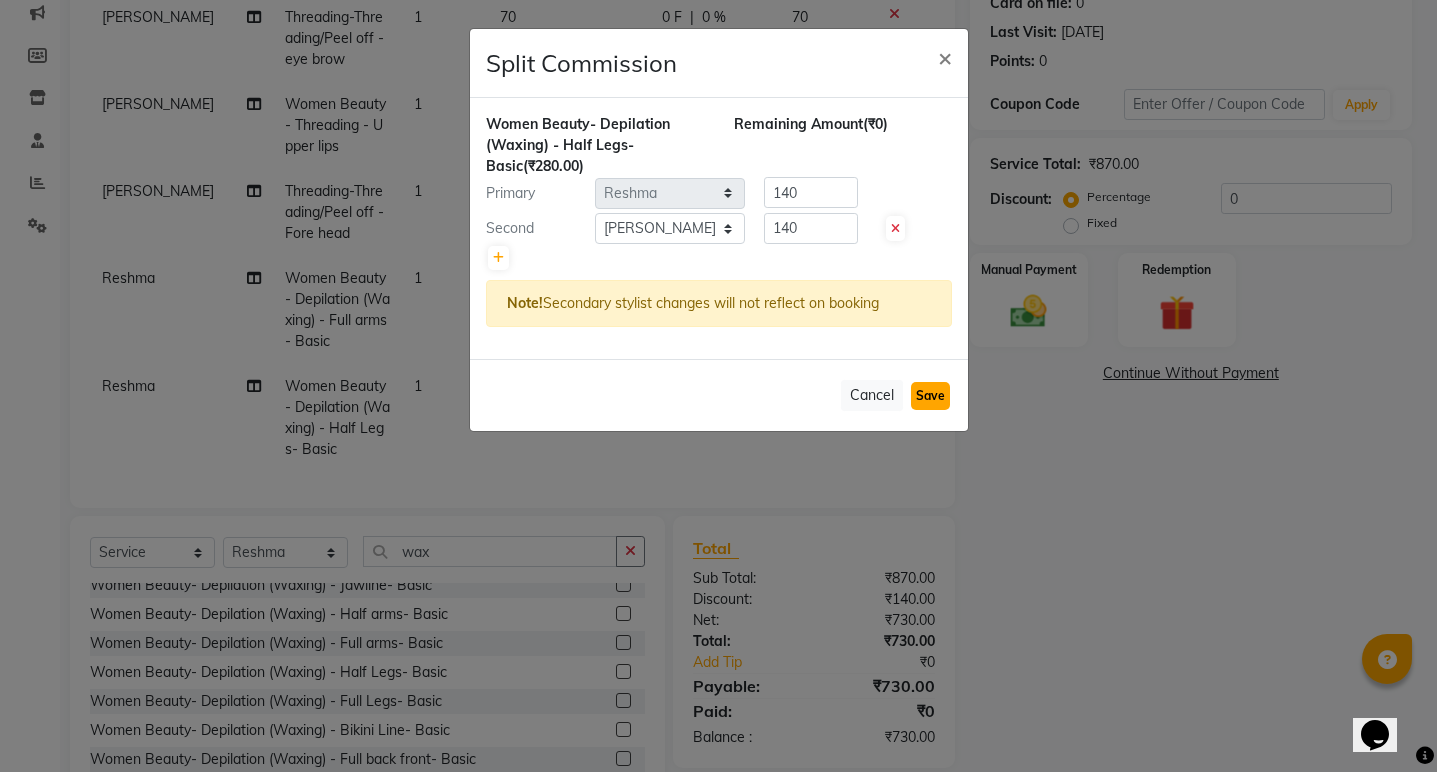 click on "Save" 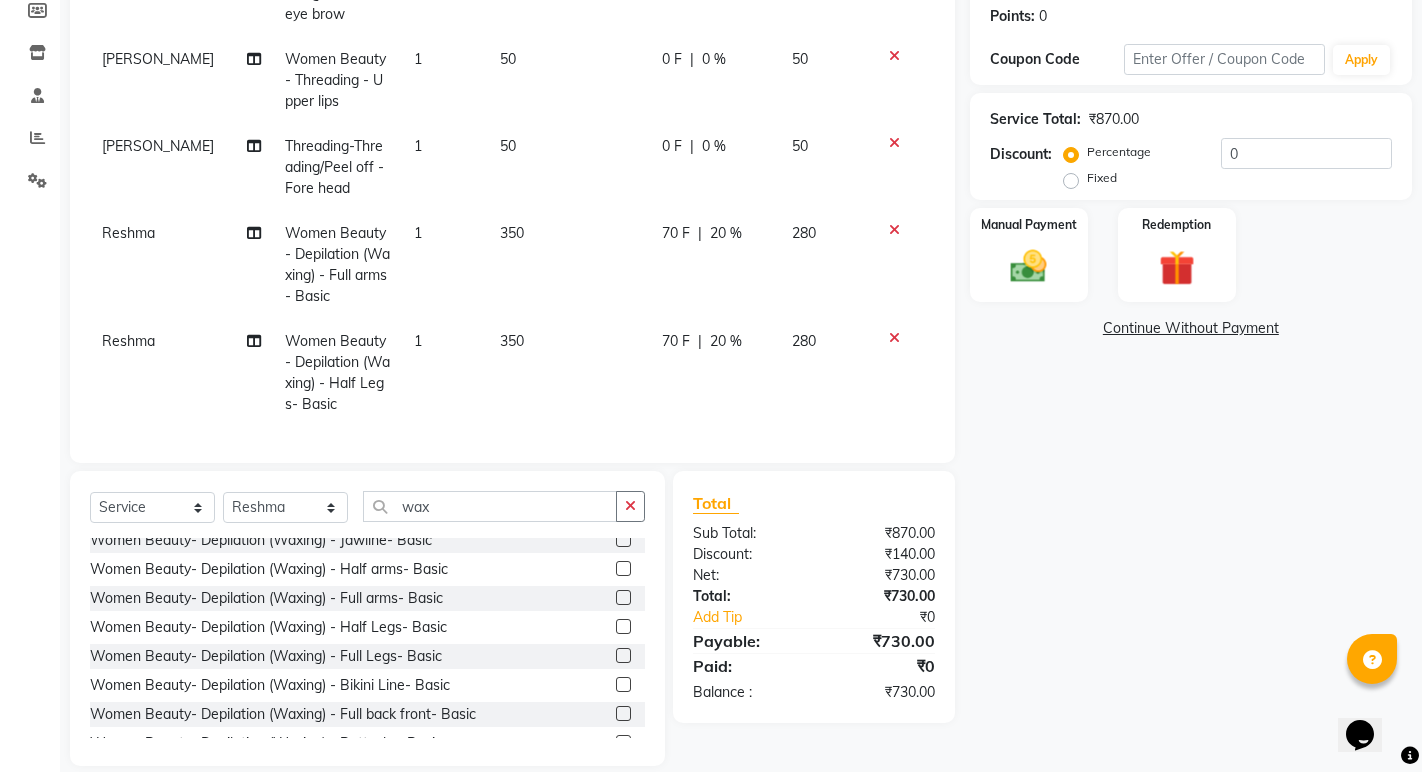 scroll, scrollTop: 329, scrollLeft: 0, axis: vertical 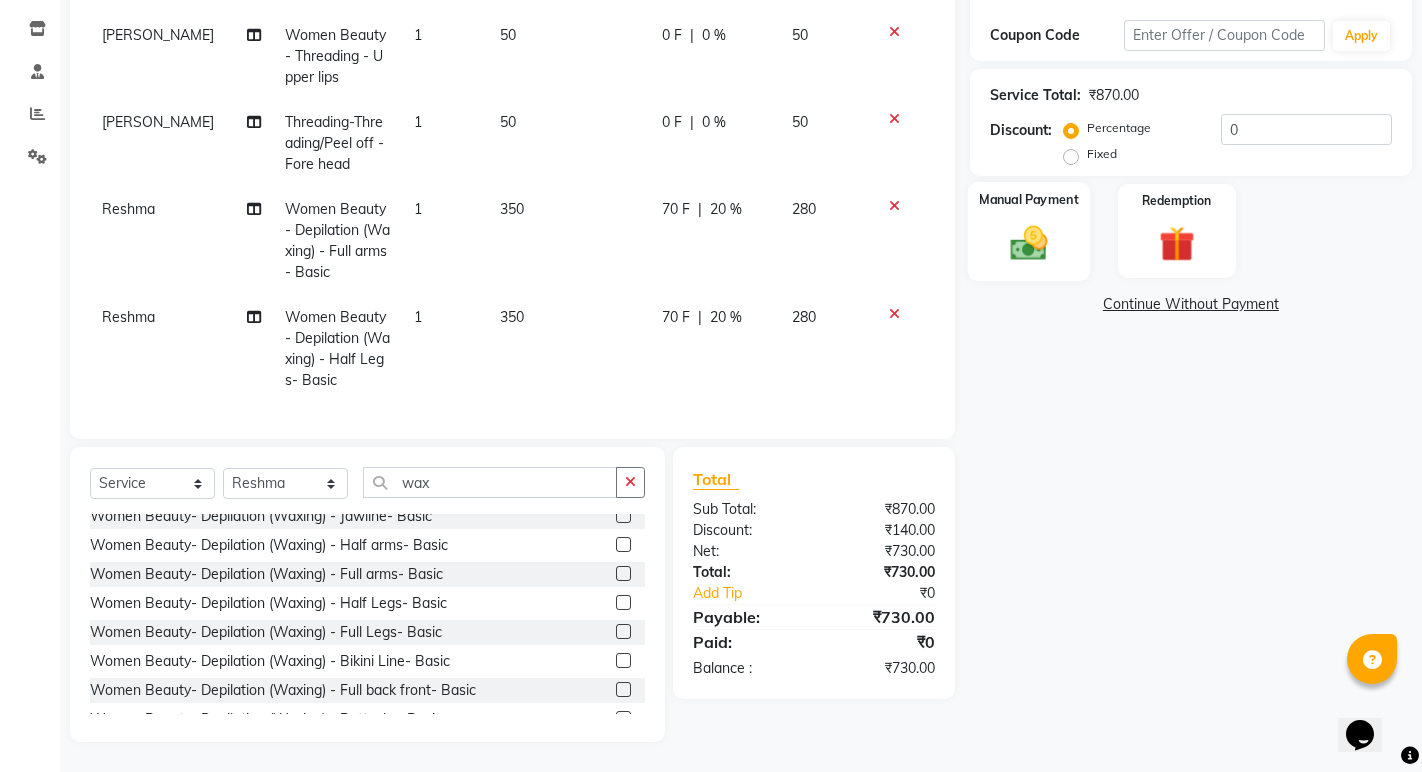 click on "Manual Payment" 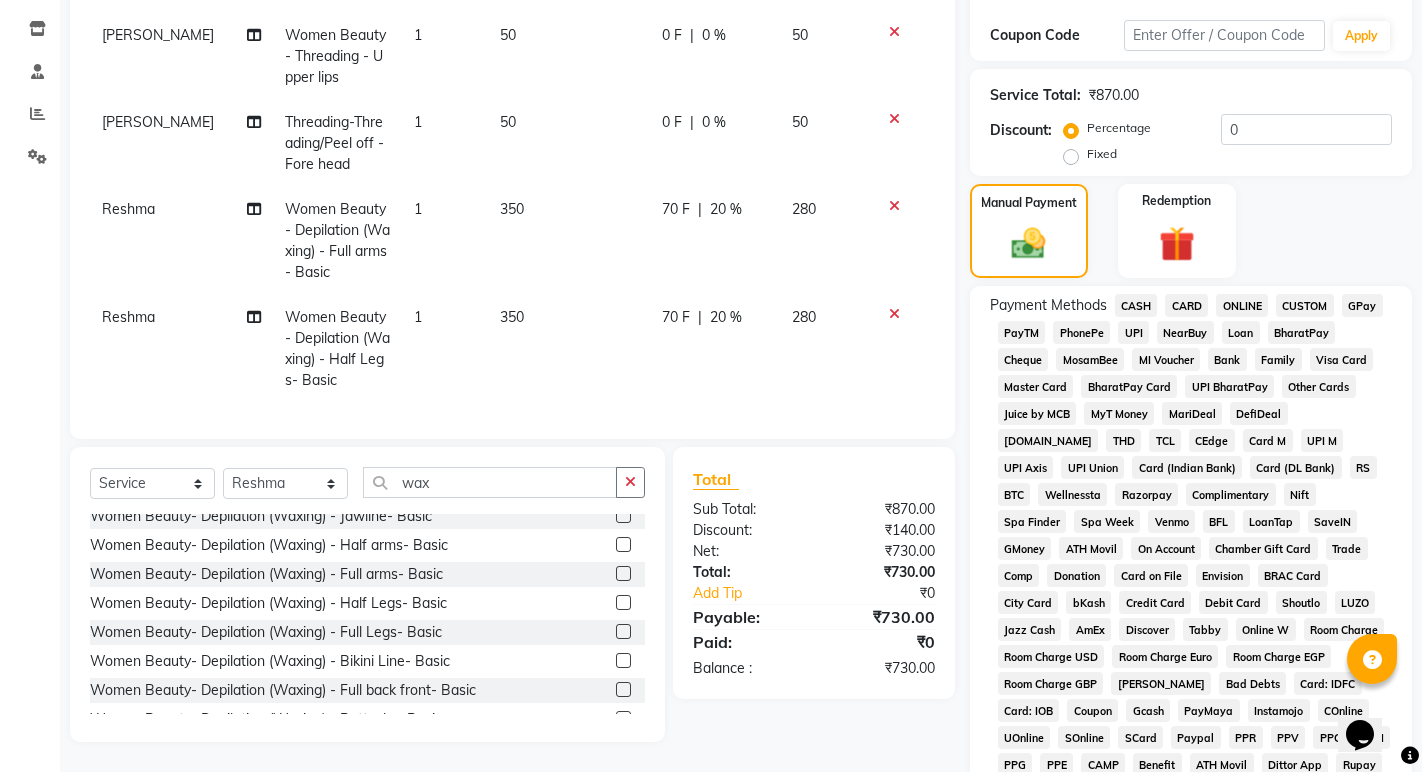 click on "UPI" 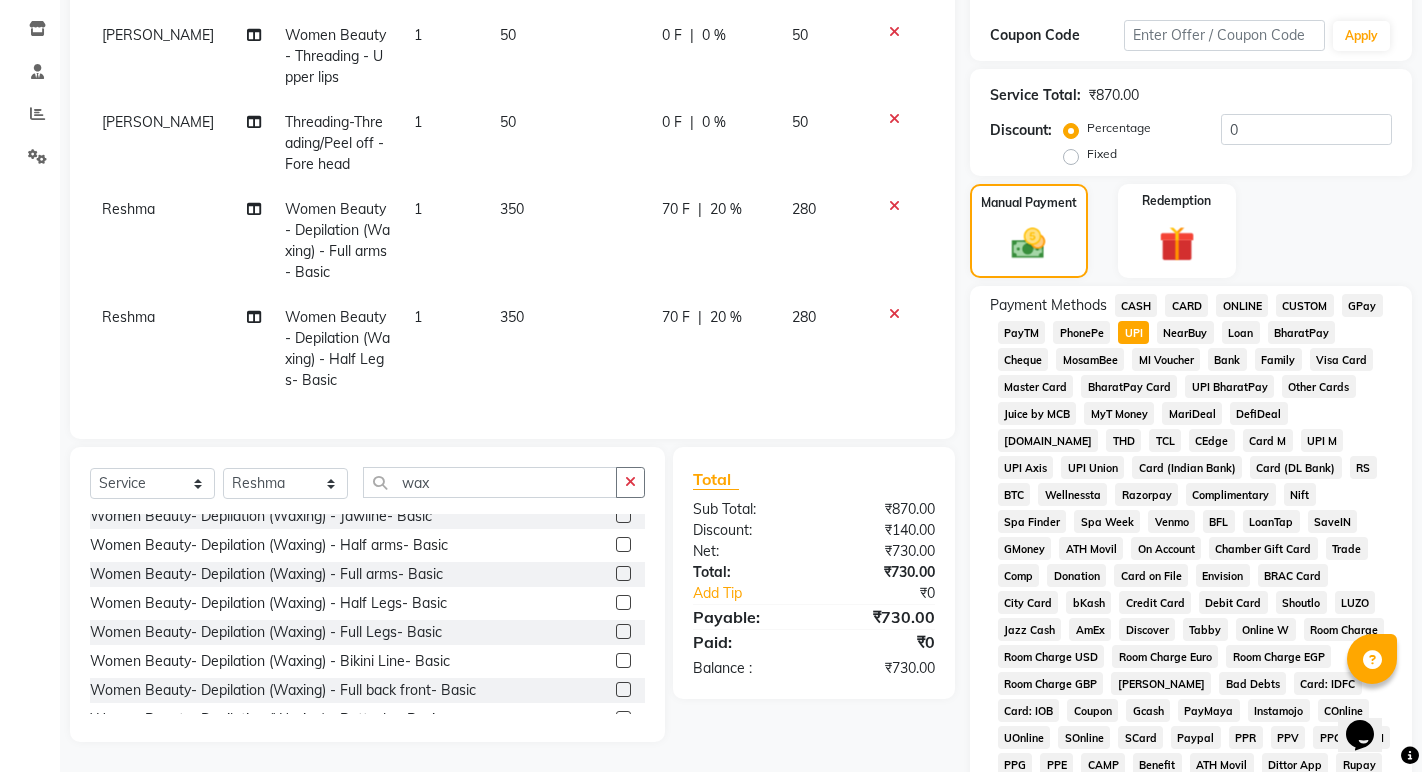 scroll, scrollTop: 706, scrollLeft: 0, axis: vertical 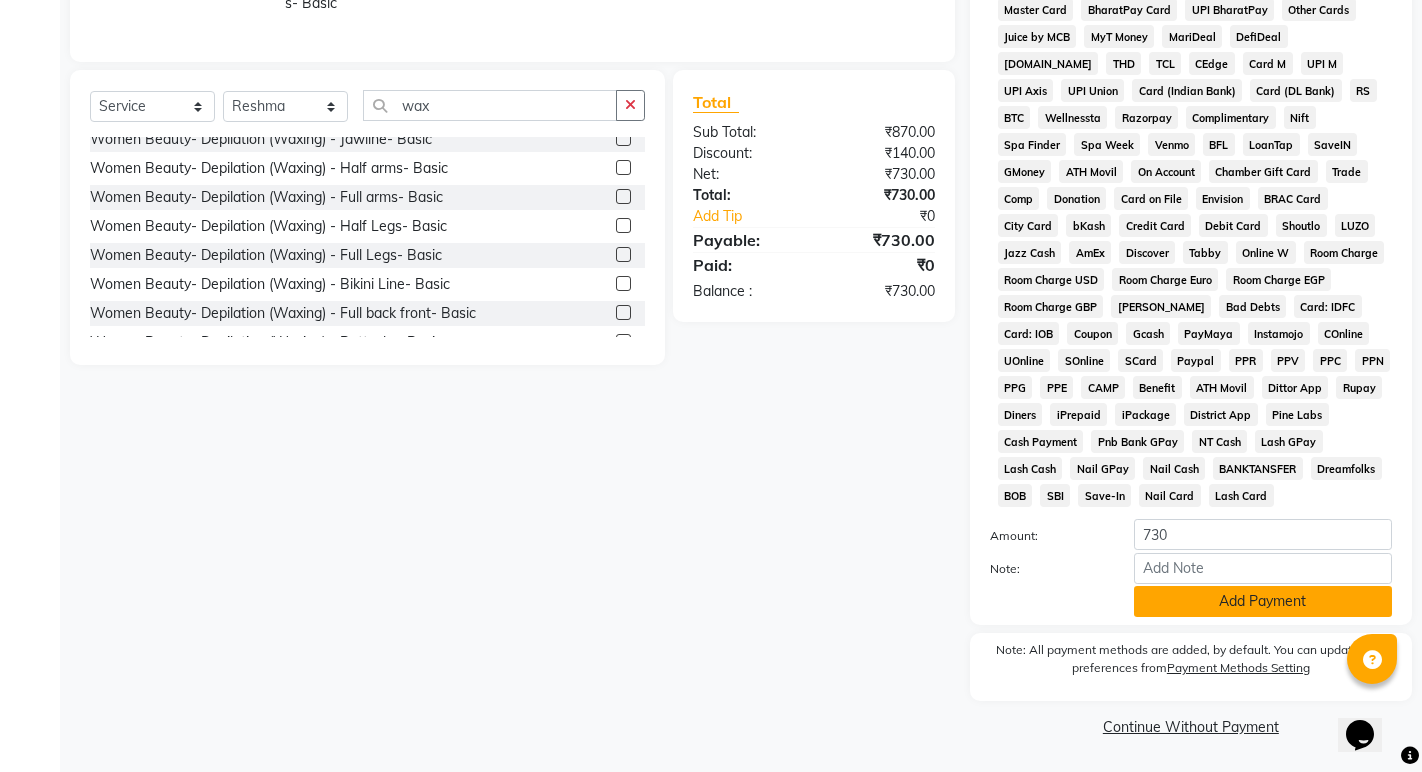 click on "Add Payment" 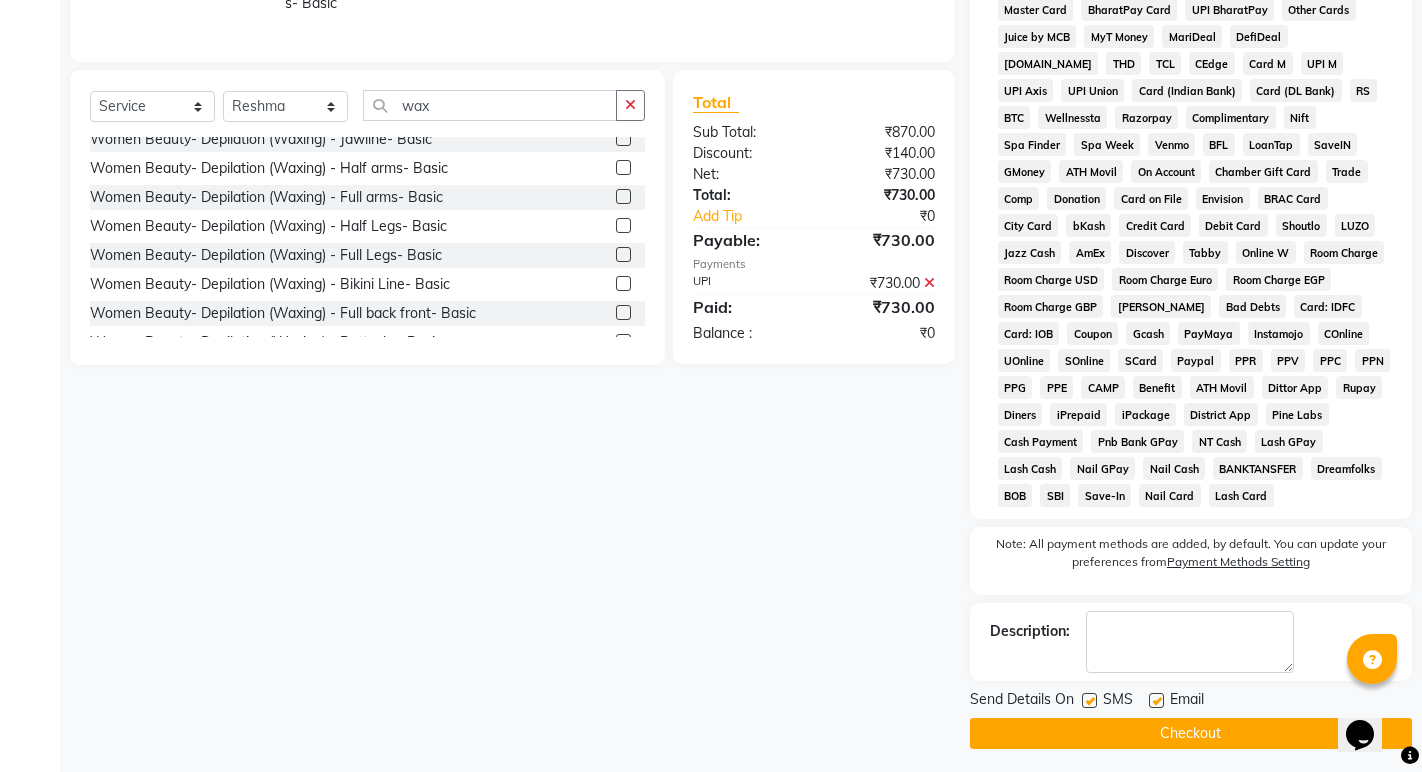 click on "Checkout" 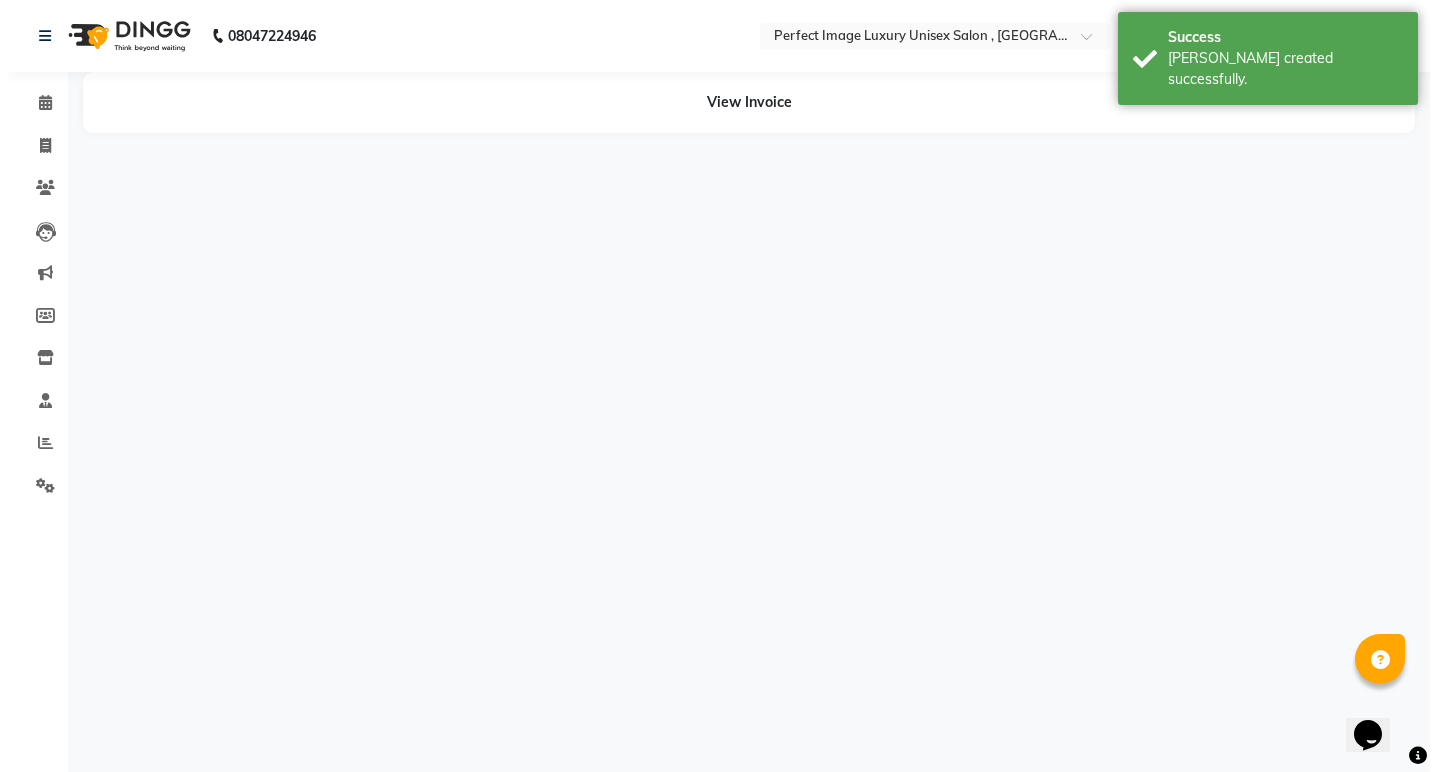 scroll, scrollTop: 0, scrollLeft: 0, axis: both 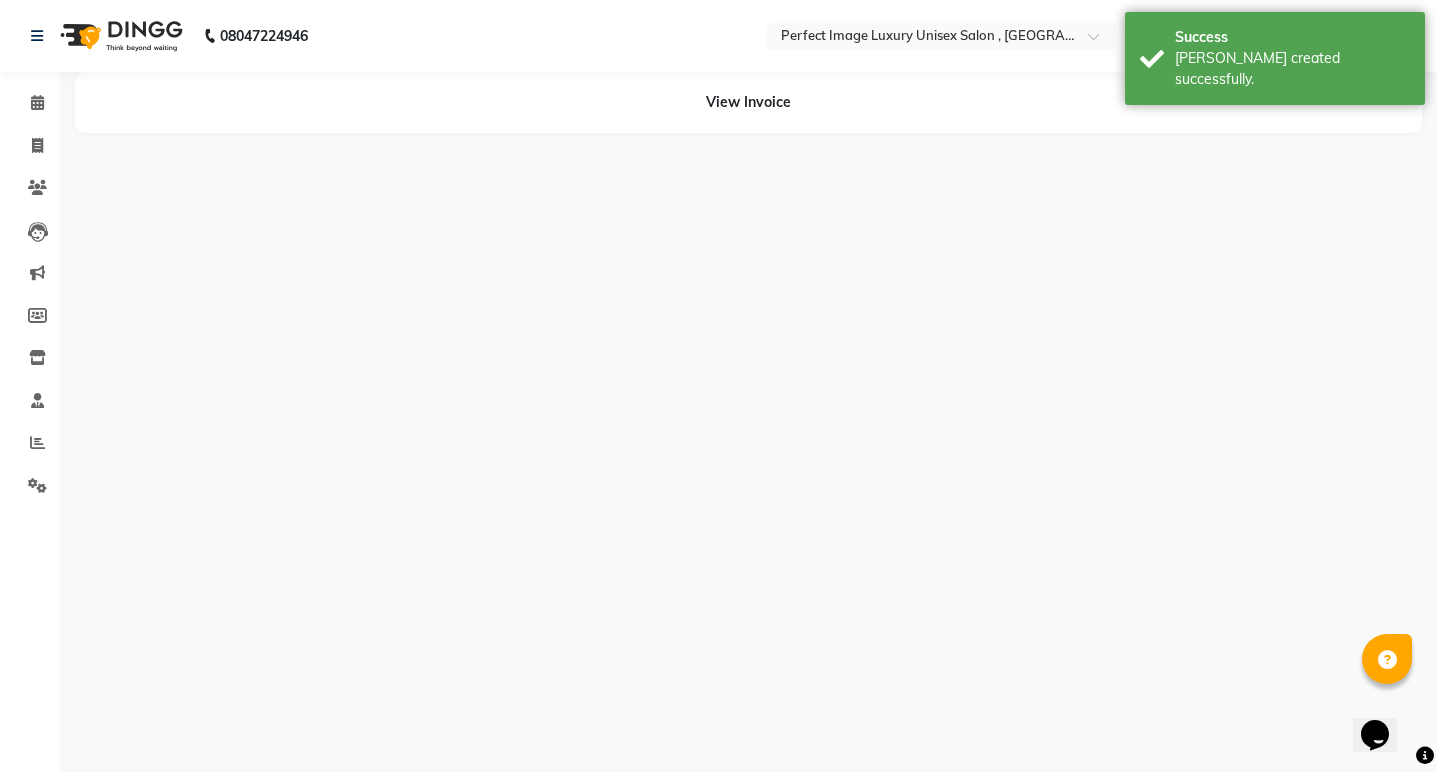select on "41881" 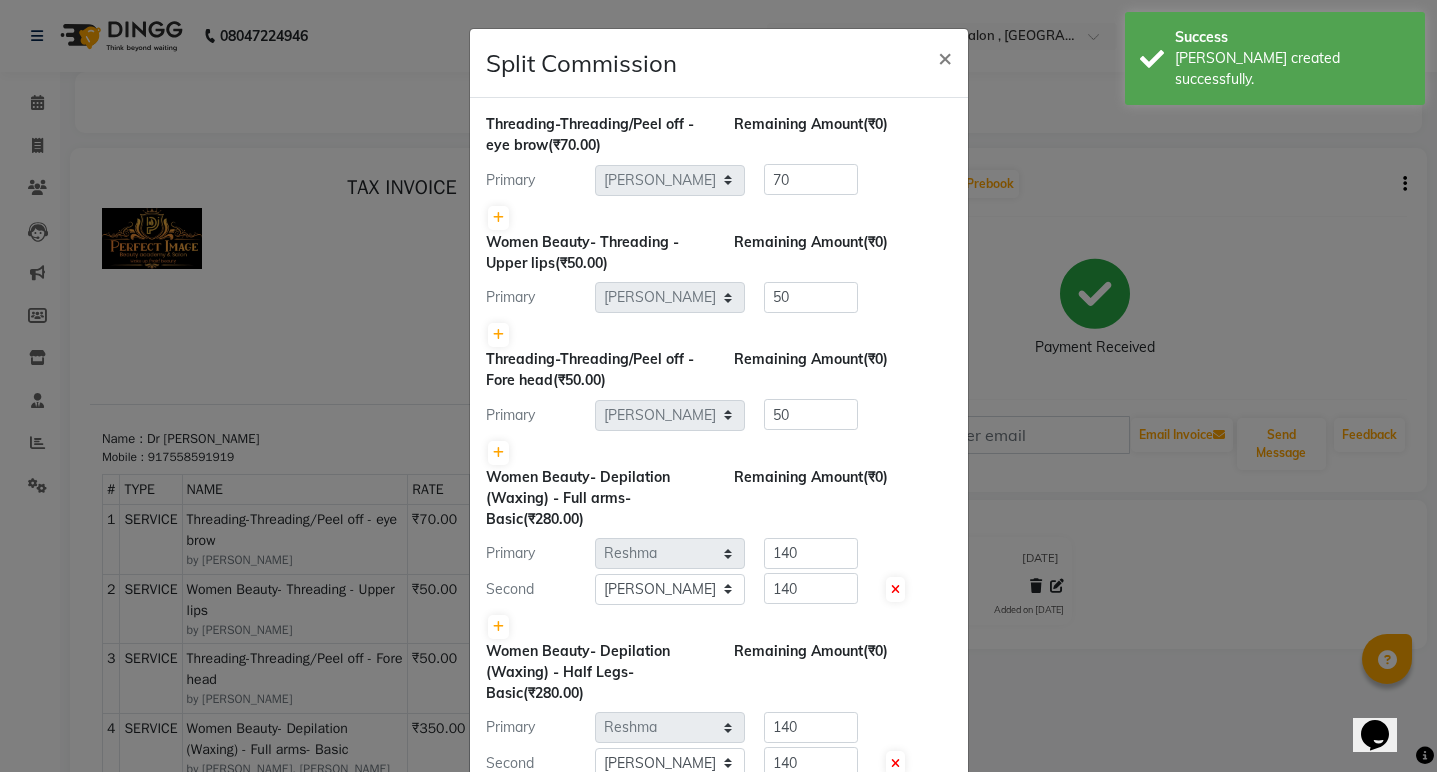 scroll, scrollTop: 0, scrollLeft: 0, axis: both 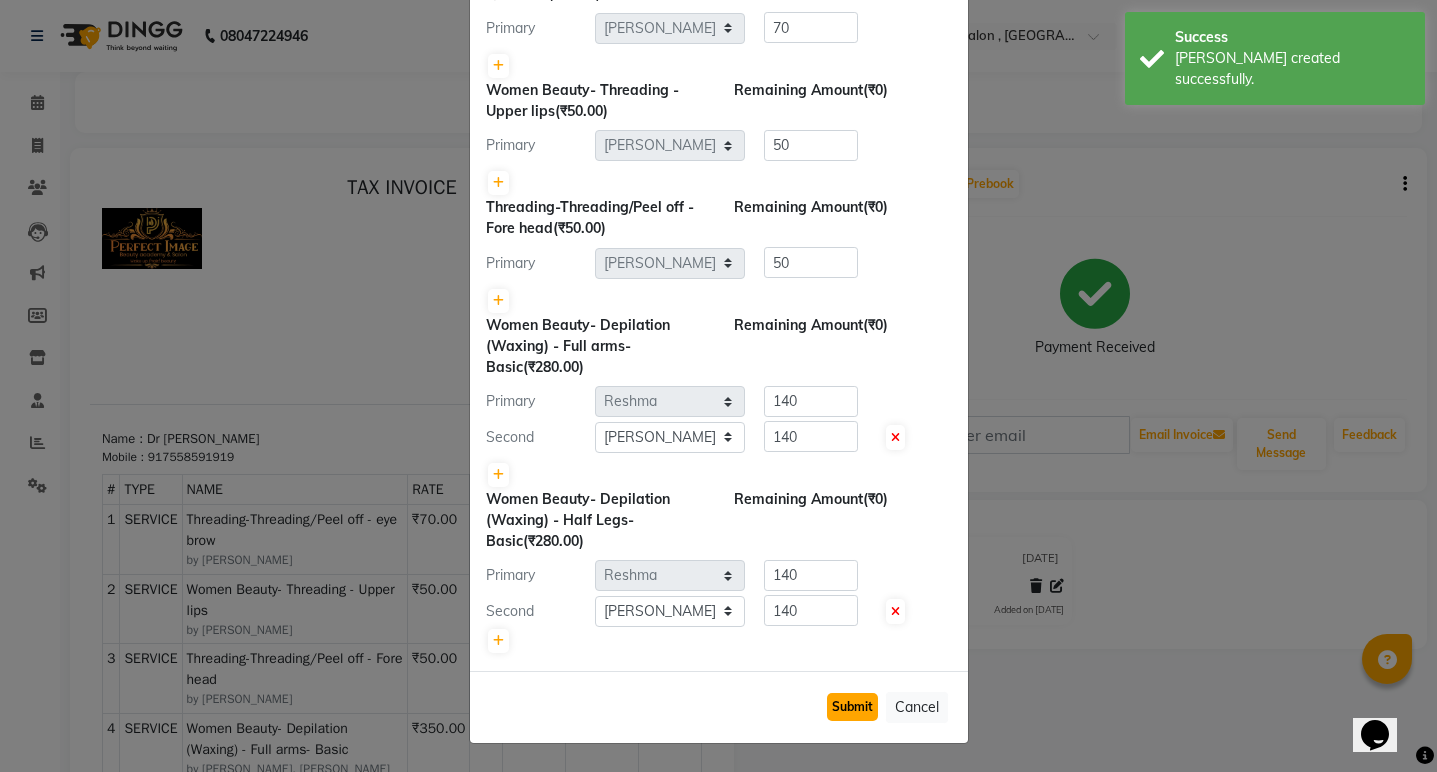 click on "Submit" 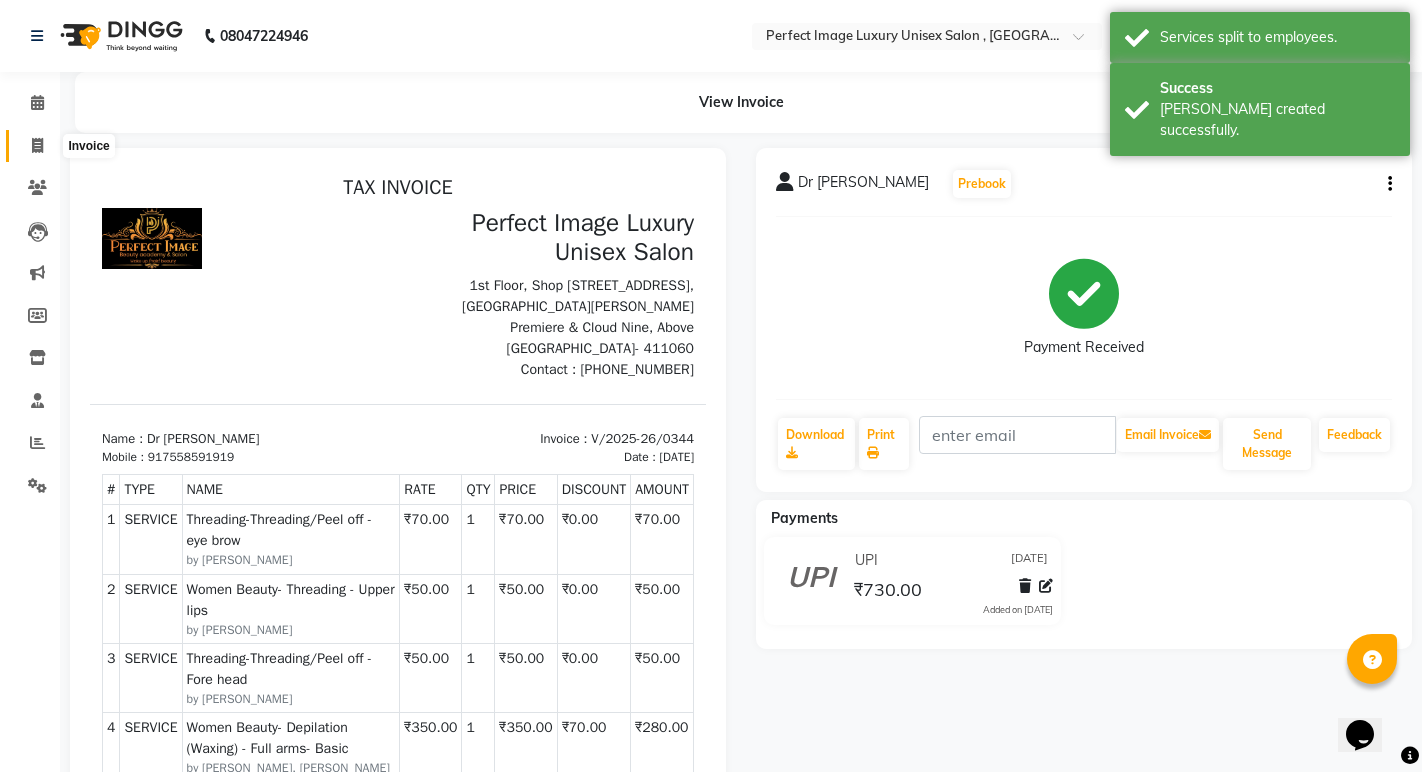 click 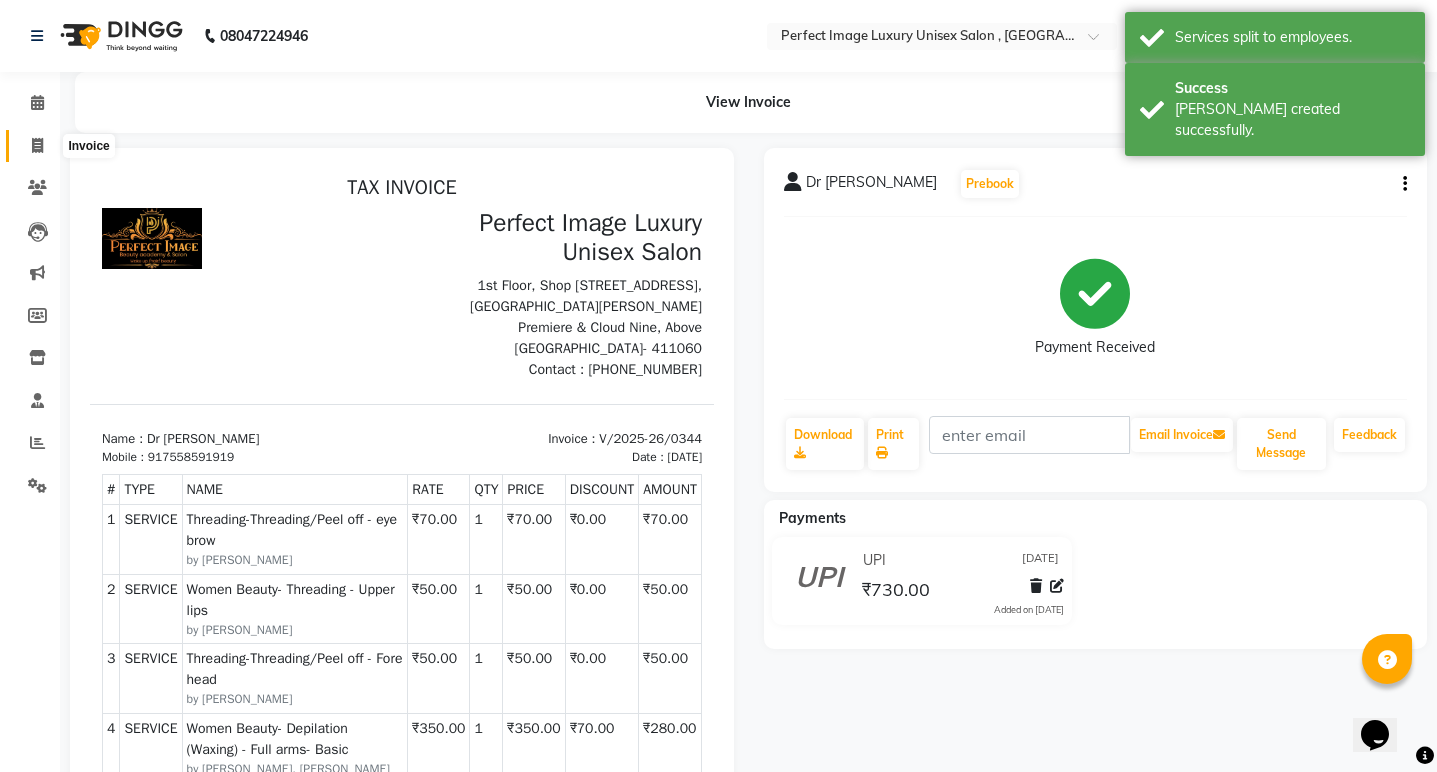 select on "5078" 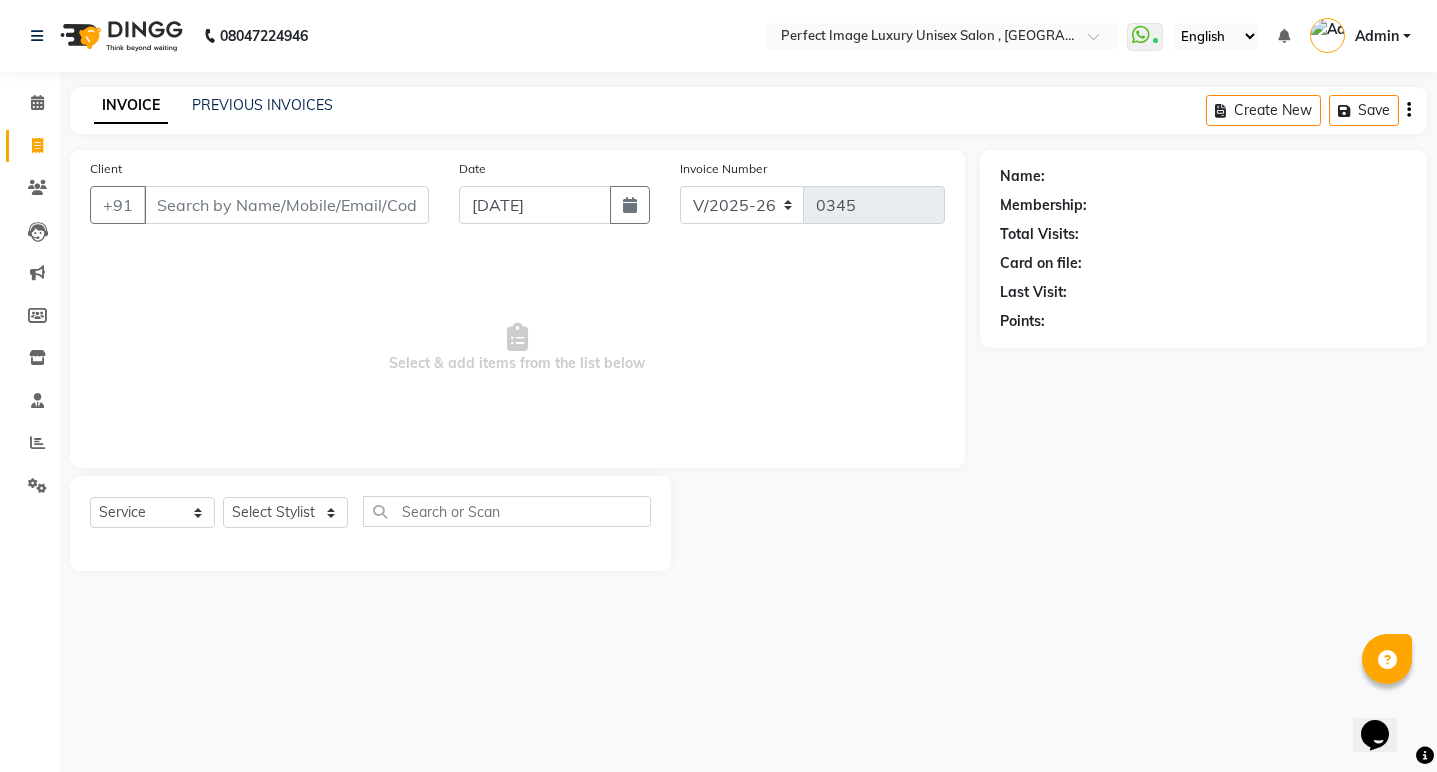 type on "f" 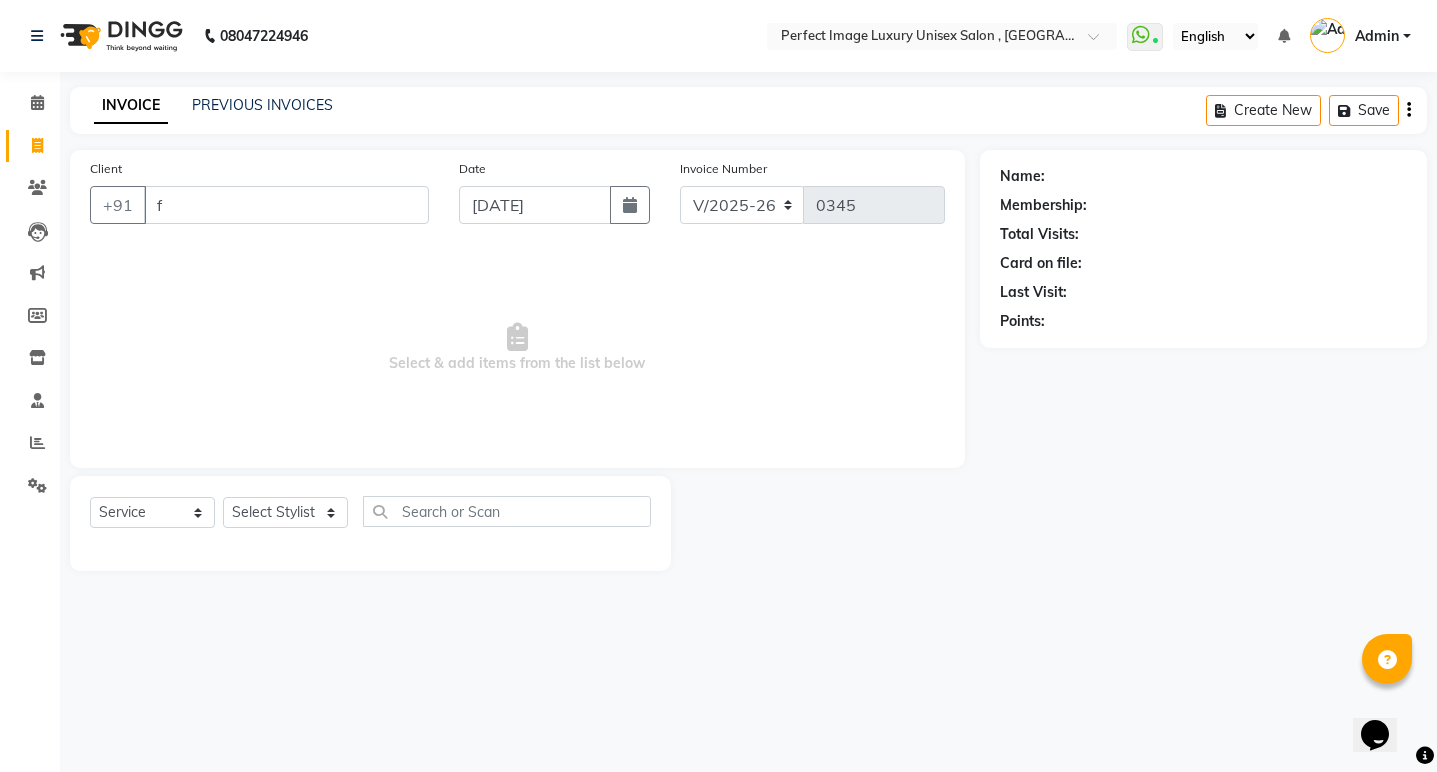type 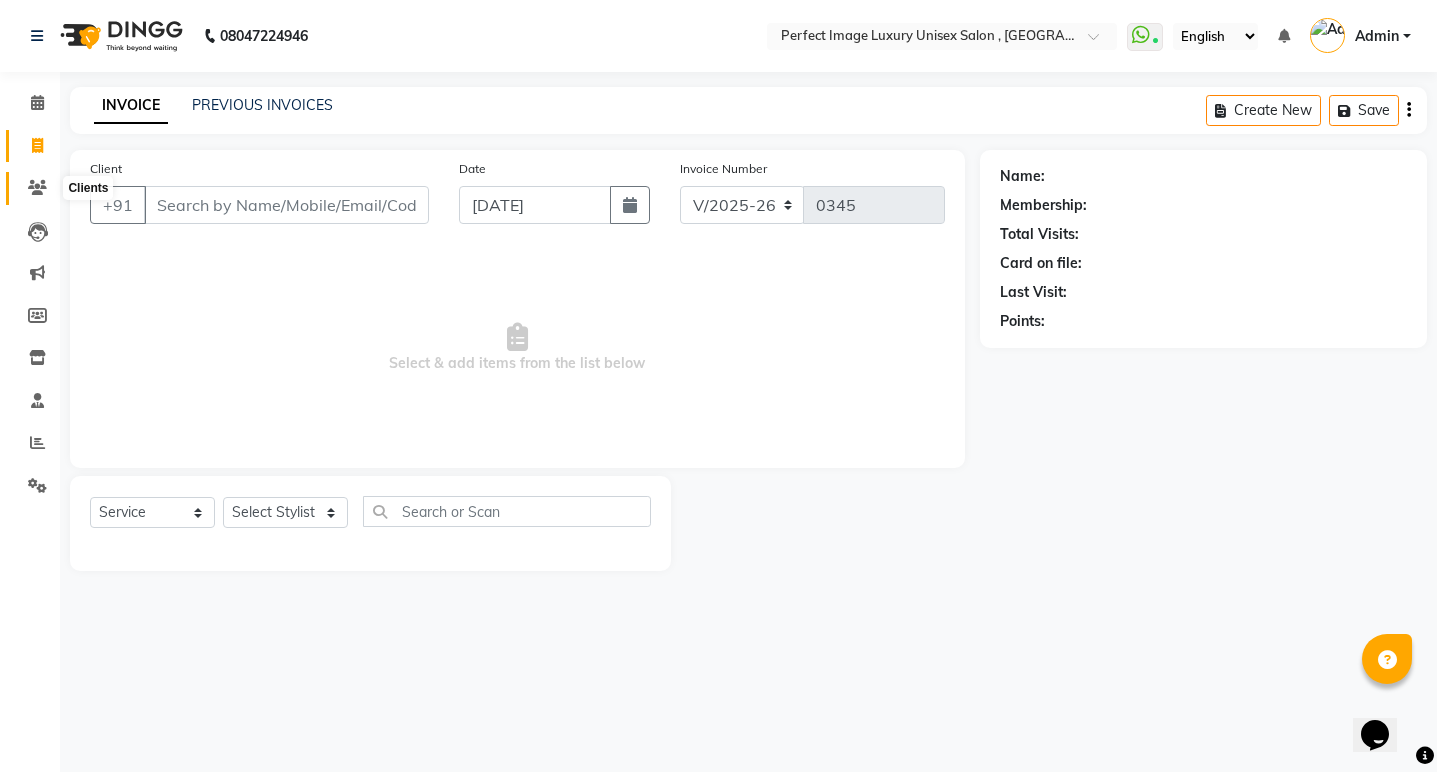 click 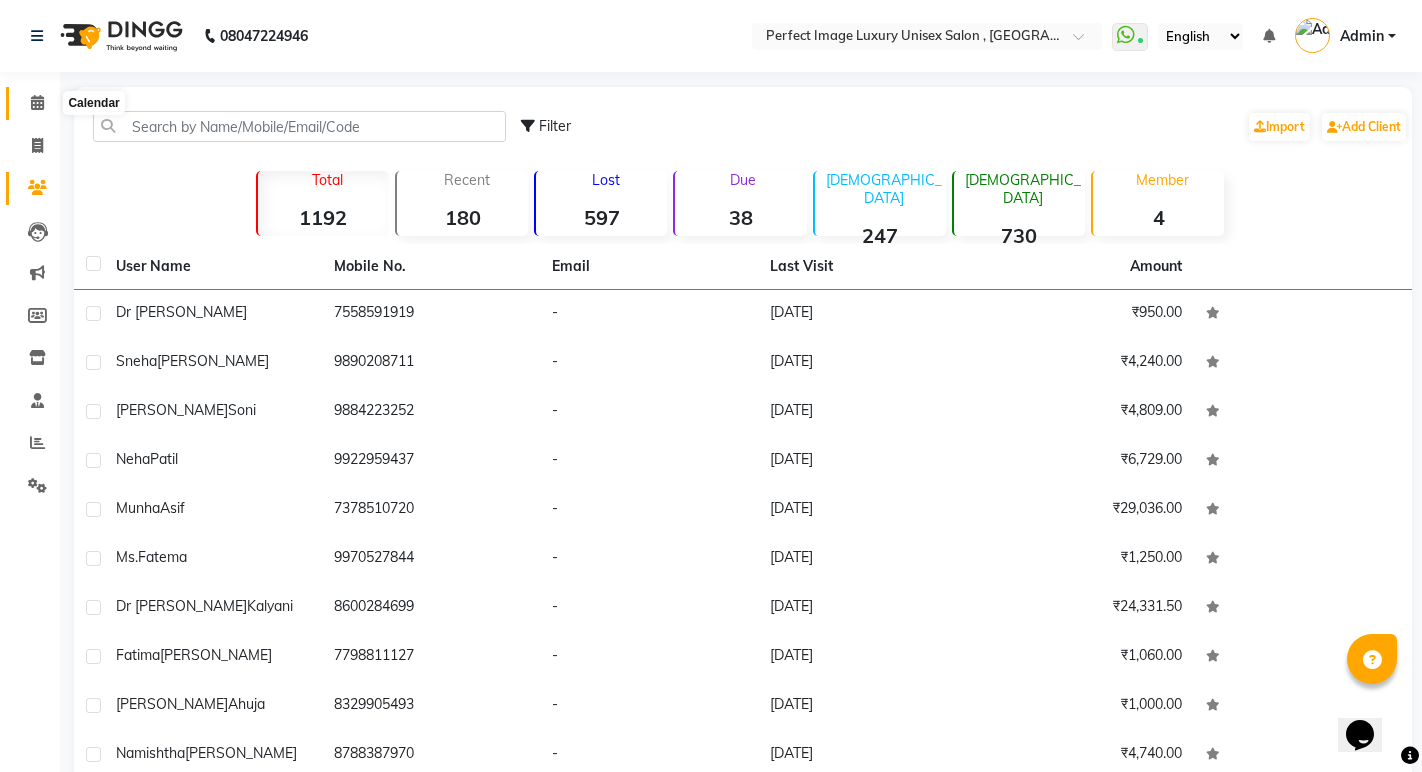 click 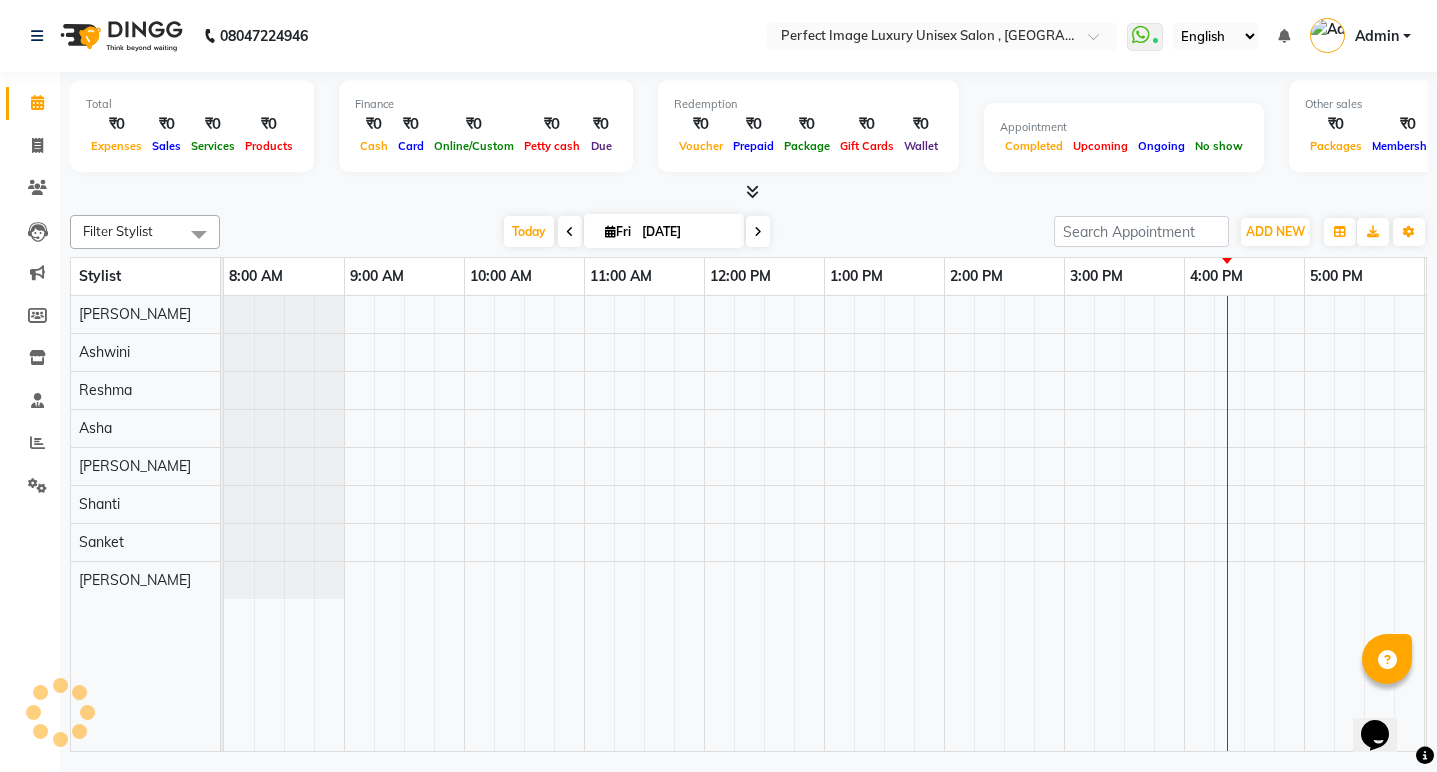 scroll, scrollTop: 0, scrollLeft: 0, axis: both 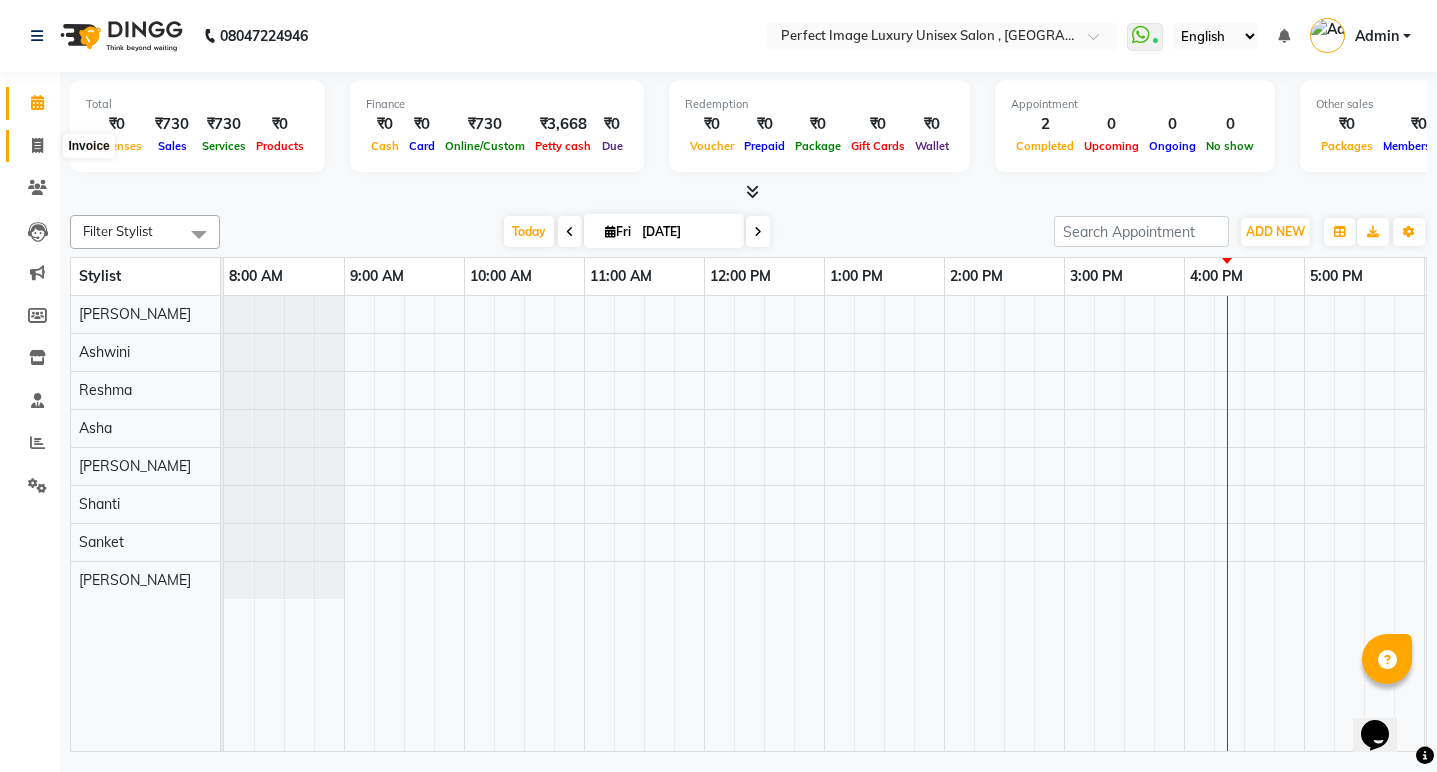 click 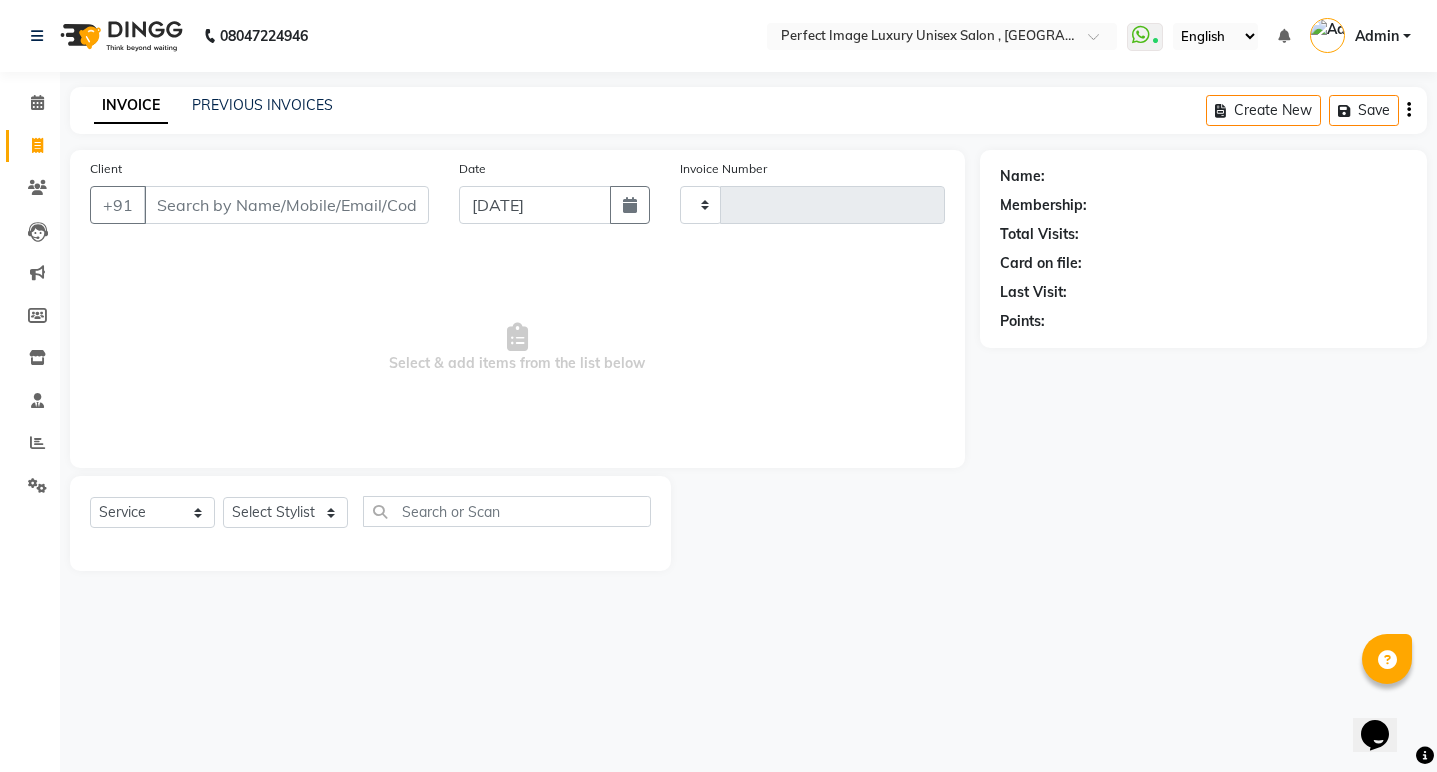 type on "0345" 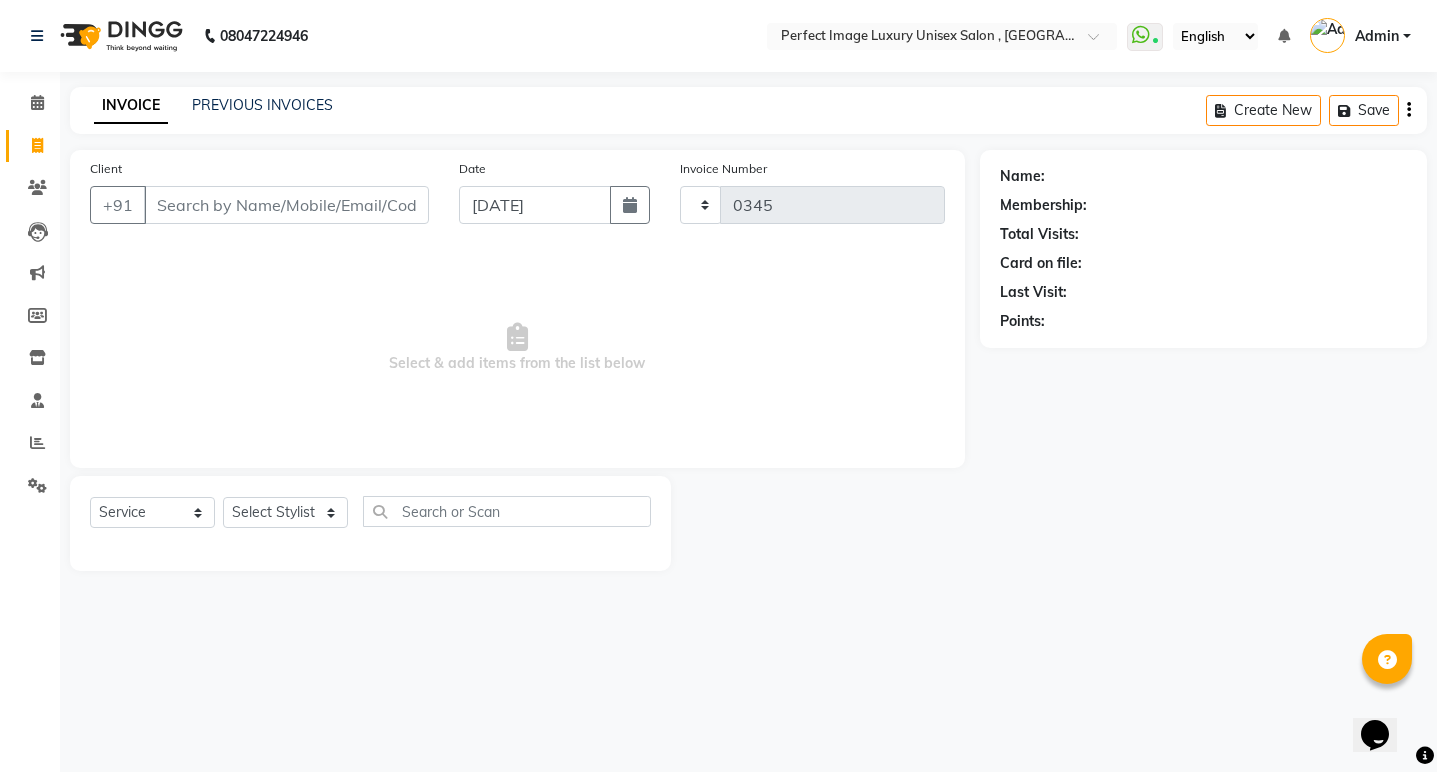 select on "5078" 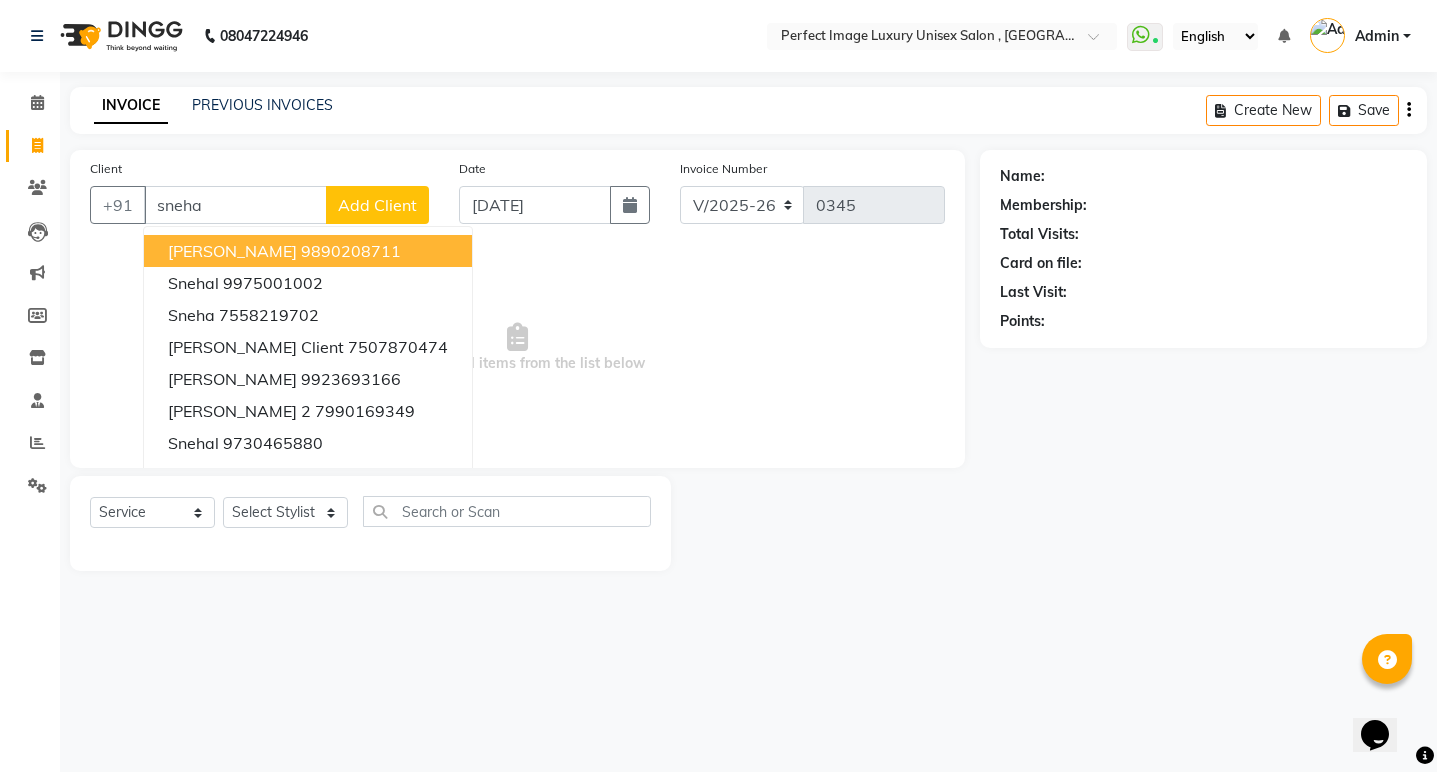 click on "[PERSON_NAME]  9890208711" at bounding box center (308, 251) 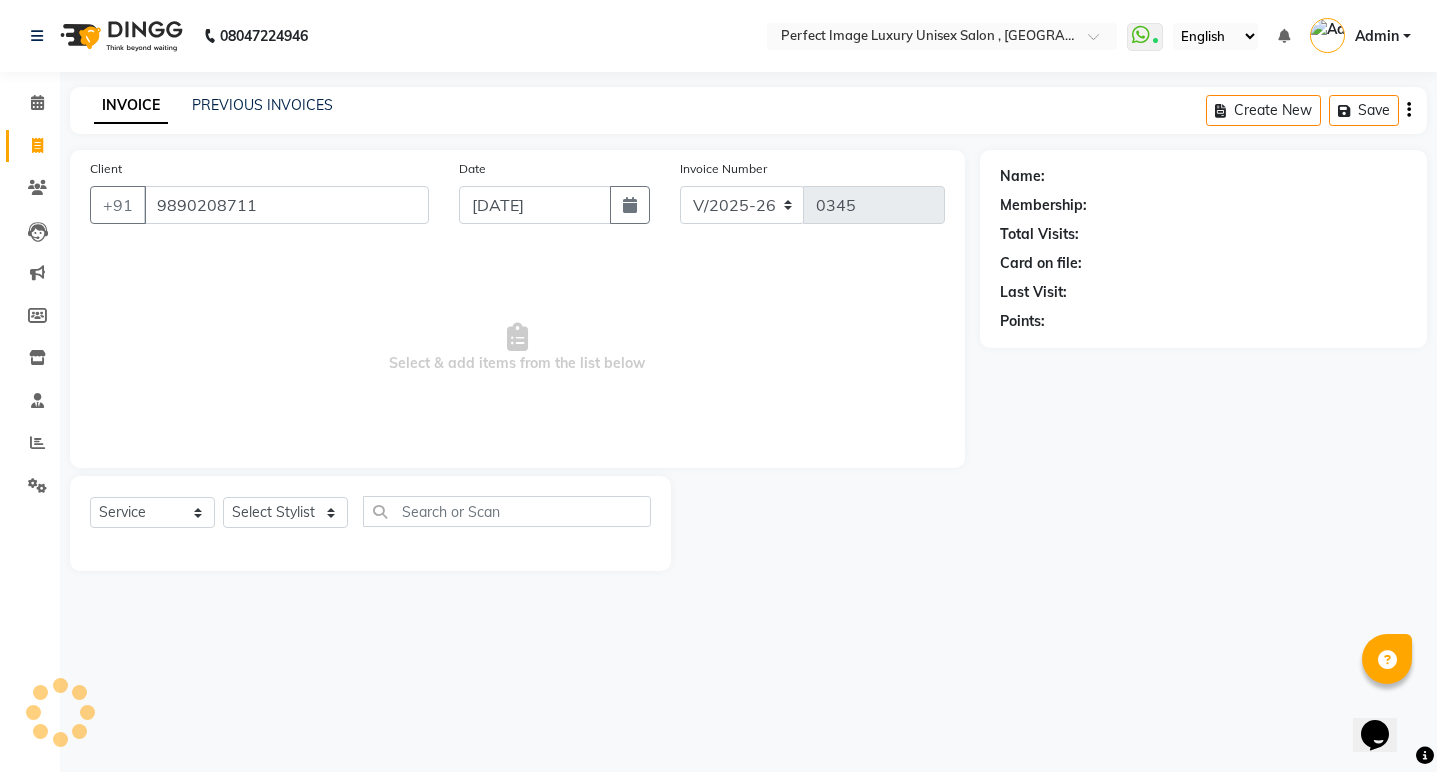 type on "9890208711" 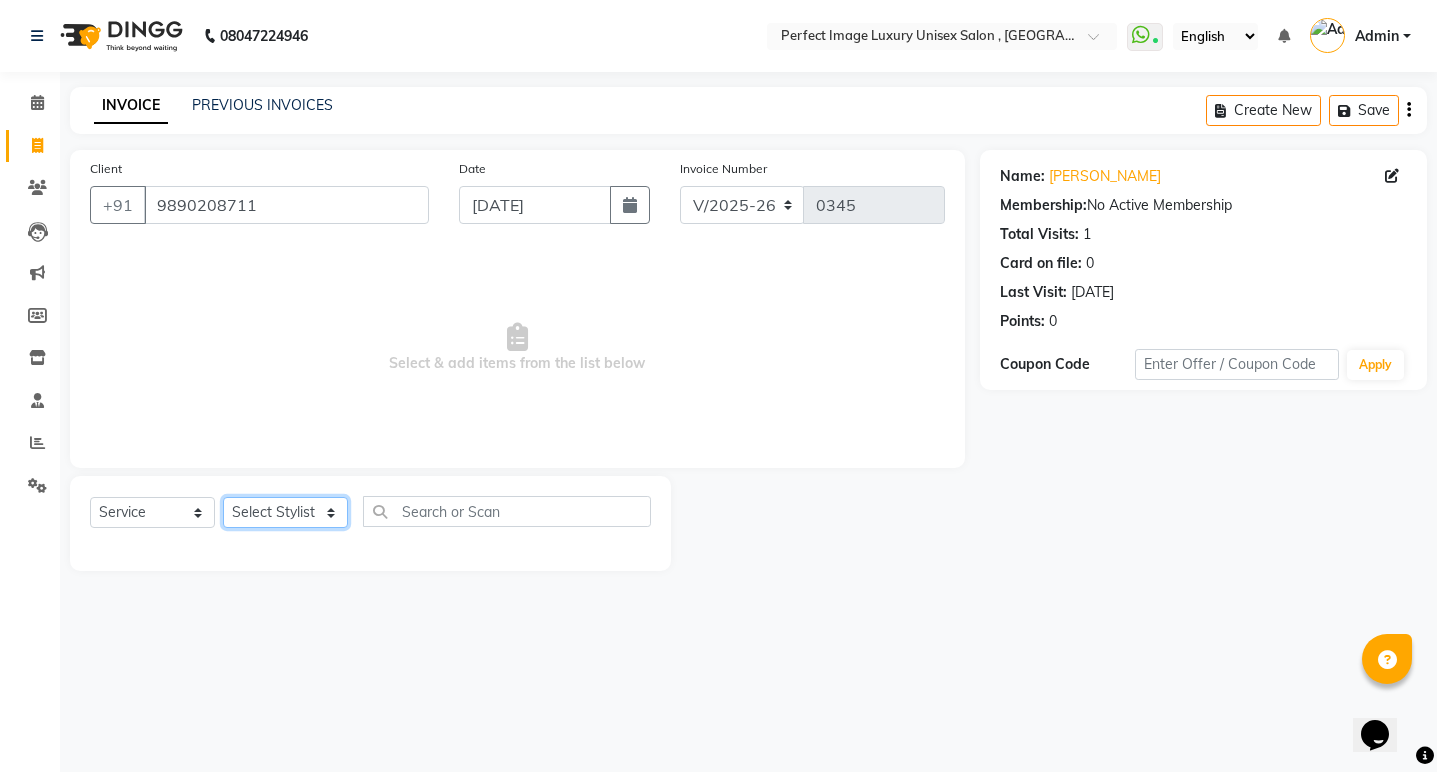 click on "Select Stylist [PERSON_NAME] Manager  [PERSON_NAME] [PERSON_NAME] Reshma [PERSON_NAME] Shanti [PERSON_NAME]" 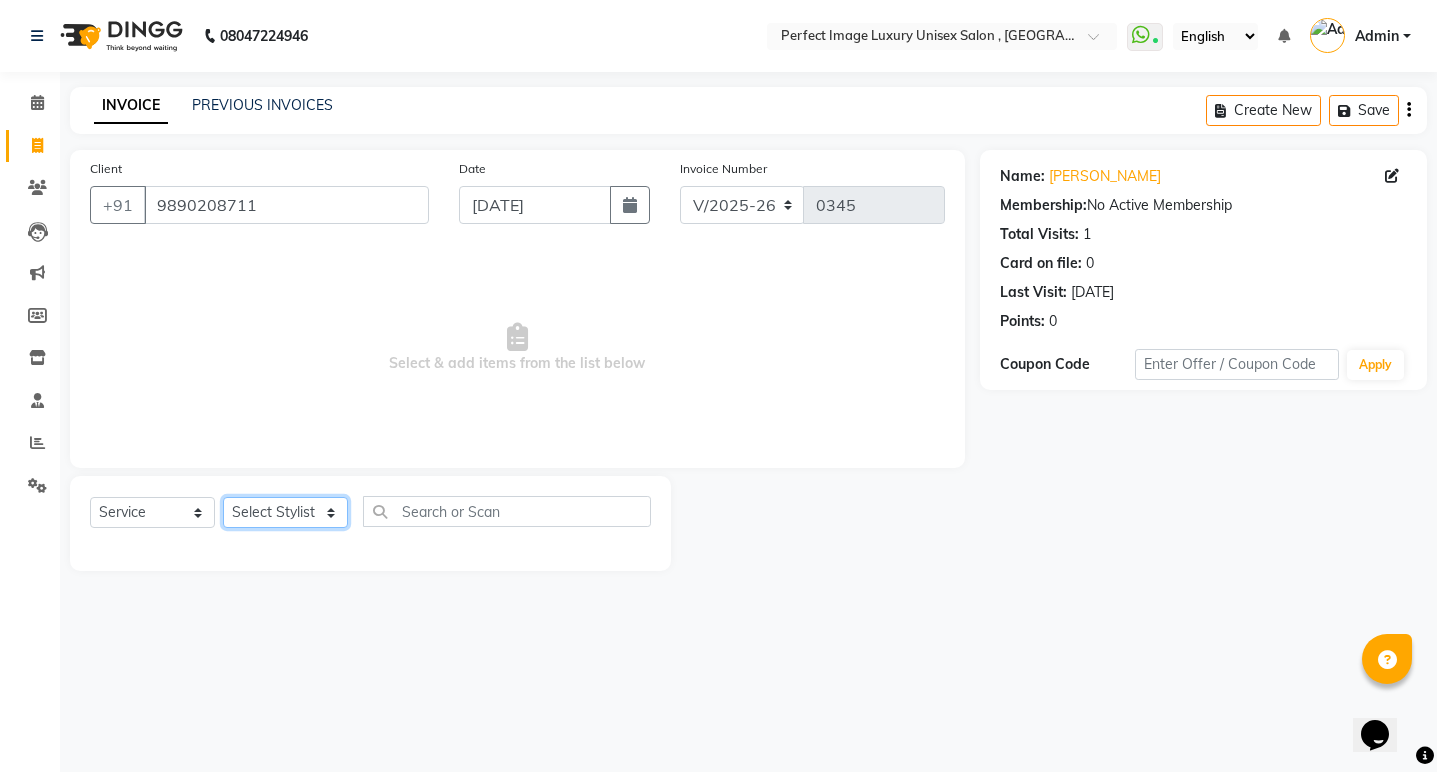select on "32015" 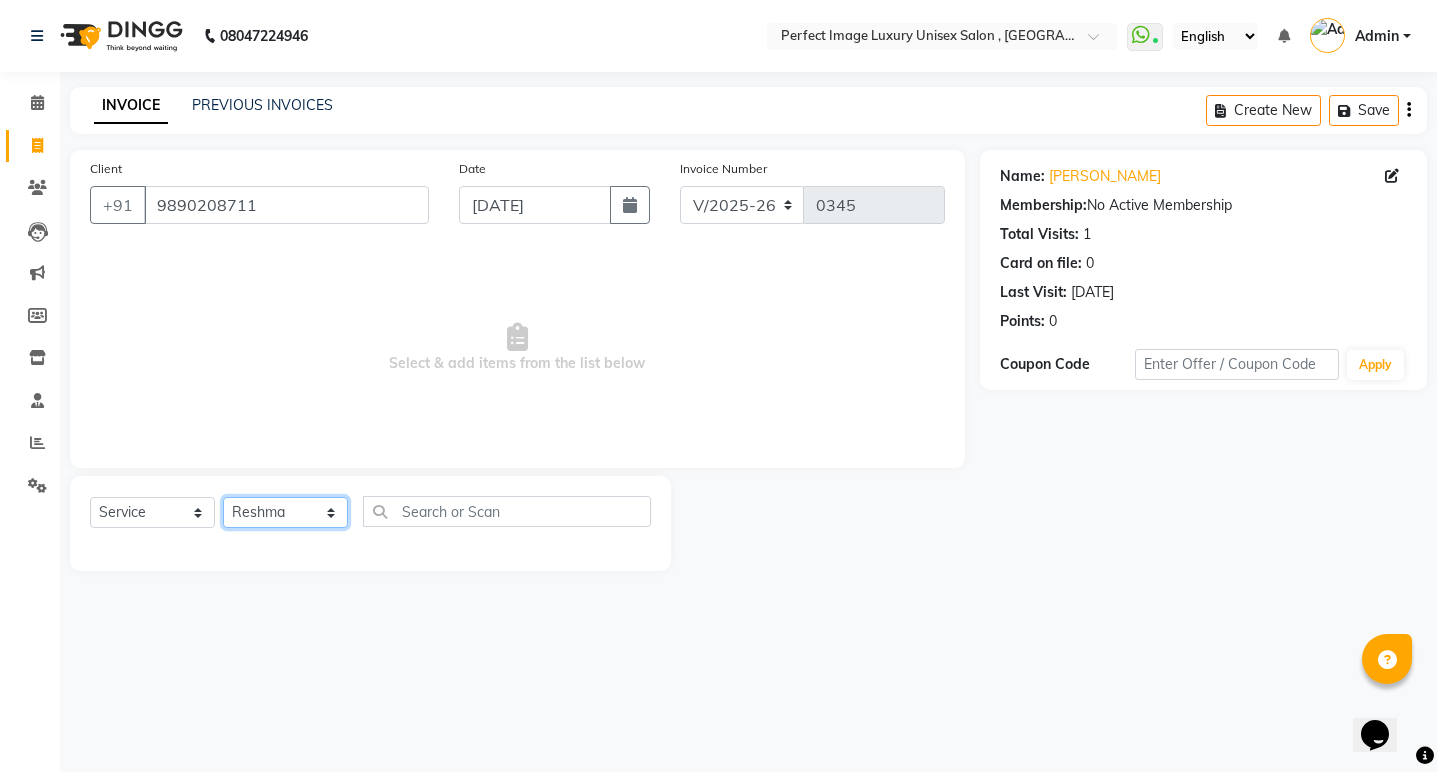 click on "Select Stylist [PERSON_NAME] Manager  [PERSON_NAME] [PERSON_NAME] Reshma [PERSON_NAME] Shanti [PERSON_NAME]" 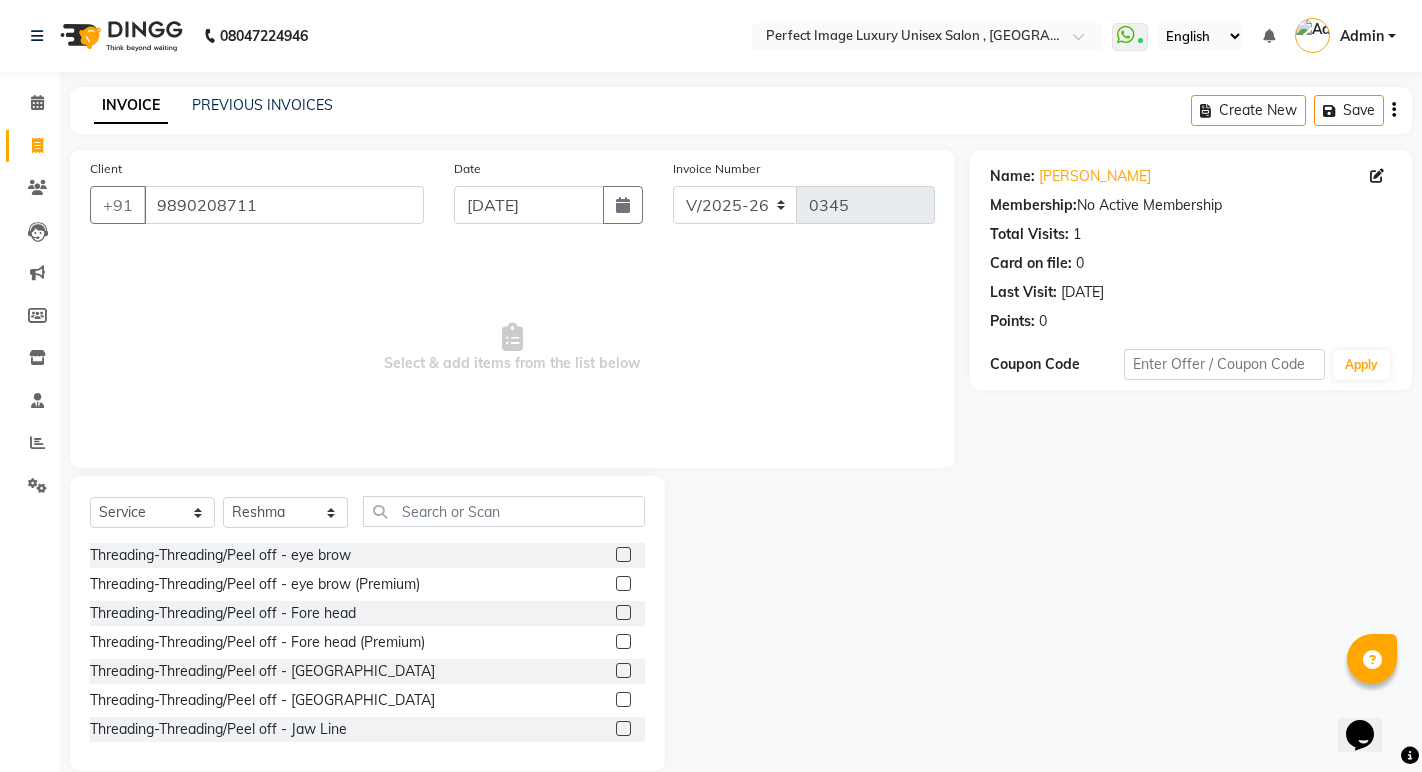 click 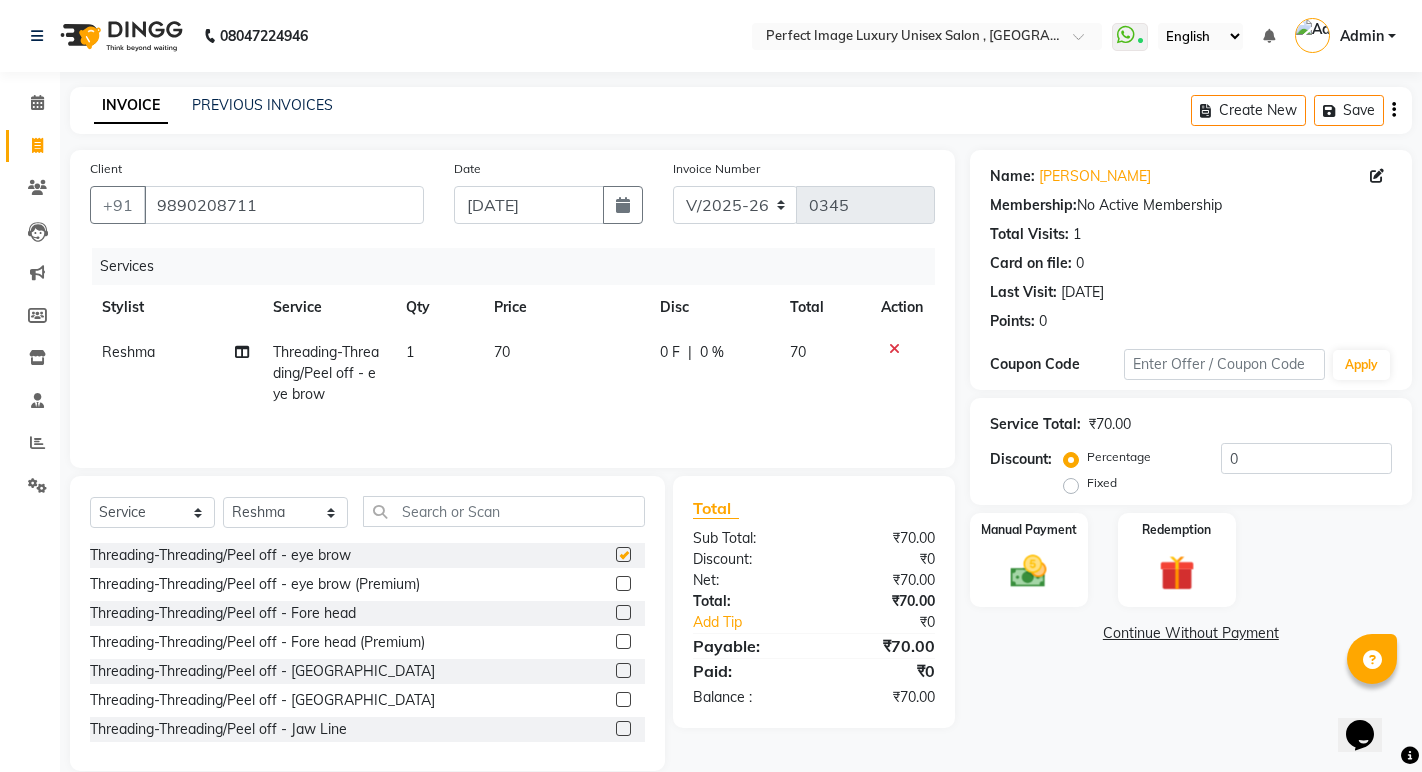checkbox on "false" 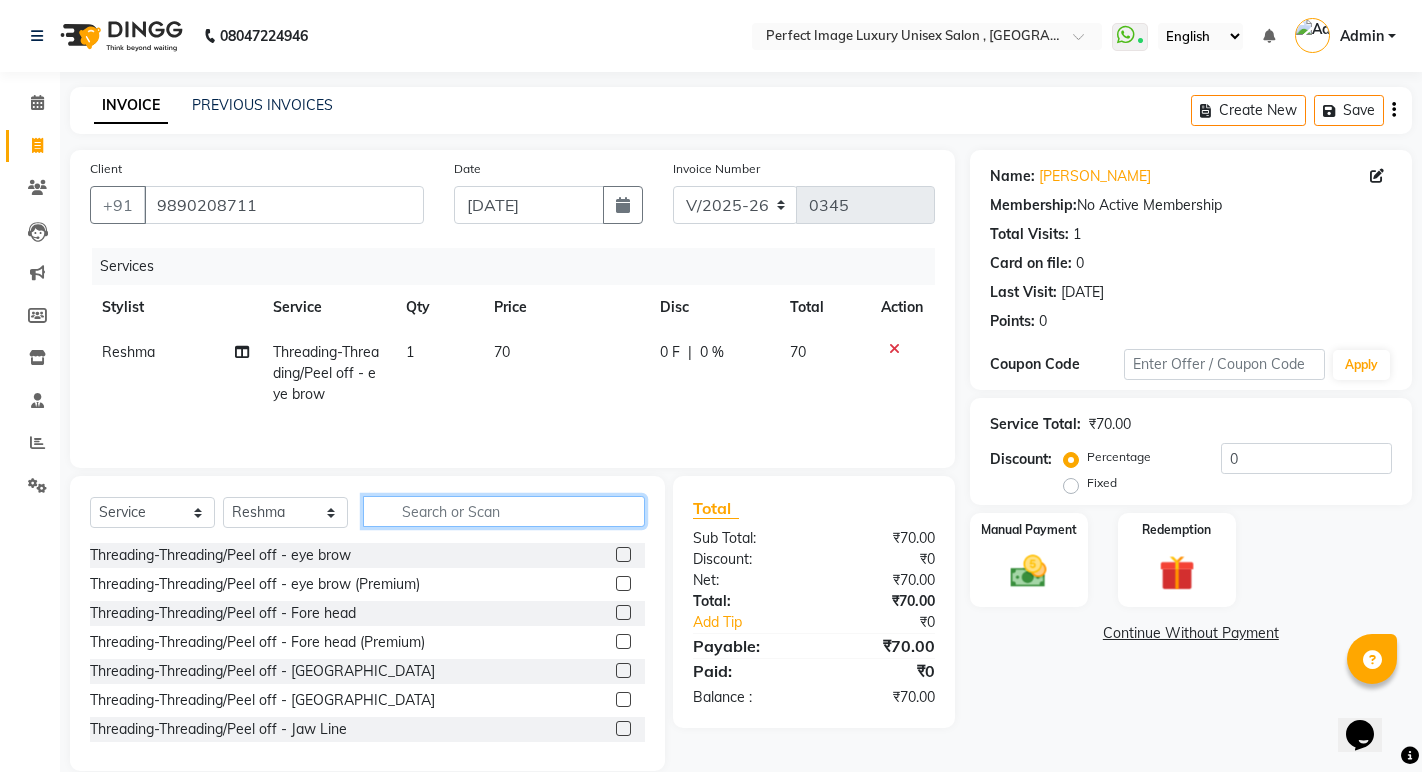 click 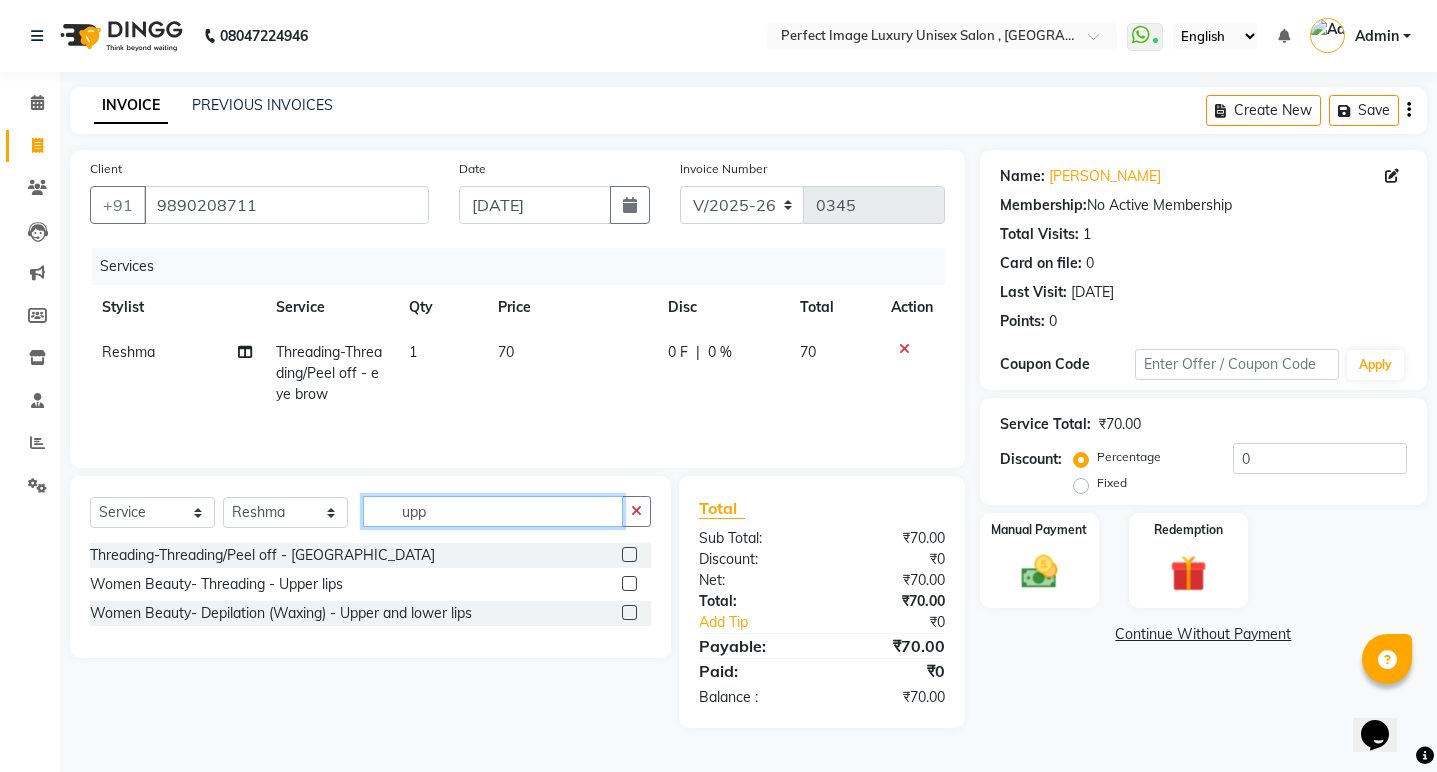 type on "upp" 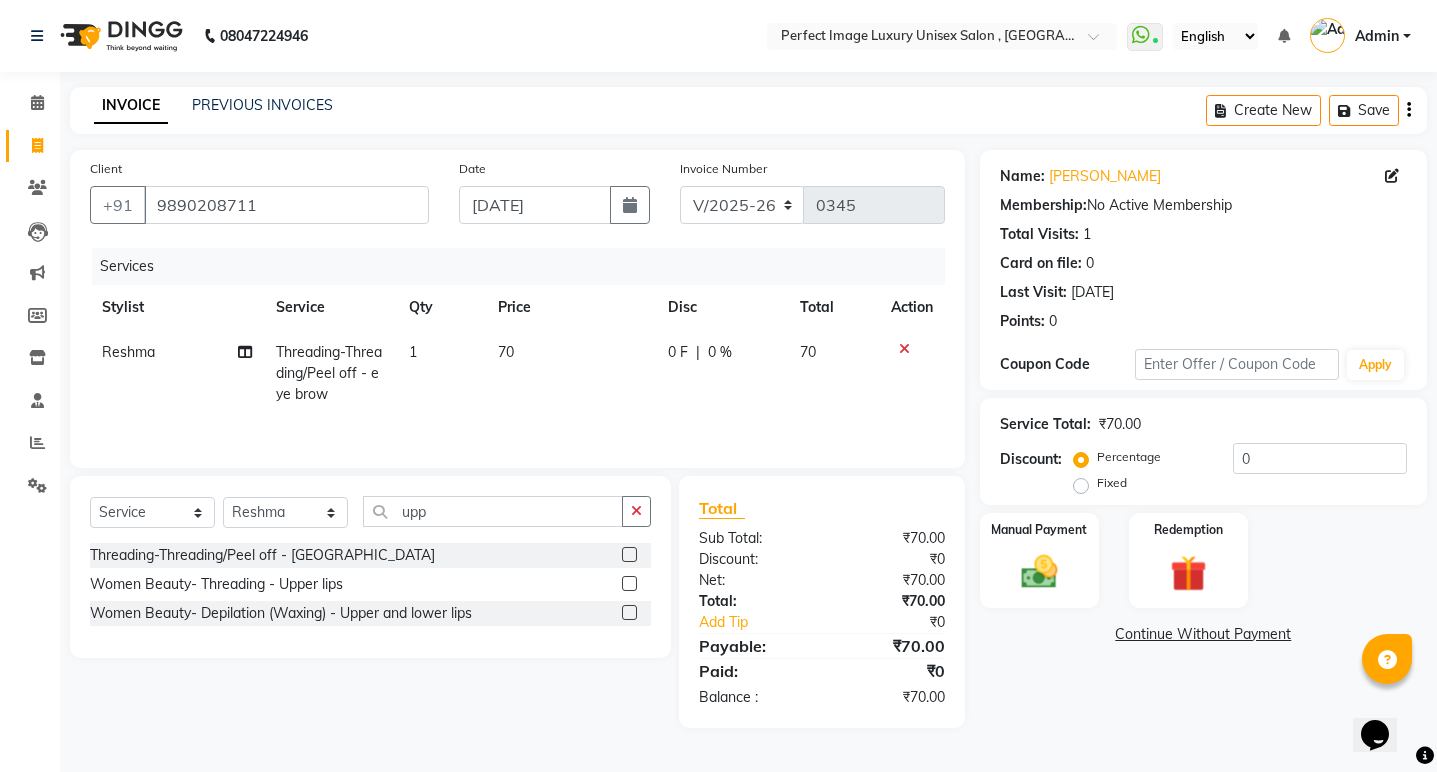 click 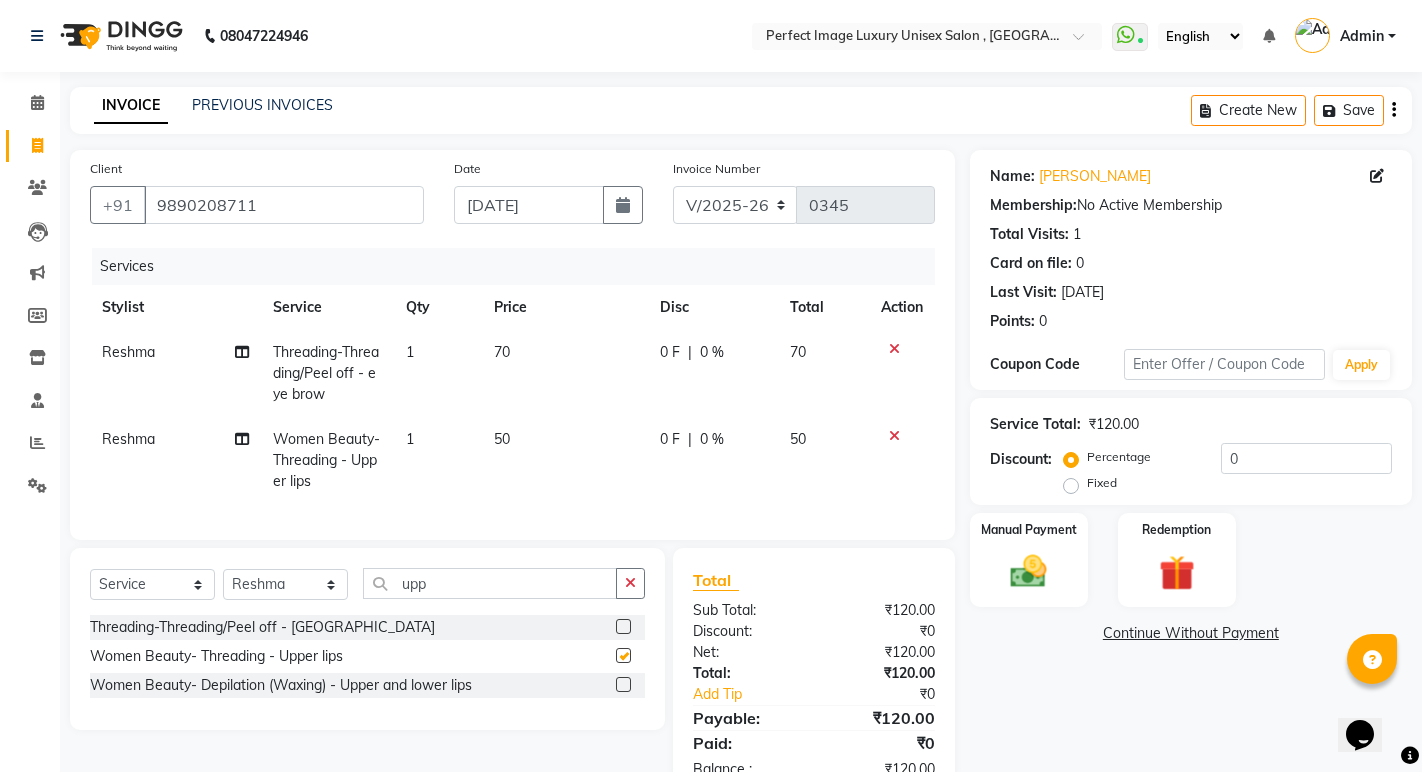 checkbox on "false" 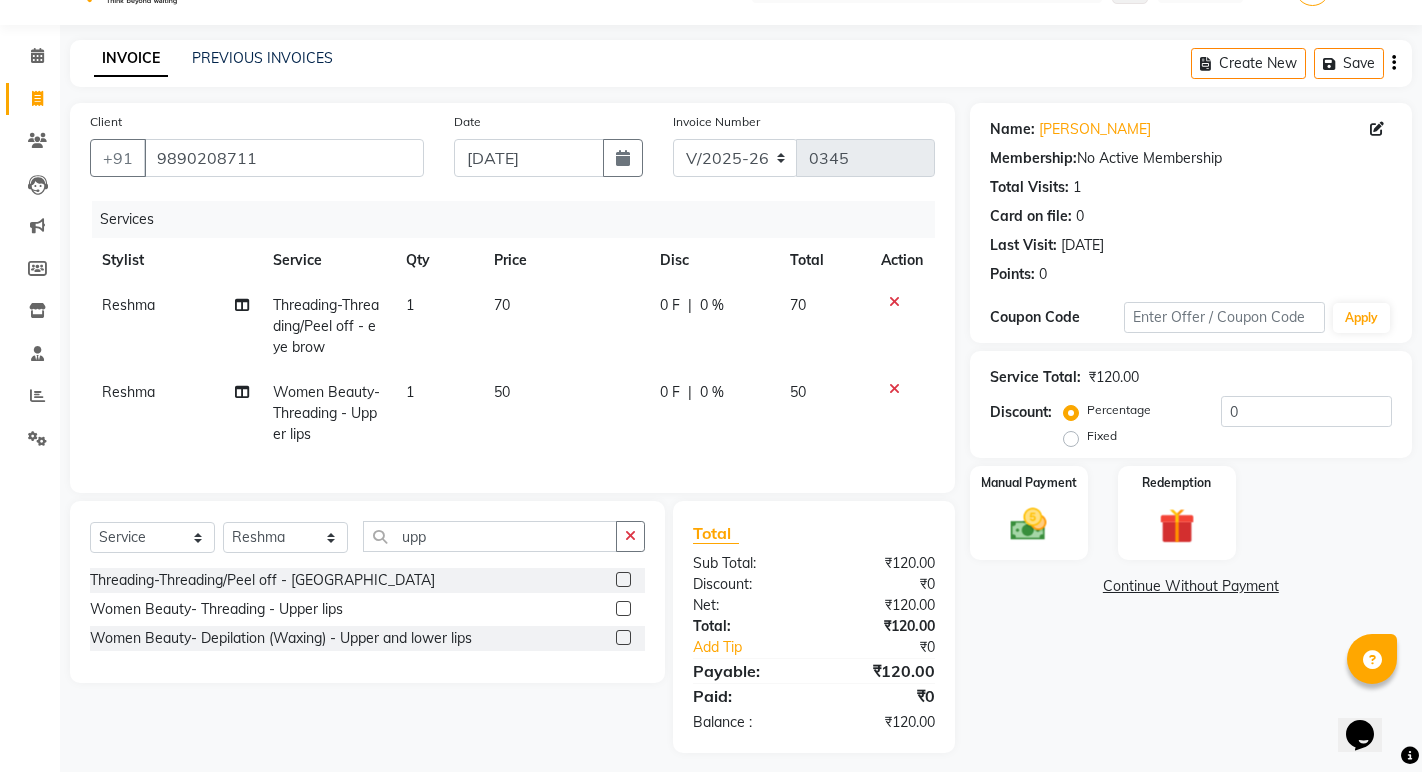 scroll, scrollTop: 73, scrollLeft: 0, axis: vertical 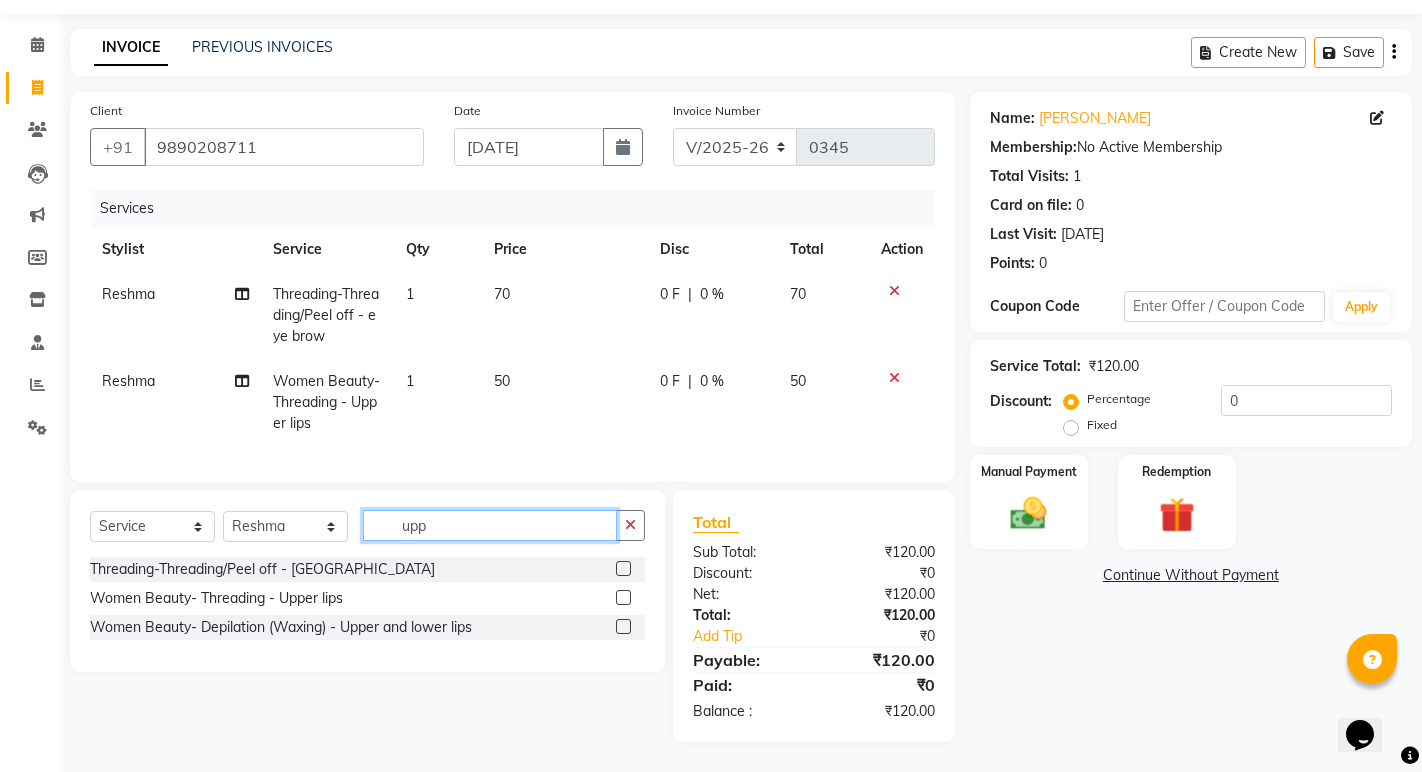 click on "upp" 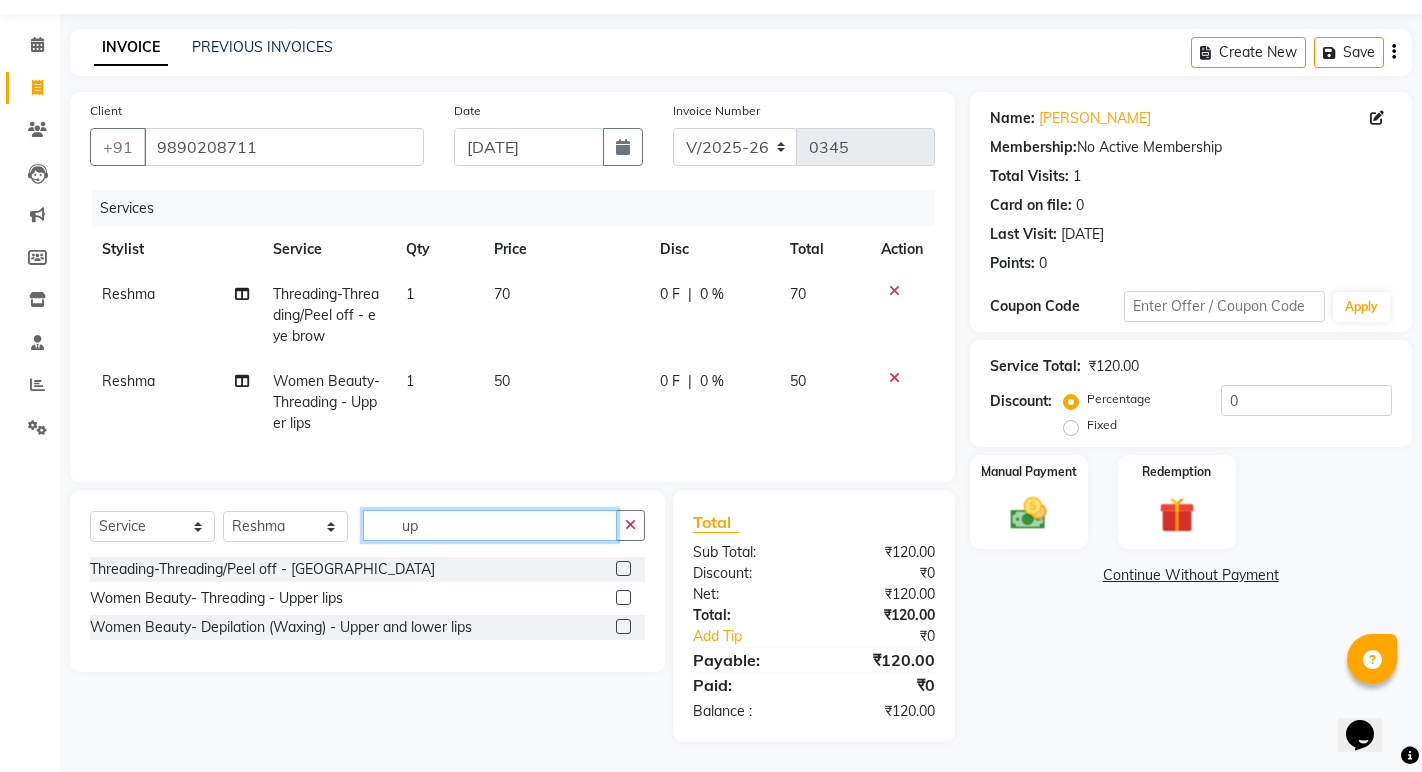 type on "u" 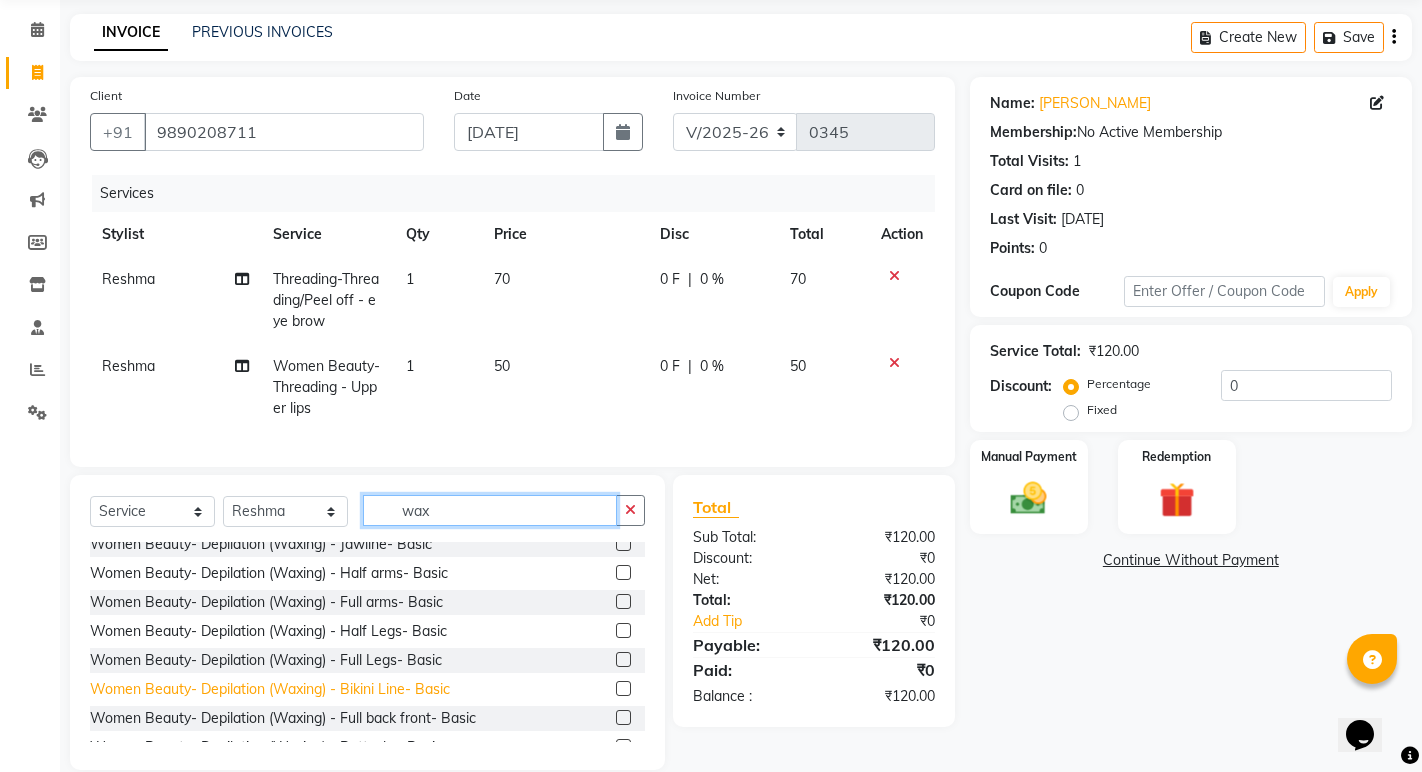 scroll, scrollTop: 200, scrollLeft: 0, axis: vertical 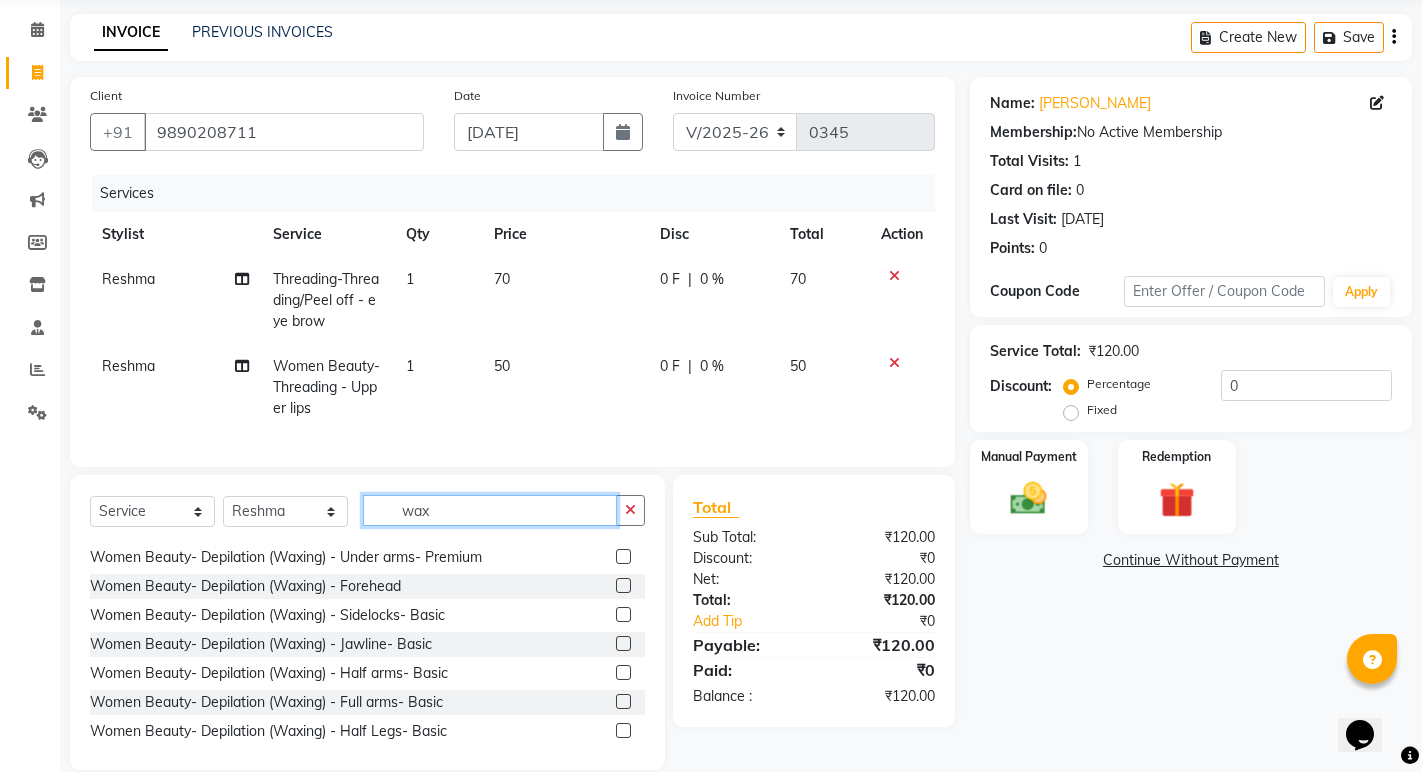type on "wax" 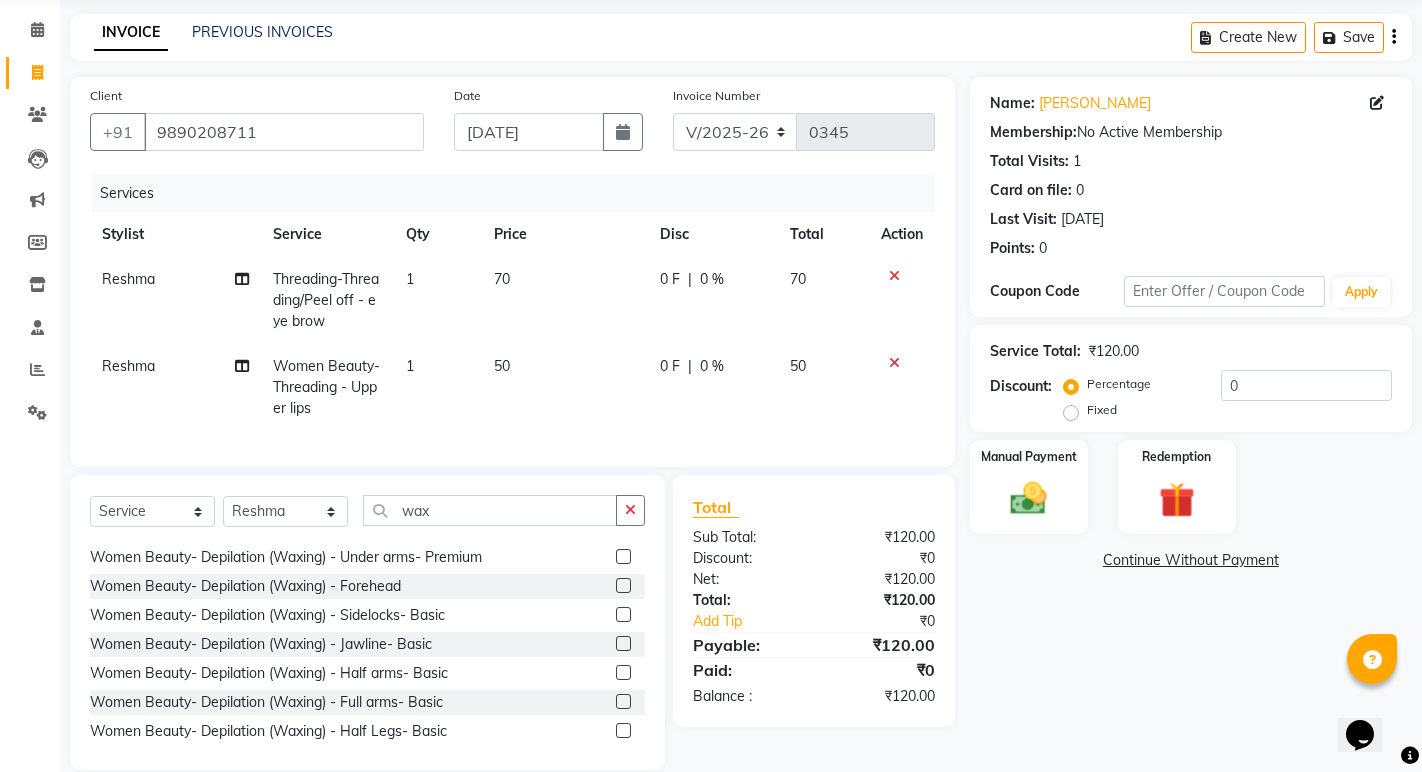 click 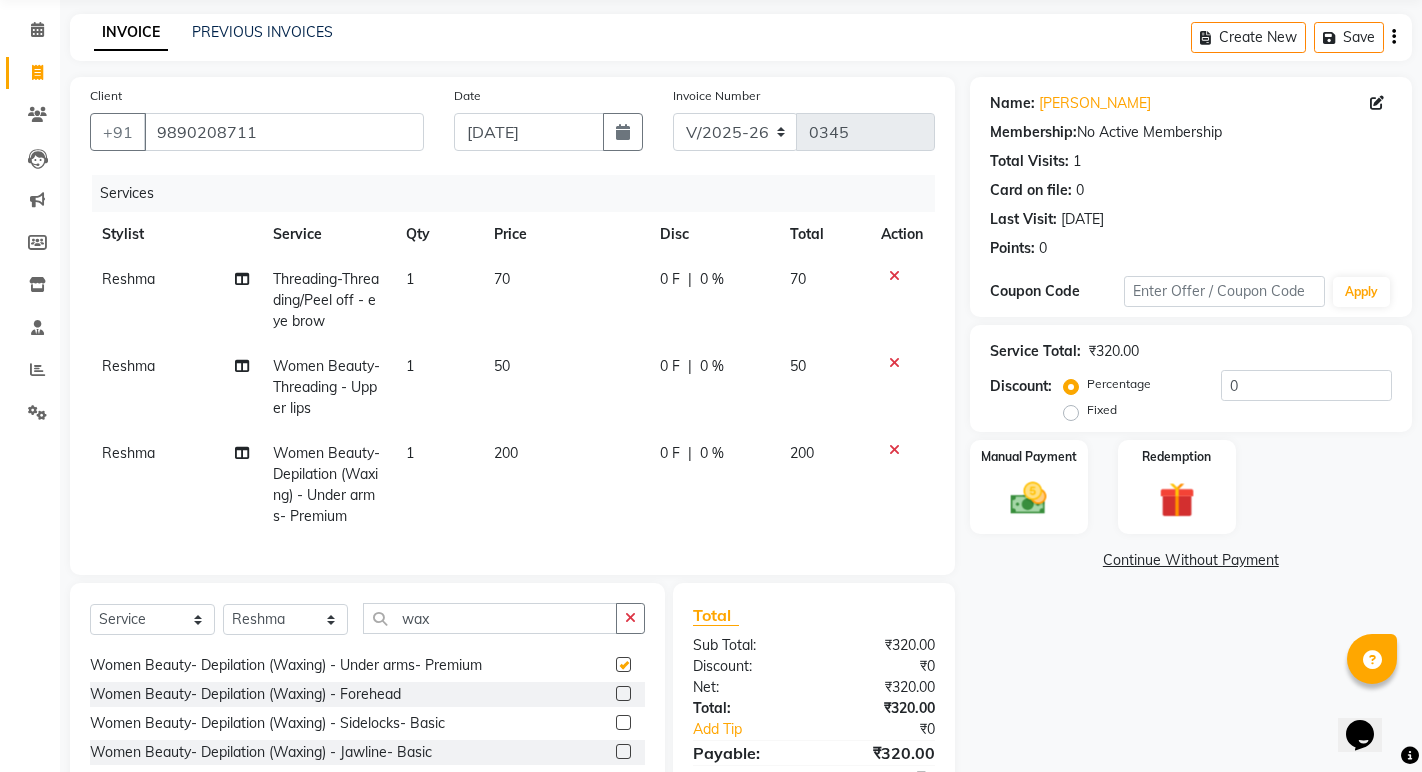checkbox on "false" 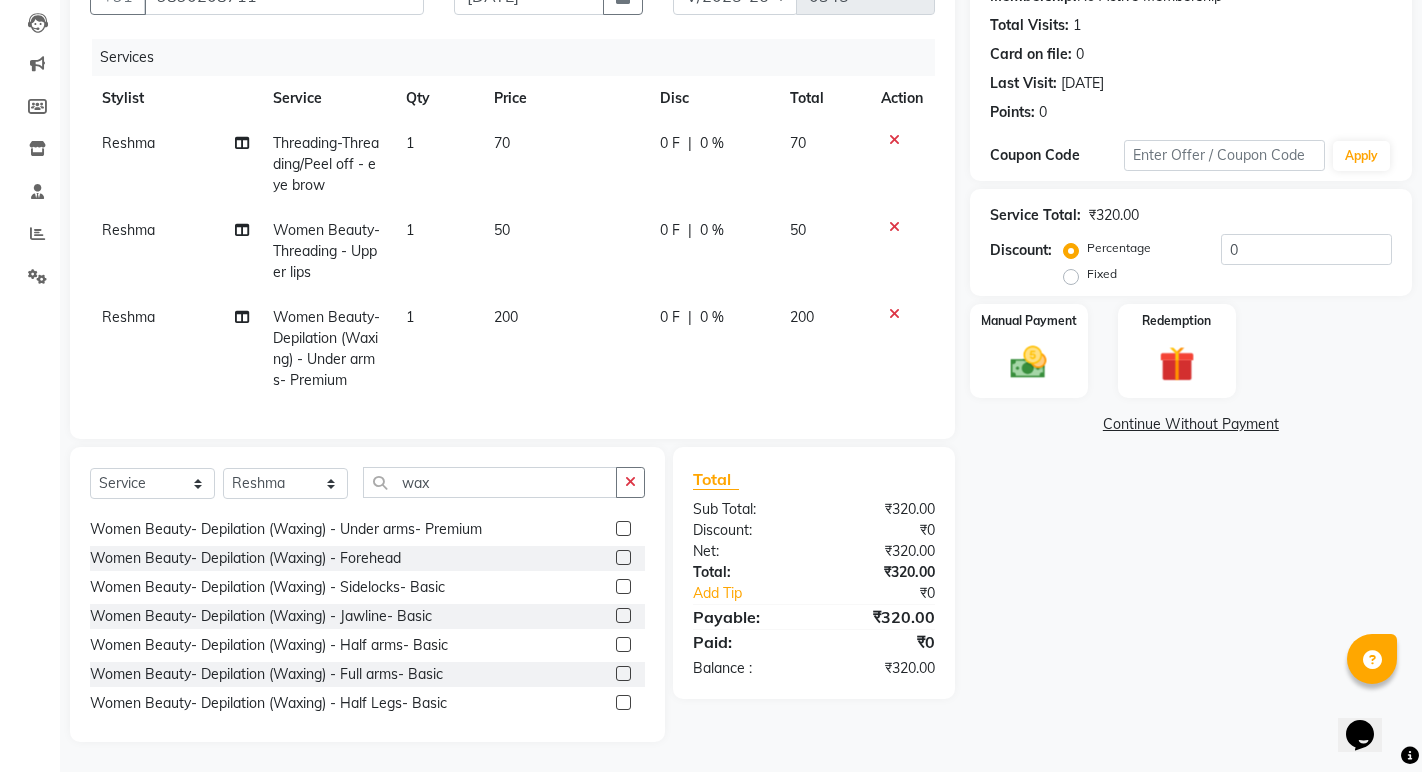 scroll, scrollTop: 224, scrollLeft: 0, axis: vertical 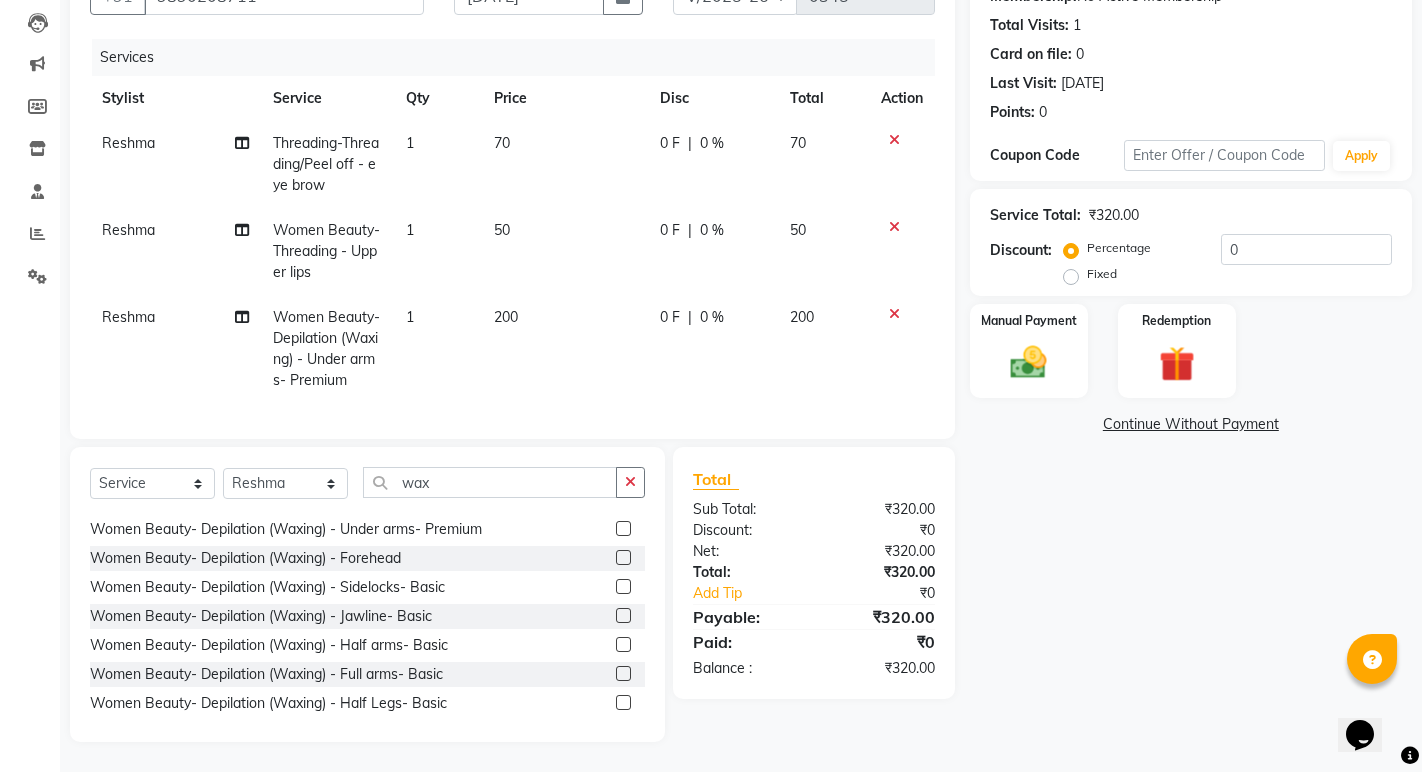 click 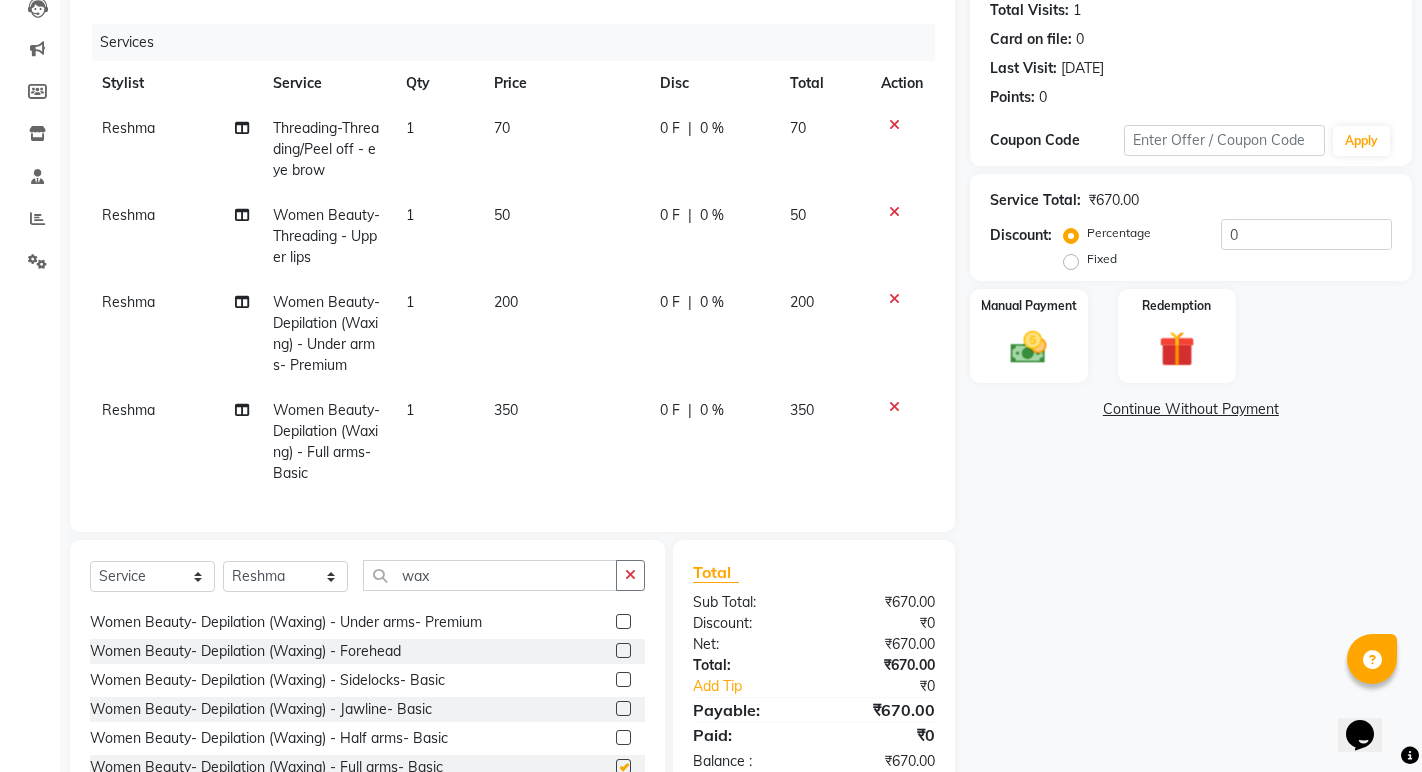 checkbox on "false" 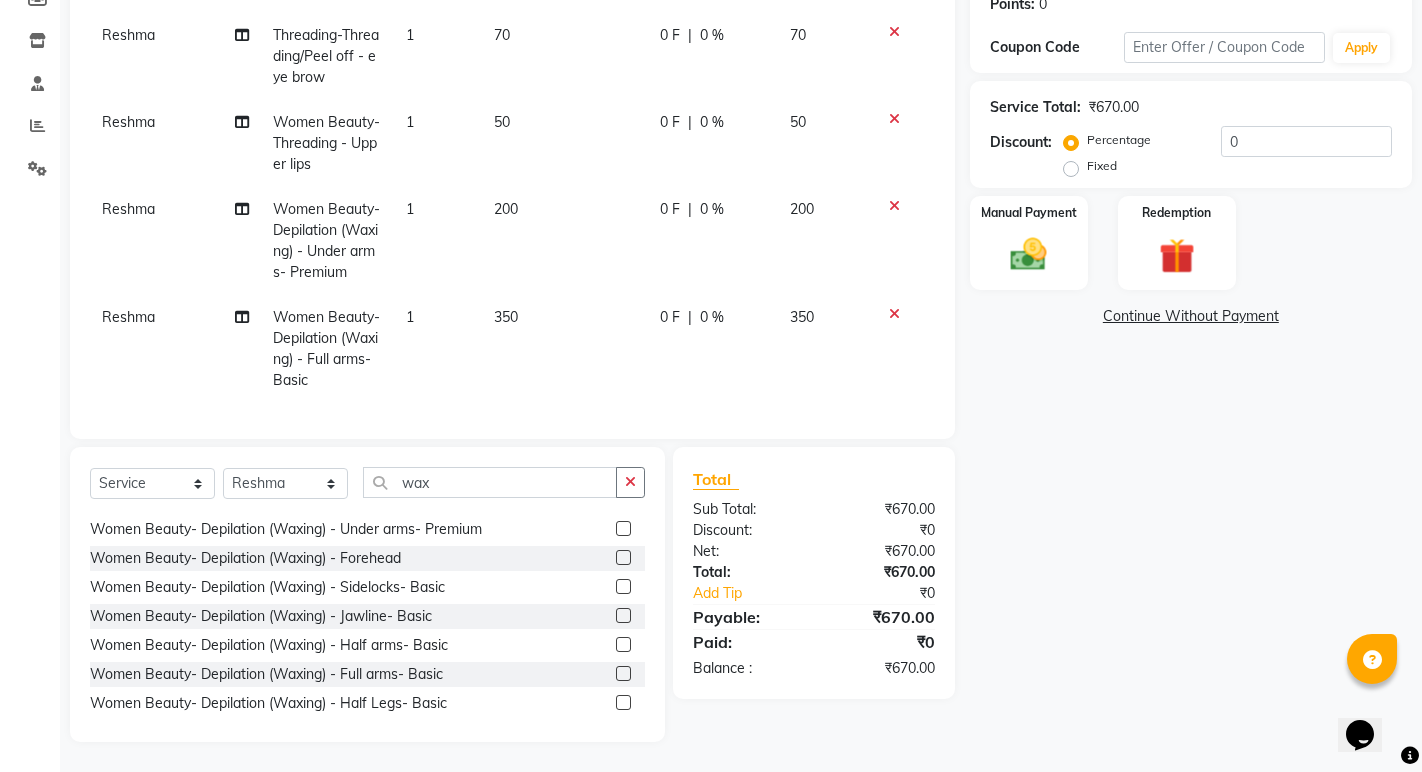 scroll, scrollTop: 329, scrollLeft: 0, axis: vertical 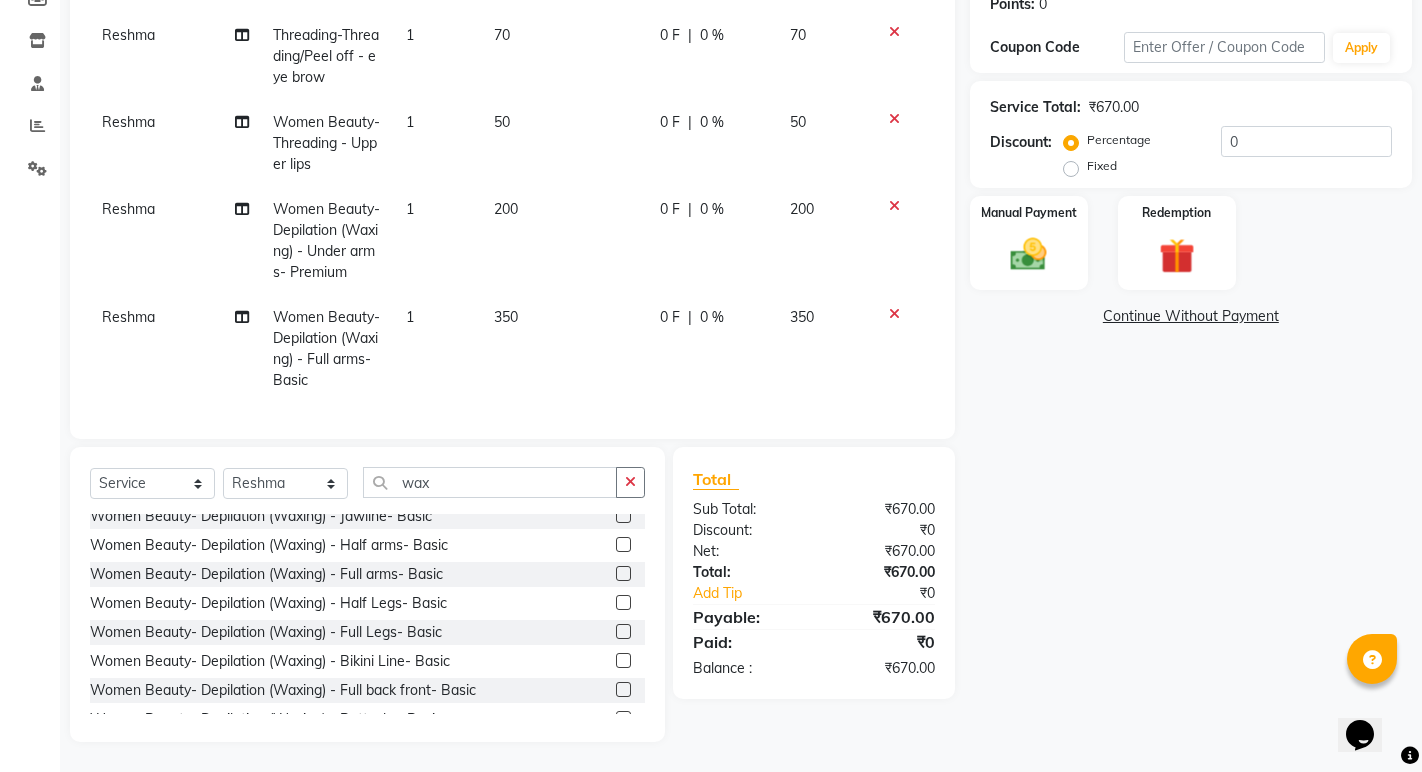click 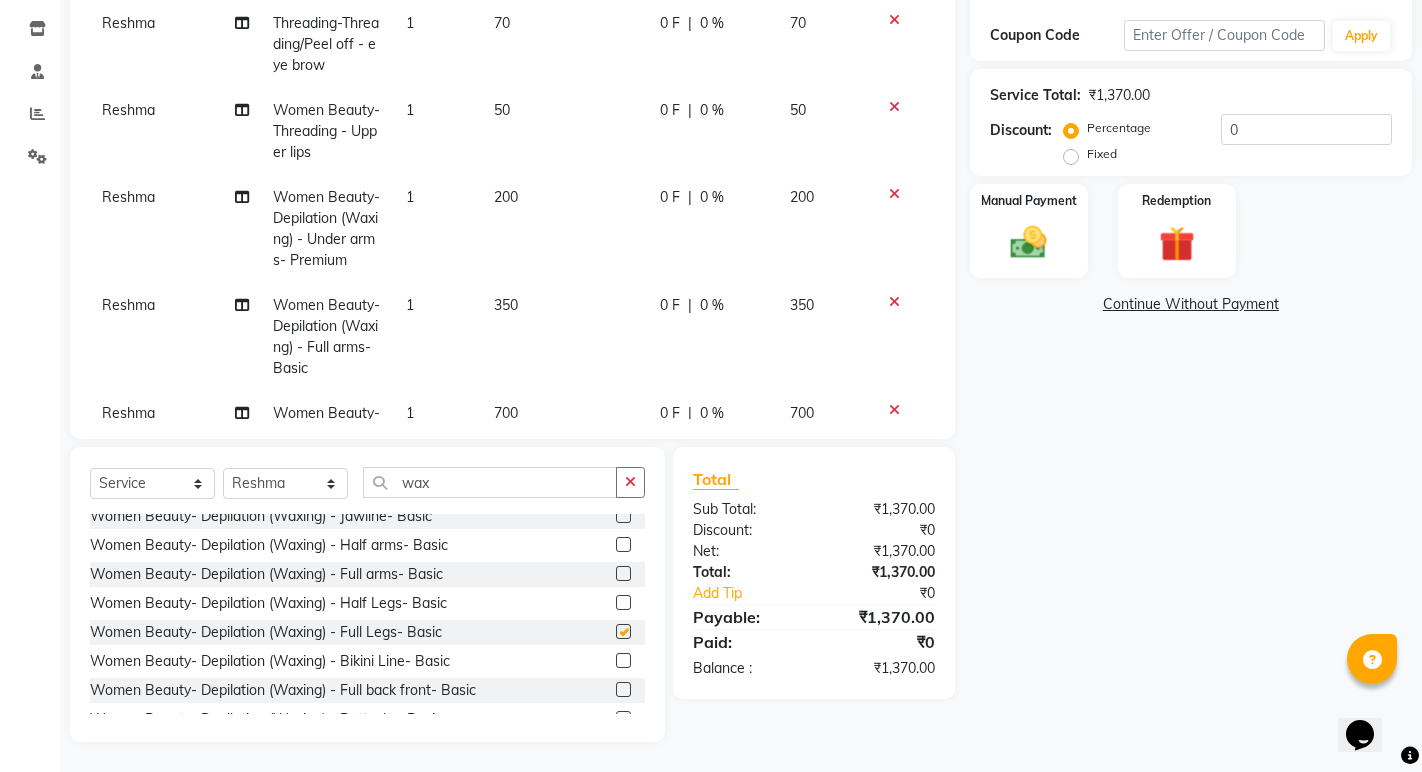 checkbox on "false" 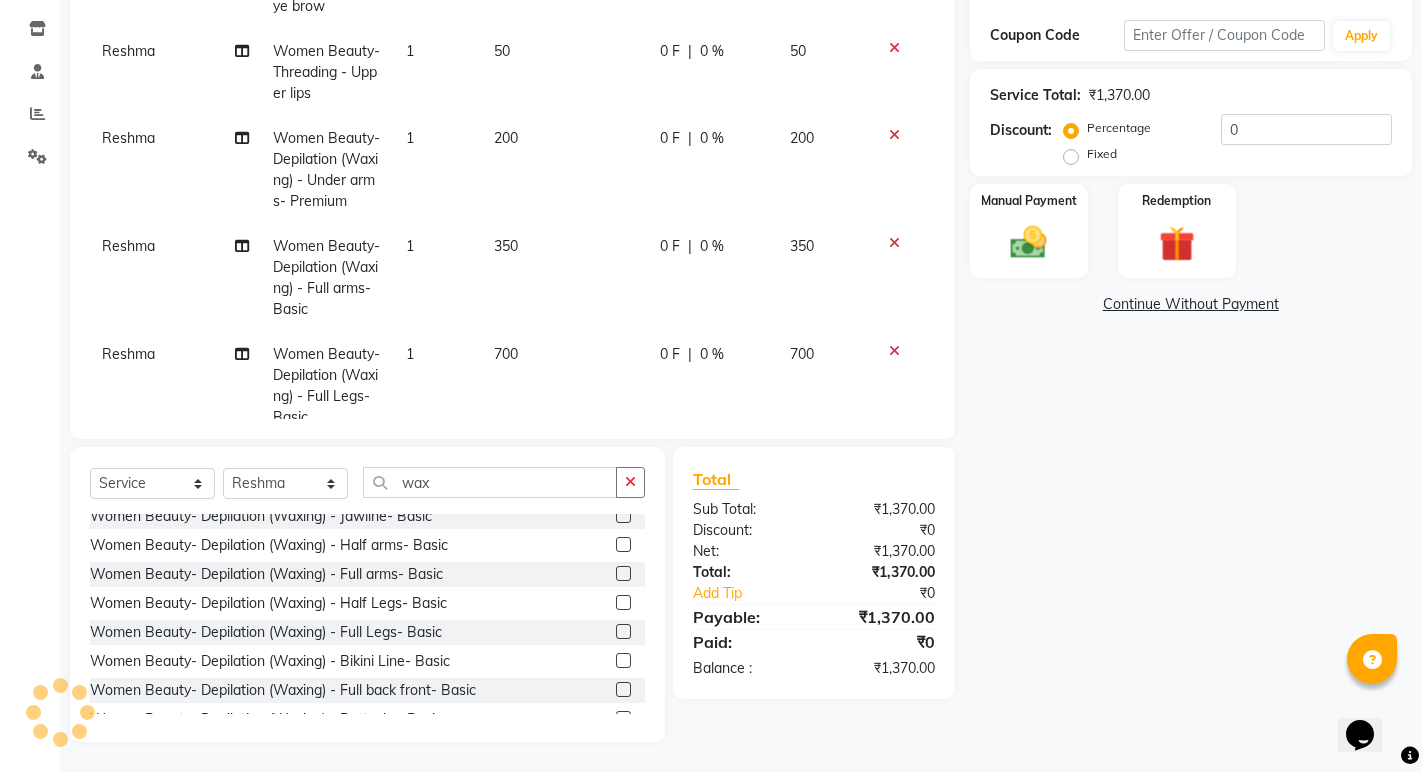 scroll, scrollTop: 111, scrollLeft: 0, axis: vertical 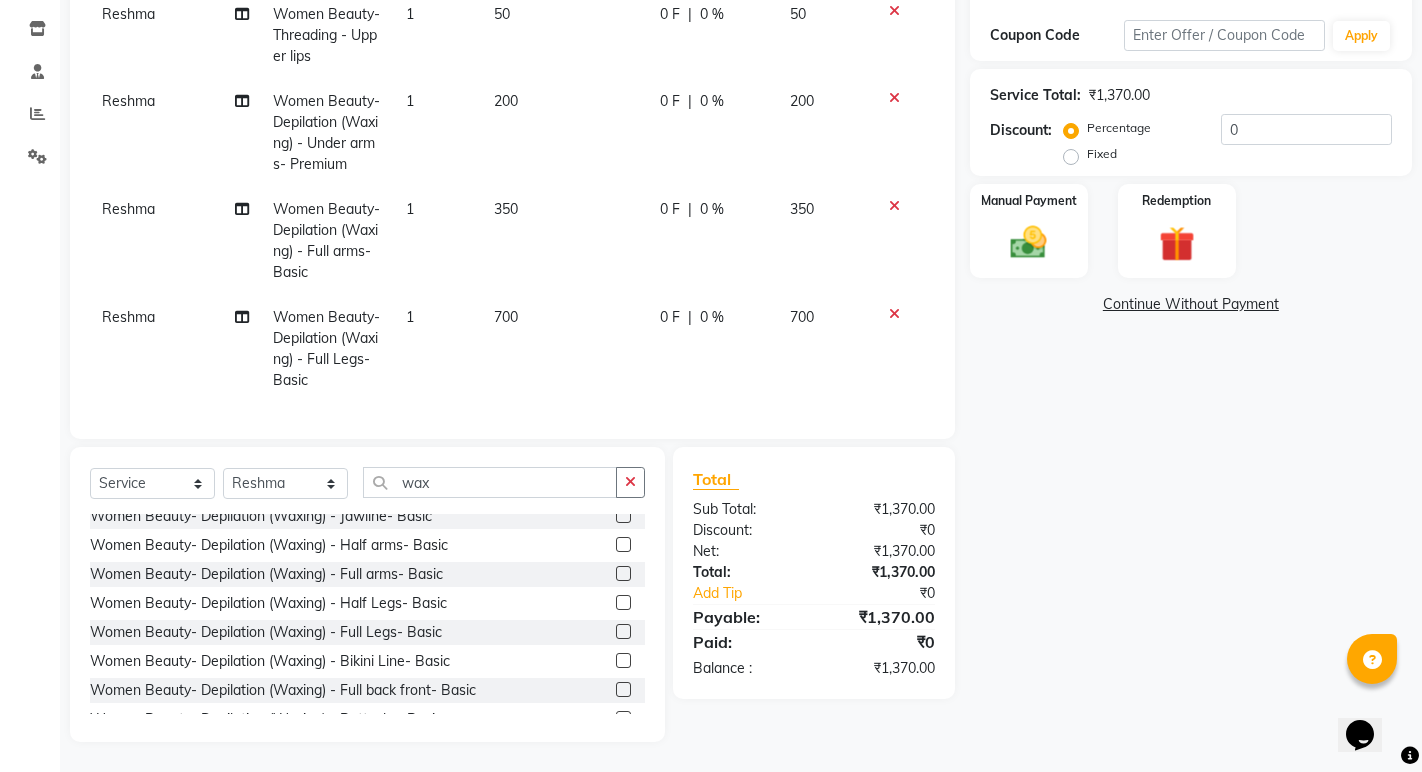 click on "0 %" 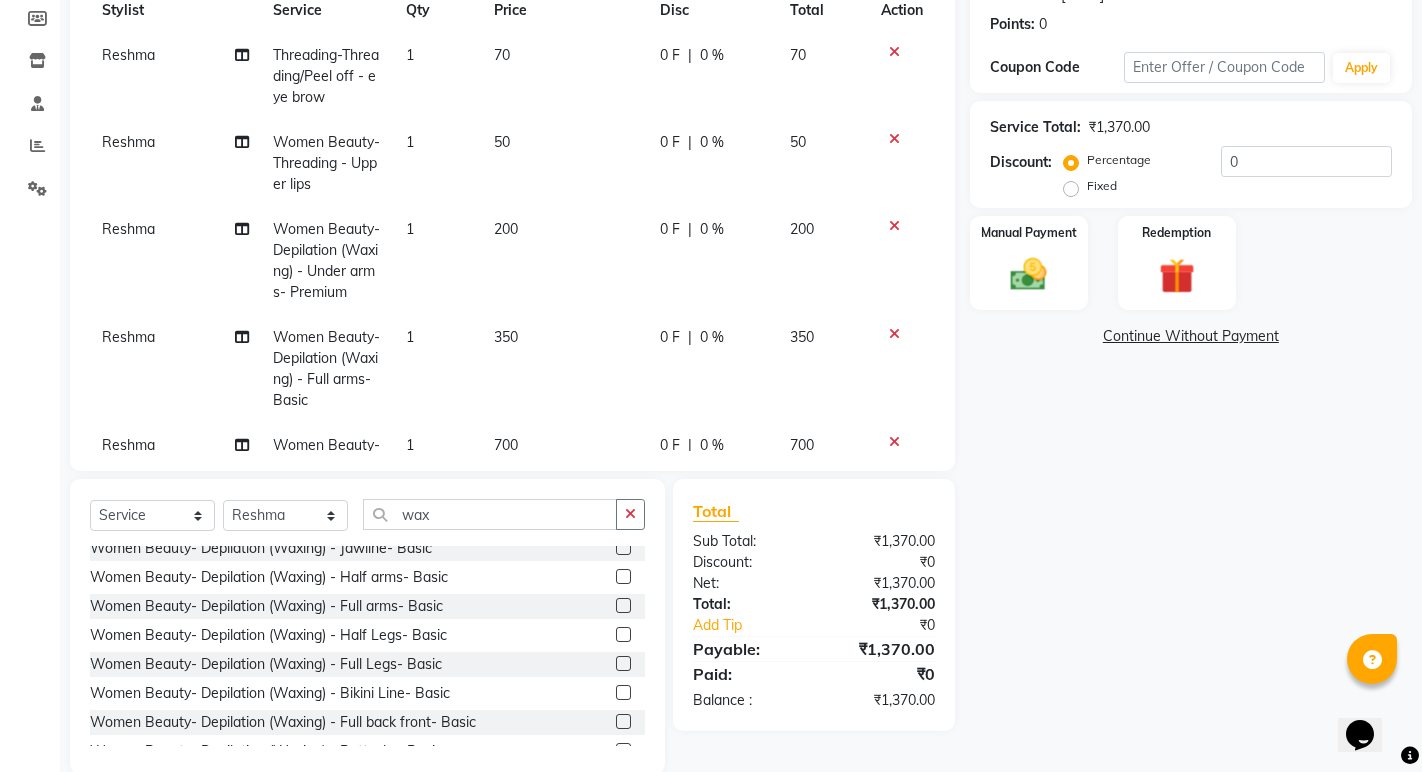 select on "32015" 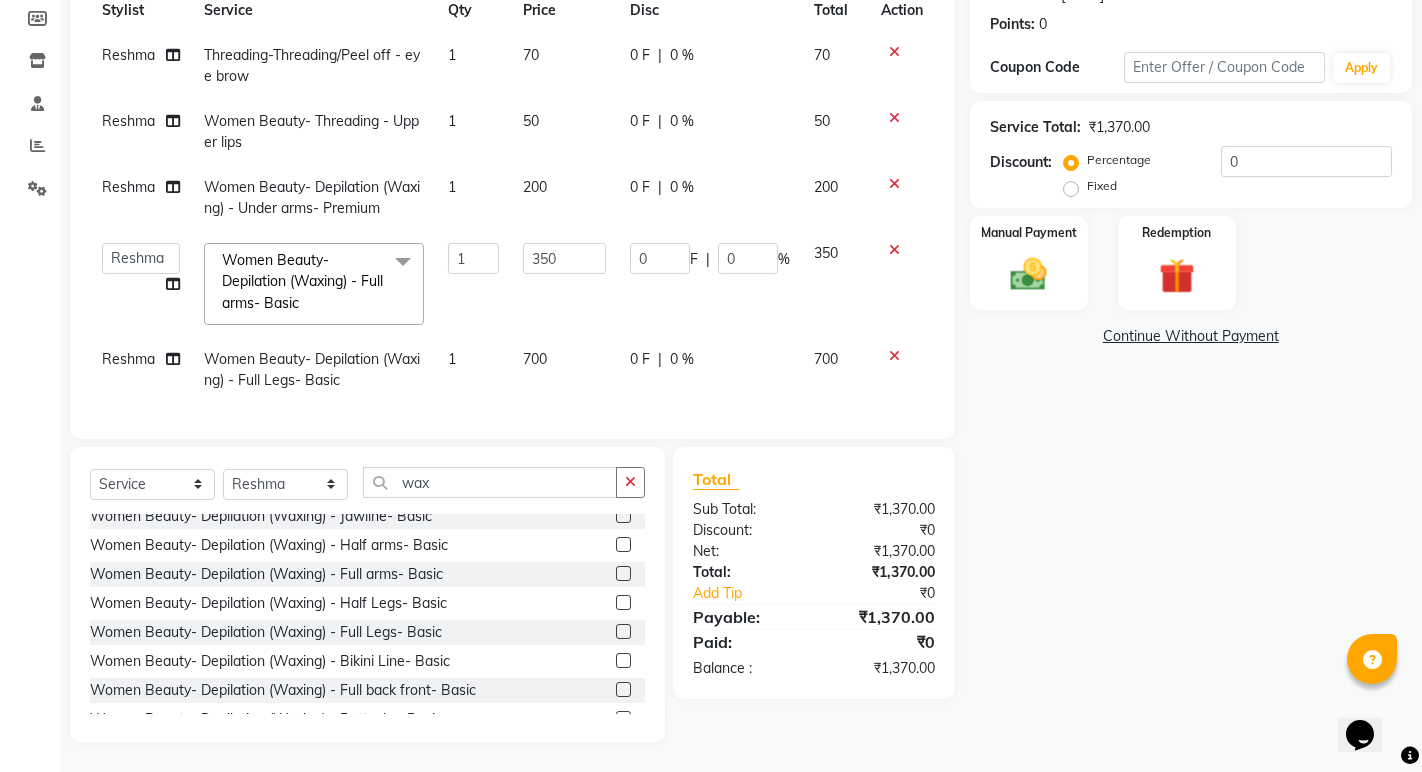 scroll, scrollTop: 312, scrollLeft: 0, axis: vertical 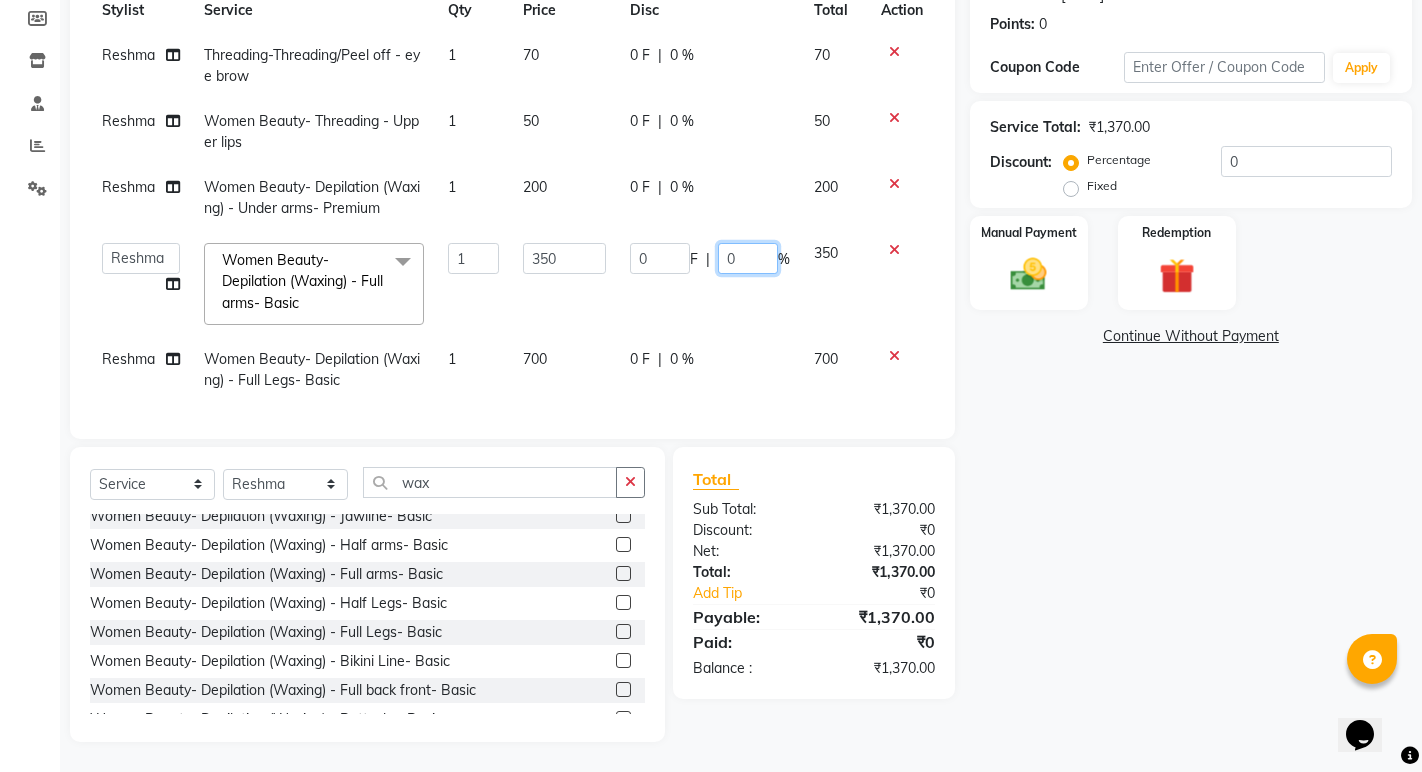 click on "0" 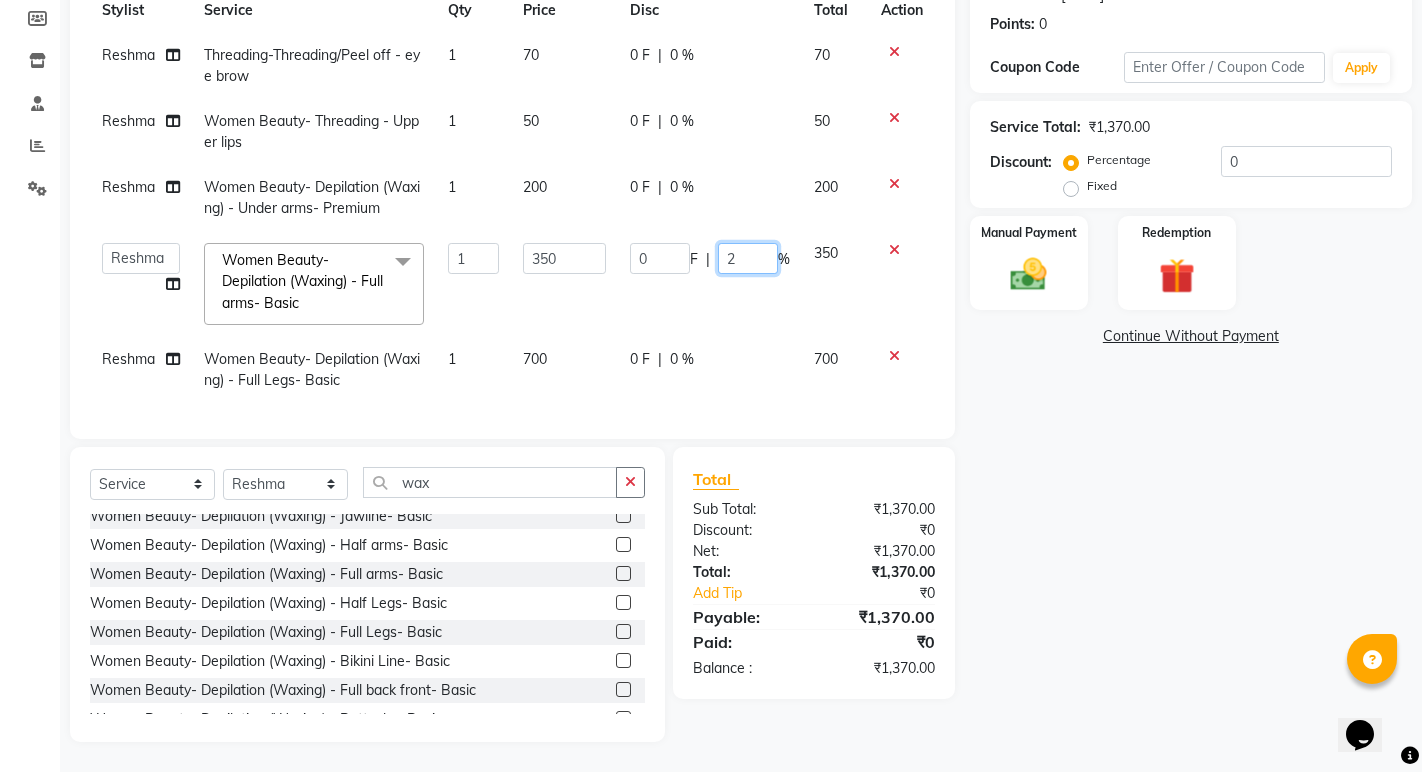type on "20" 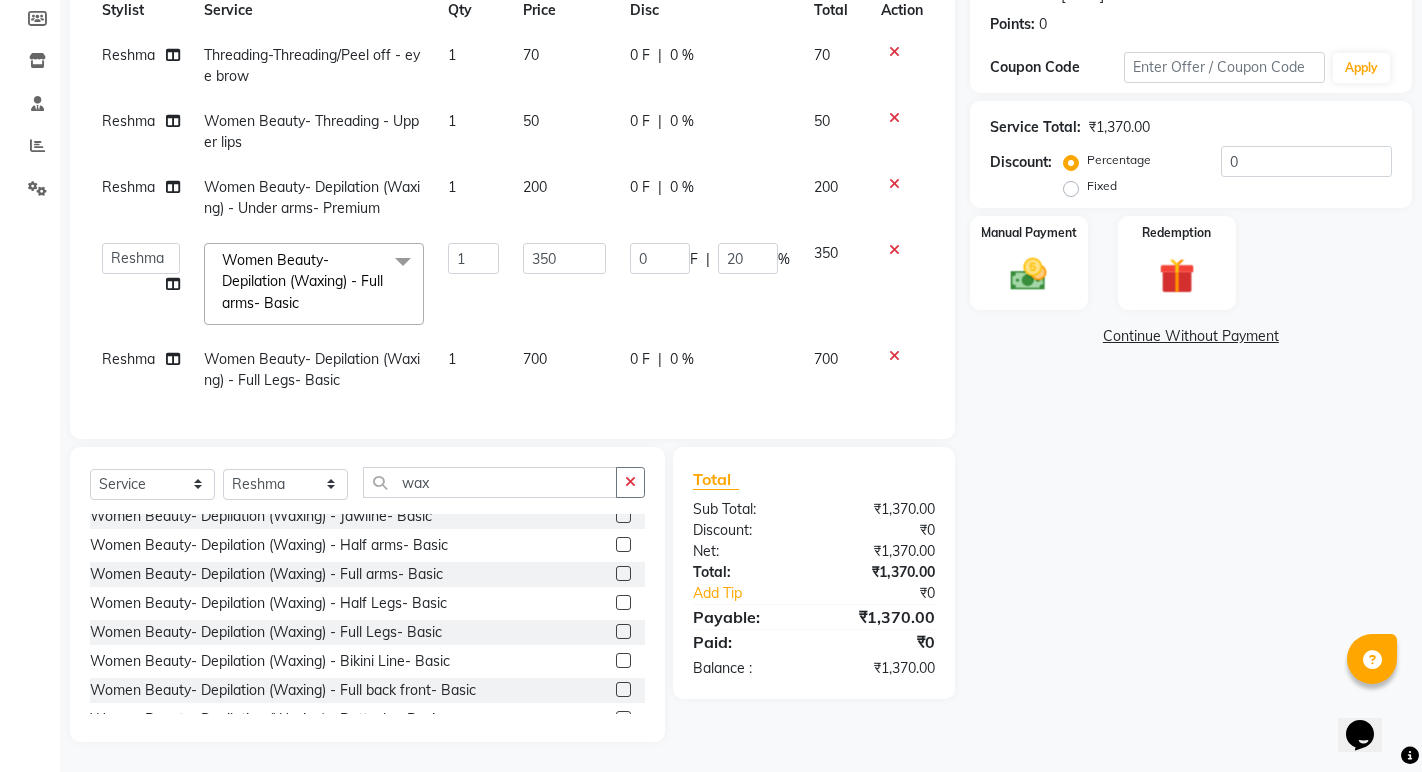 click on "Reshma Threading-Threading/Peel off - eye brow 1 70 0 F | 0 % 70 Reshma Women Beauty- Threading - Upper lips 1 50 0 F | 0 % 50 Reshma Women Beauty- Depilation (Waxing) - Under arms- Premium 1 200 0 F | 0 % 200  [PERSON_NAME]   Manager    [PERSON_NAME]   [PERSON_NAME]   Reshma   [PERSON_NAME]   Shanti   [PERSON_NAME]  Women Beauty- Depilation (Waxing) - Full arms- Basic  x Threading-Threading/Peel off - eye brow Threading-Threading/Peel off - eye brow (Premium) Threading-Threading/Peel off - Fore head Threading-Threading/Peel off - Fore head (Premium) Threading-Threading/Peel off - Upper lips Threading-Threading/Peel off - Lower lips Threading-Threading/Peel off - Jaw Line Threading-Threading/Peel off - Jaw Line (Premium) Threading-Threading/Peel off - Neck Threading-Threading/Peel off - Neck (Premium) Threading-Threading/Peel off - face Threading-Threading/Peel off - face (Premium) Threading-Threading/Peel off - chin Threading-Threading/Peel off - chin (Premium) Threading-Threading/Peel off - side locks Basic Makeup Nail Gel Overlay 1" 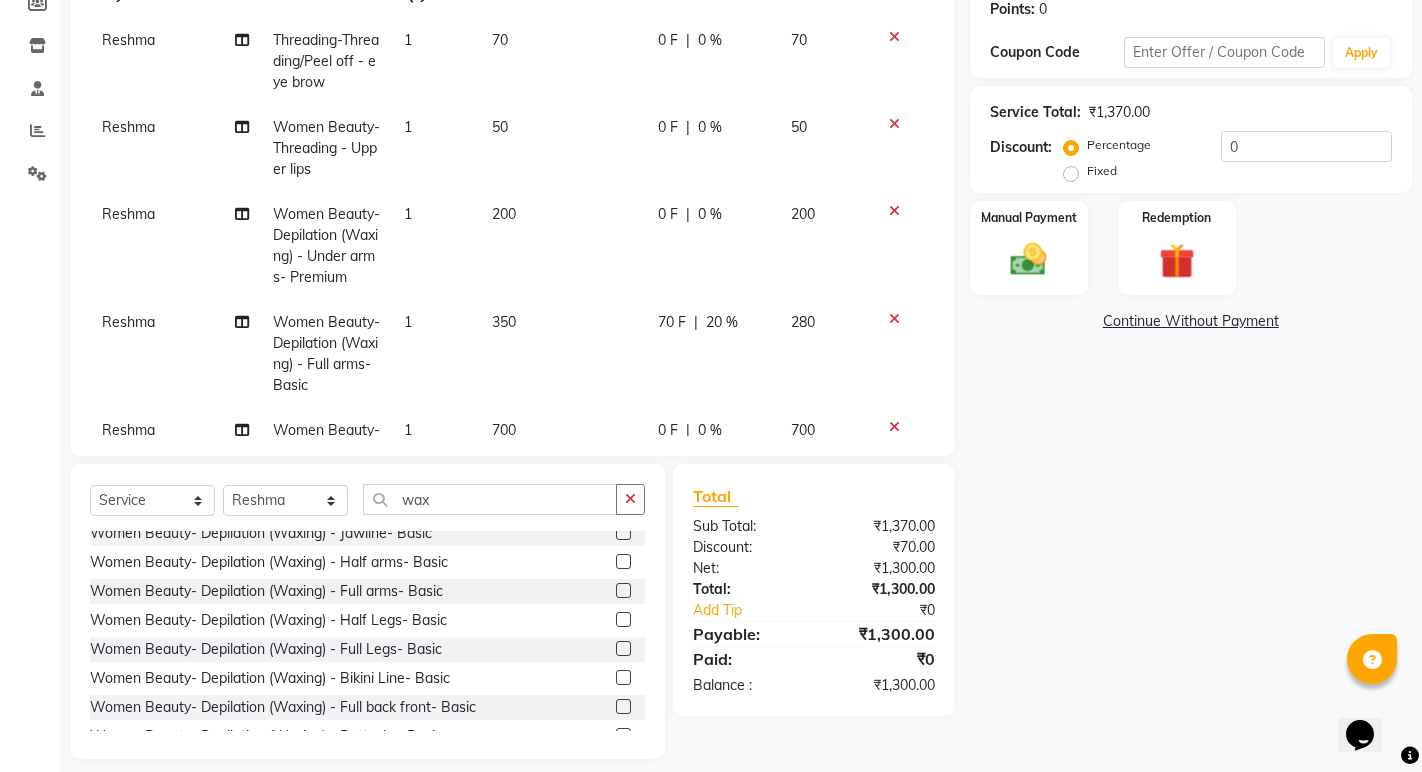 click on "20 %" 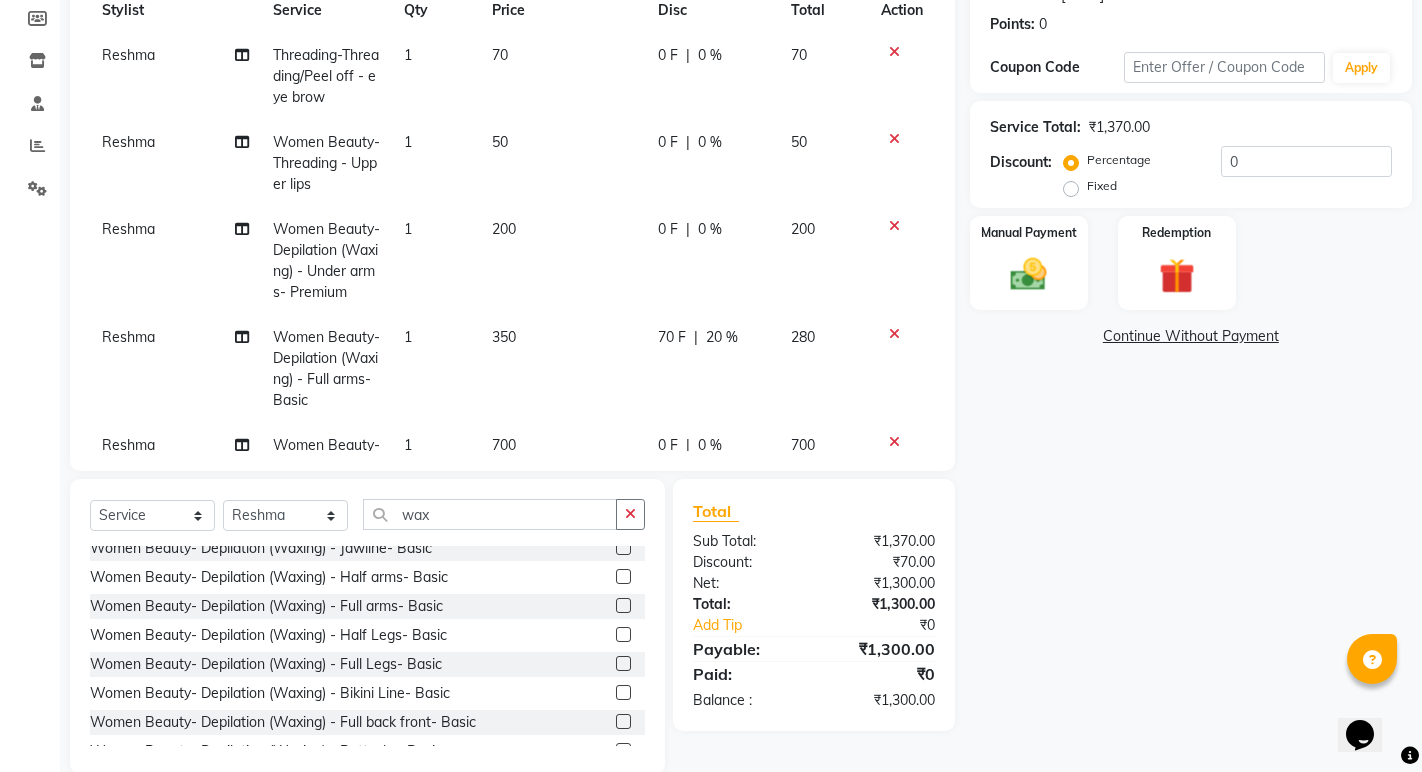 select on "32015" 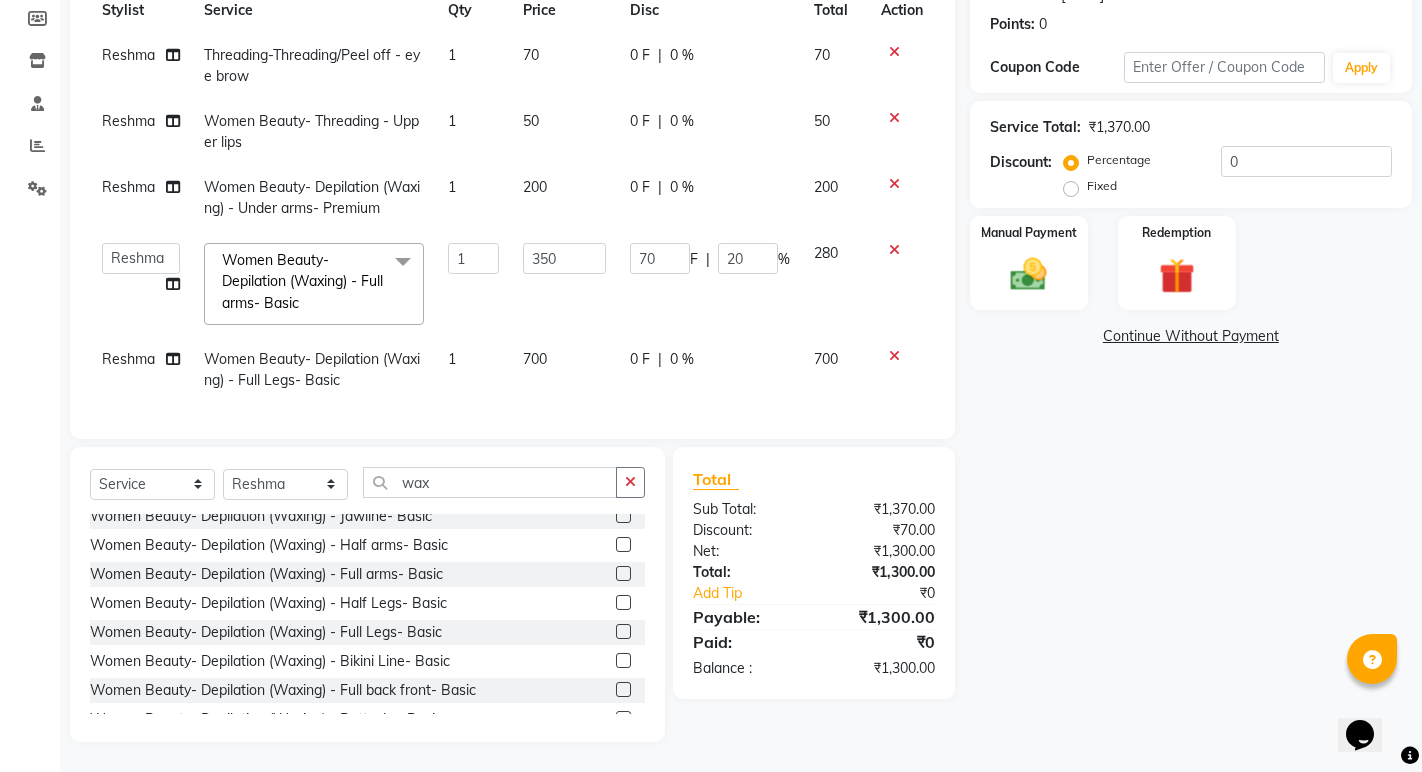 click on "0 %" 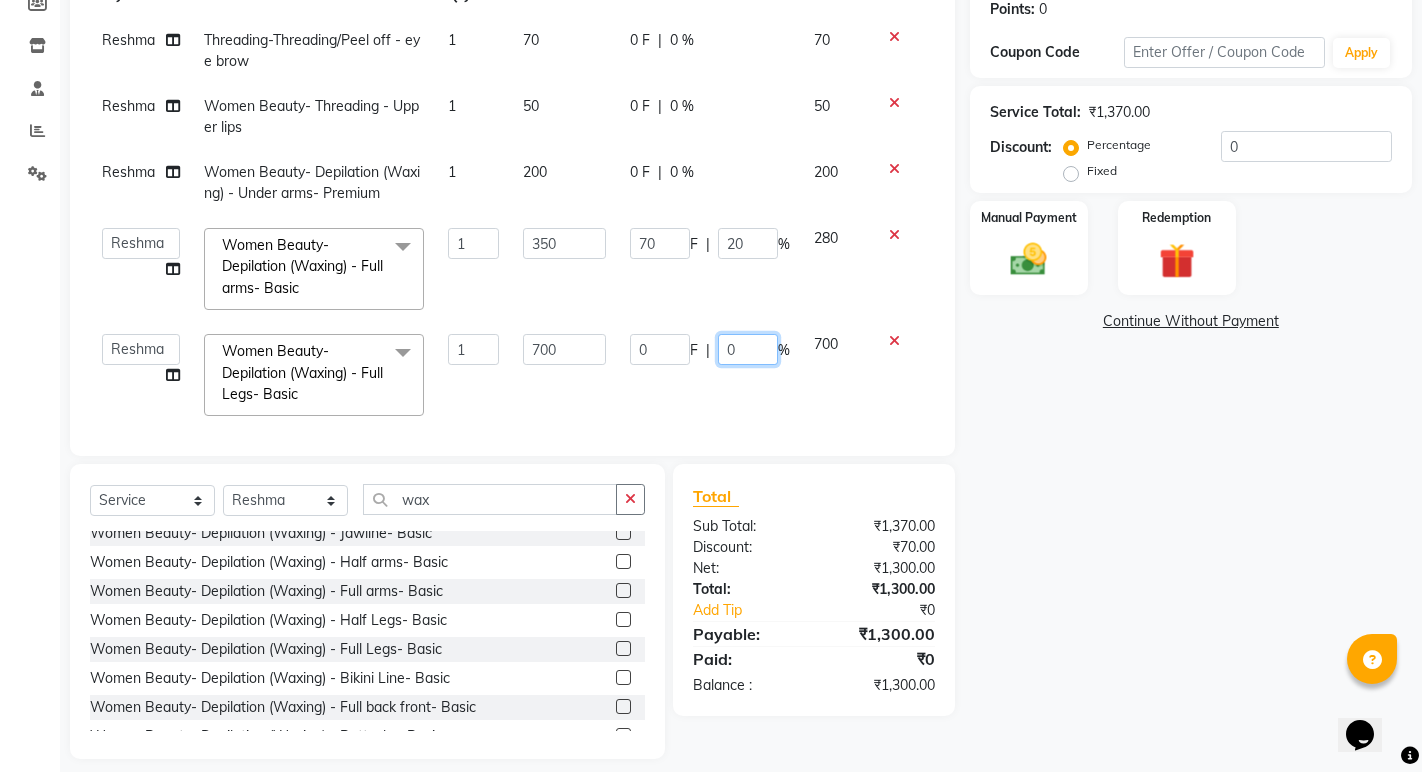 click on "0" 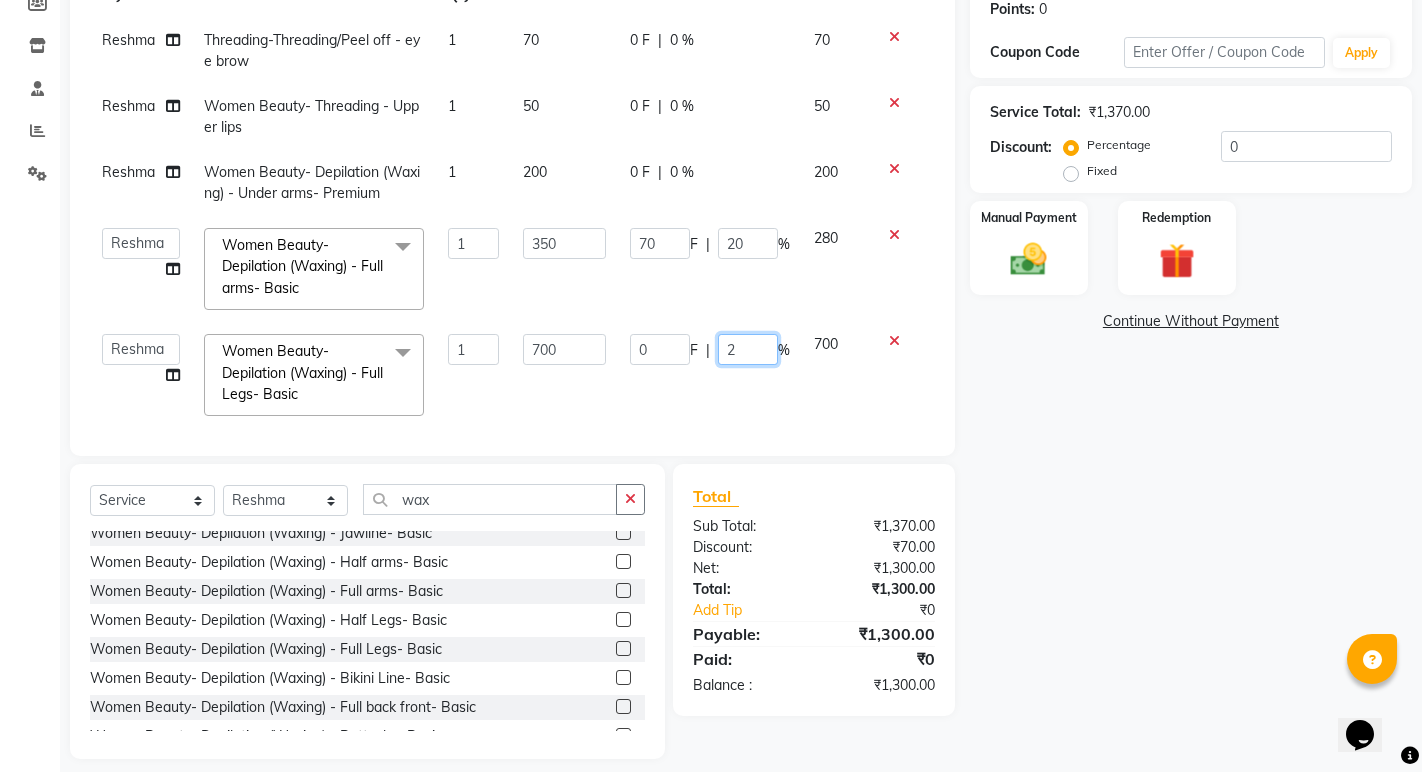 type on "20" 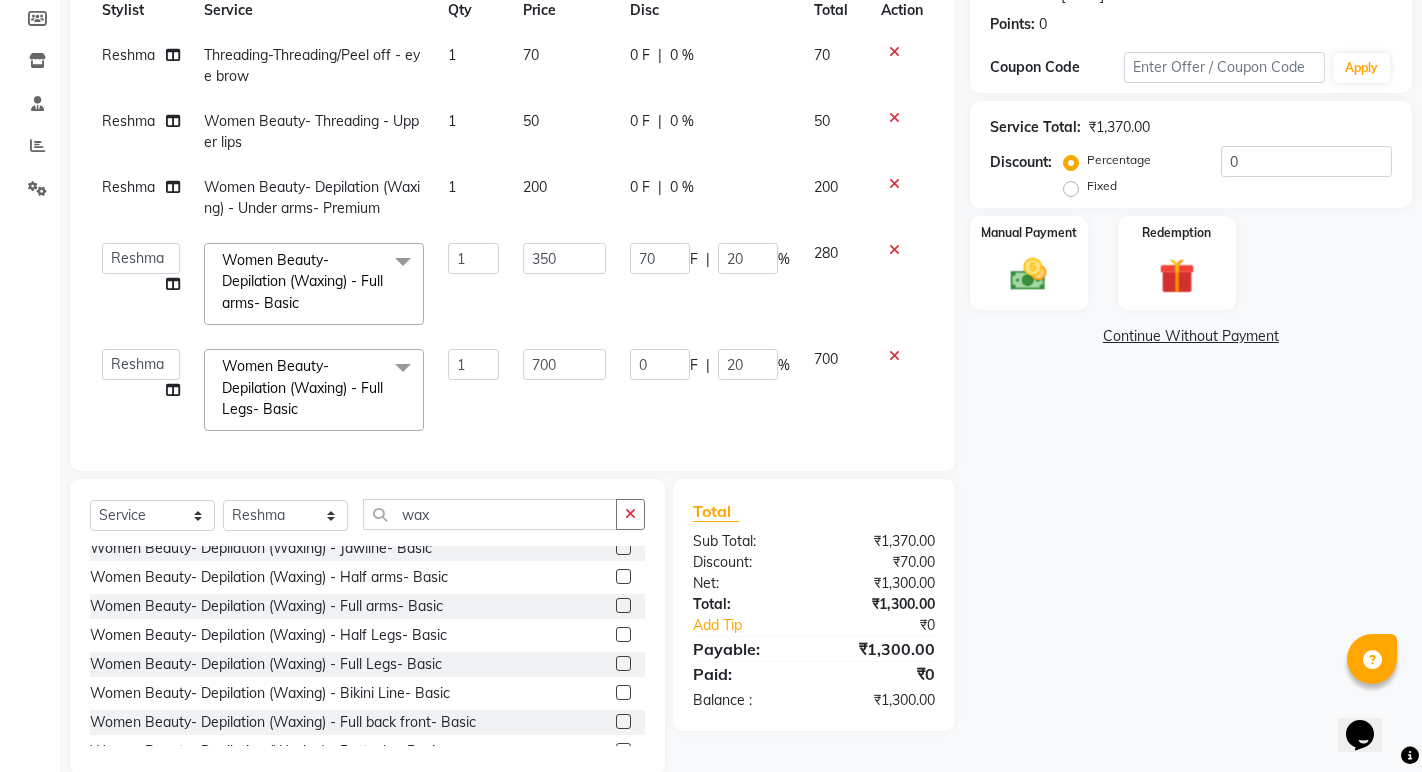 click on "0 F | 20 %" 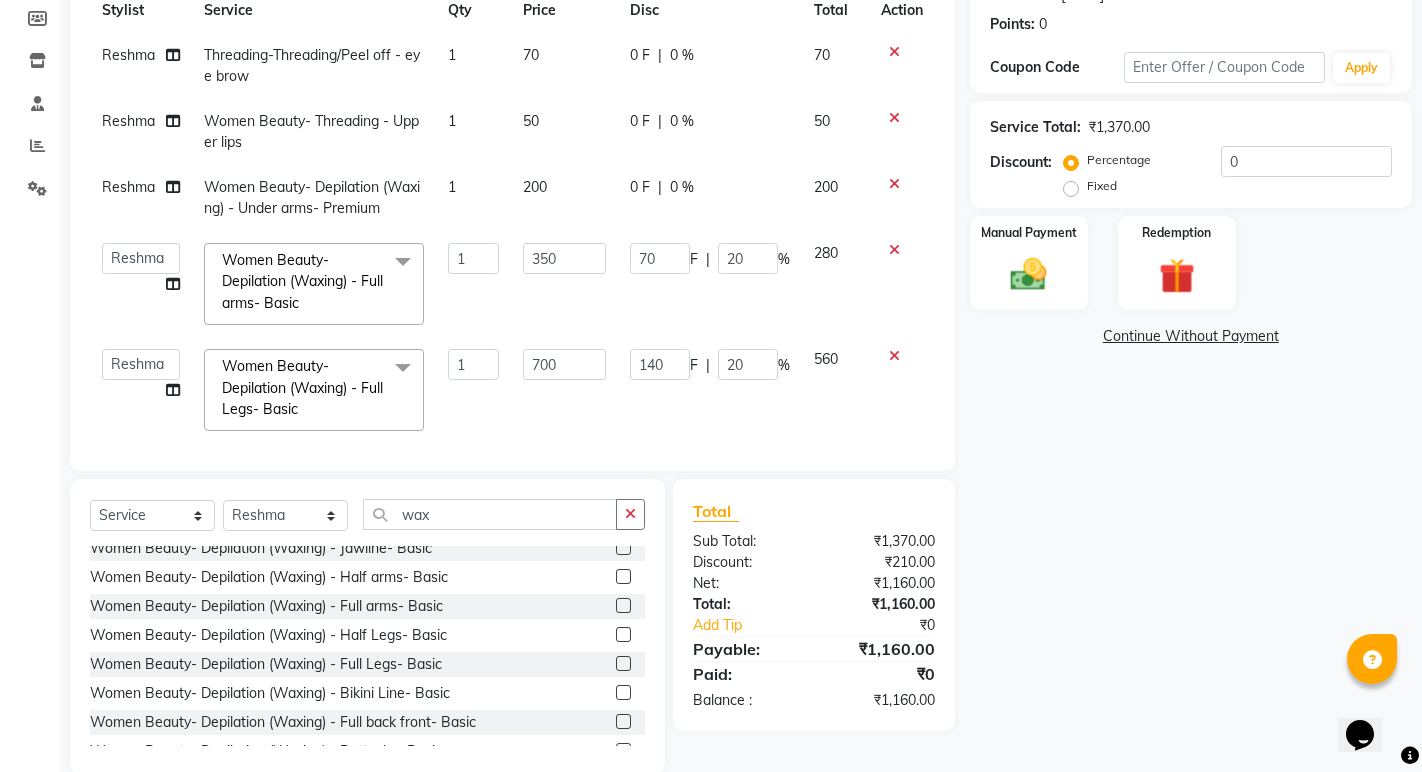 scroll, scrollTop: 312, scrollLeft: 0, axis: vertical 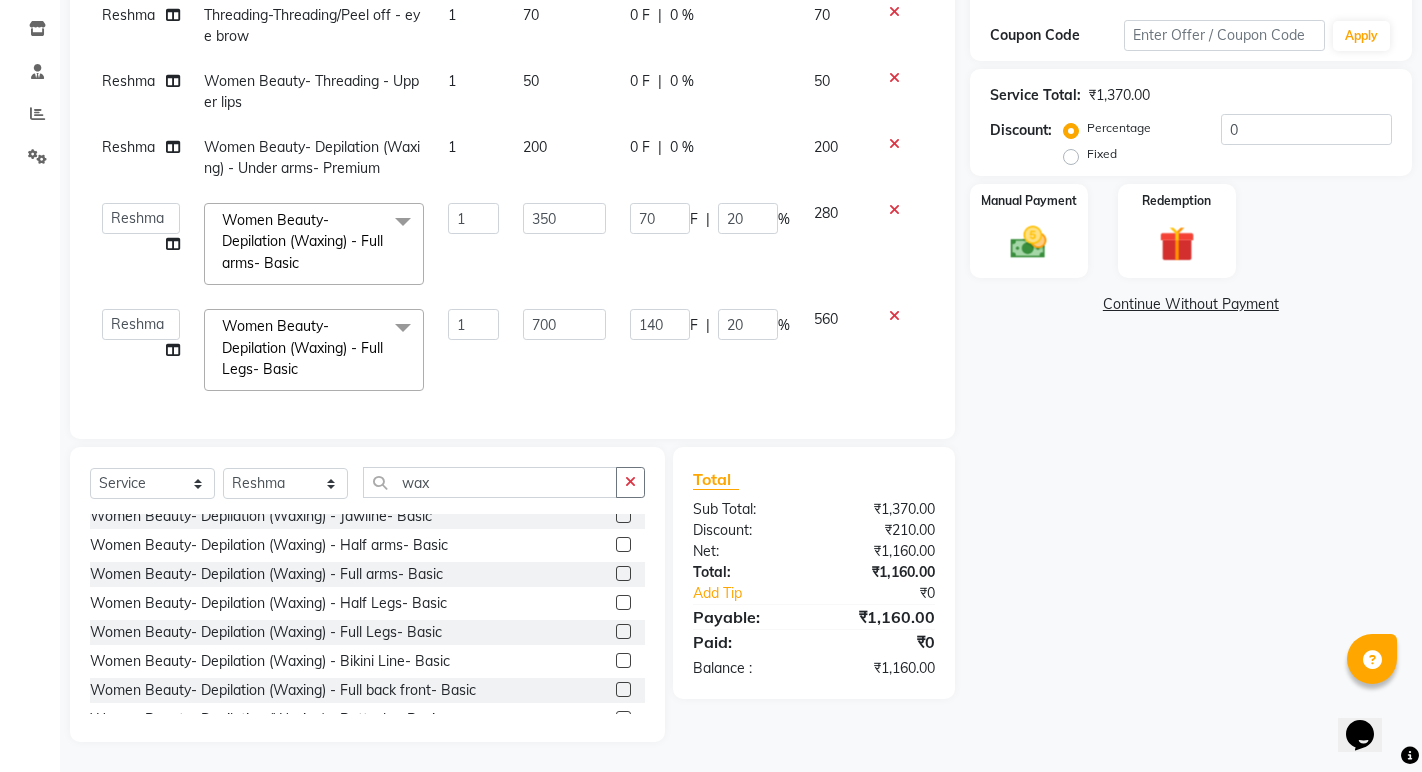 click on "0 %" 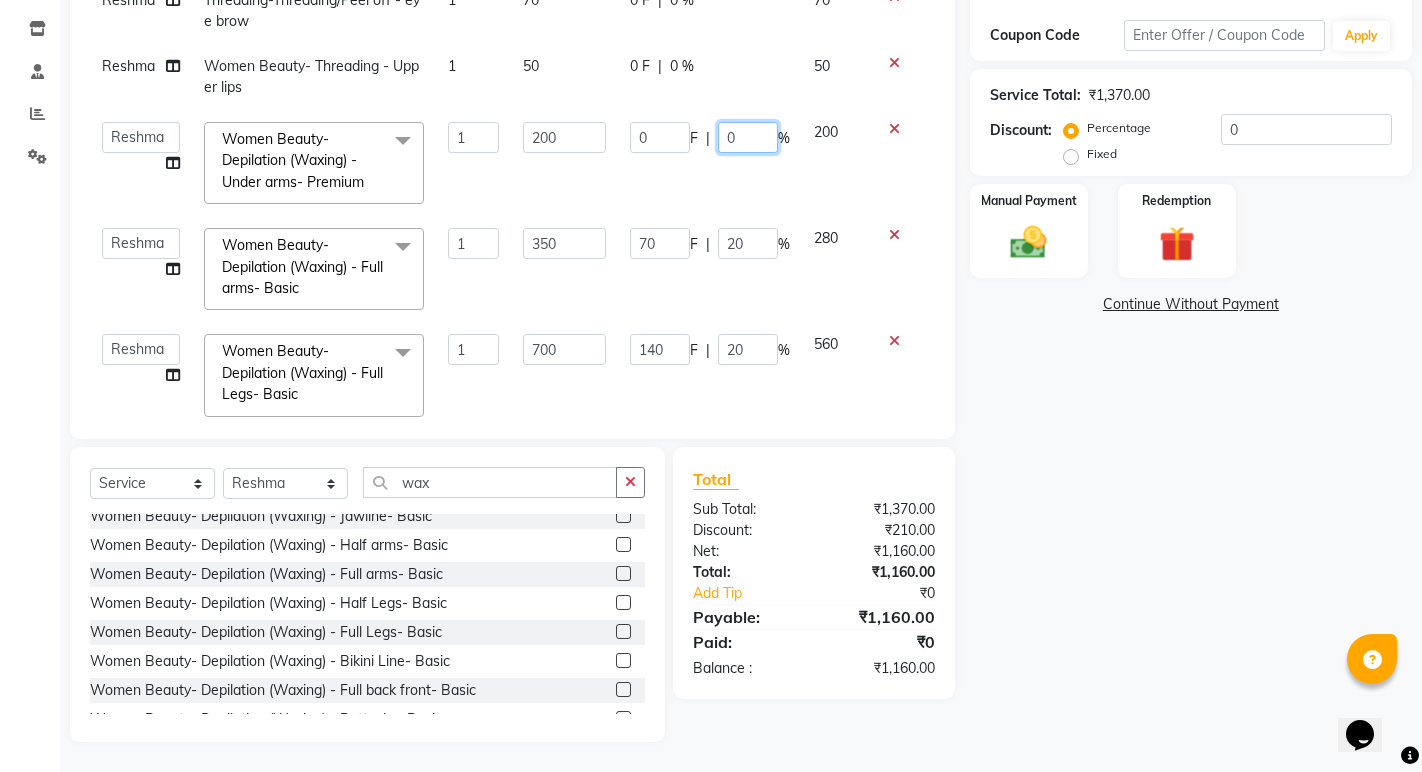 click on "0" 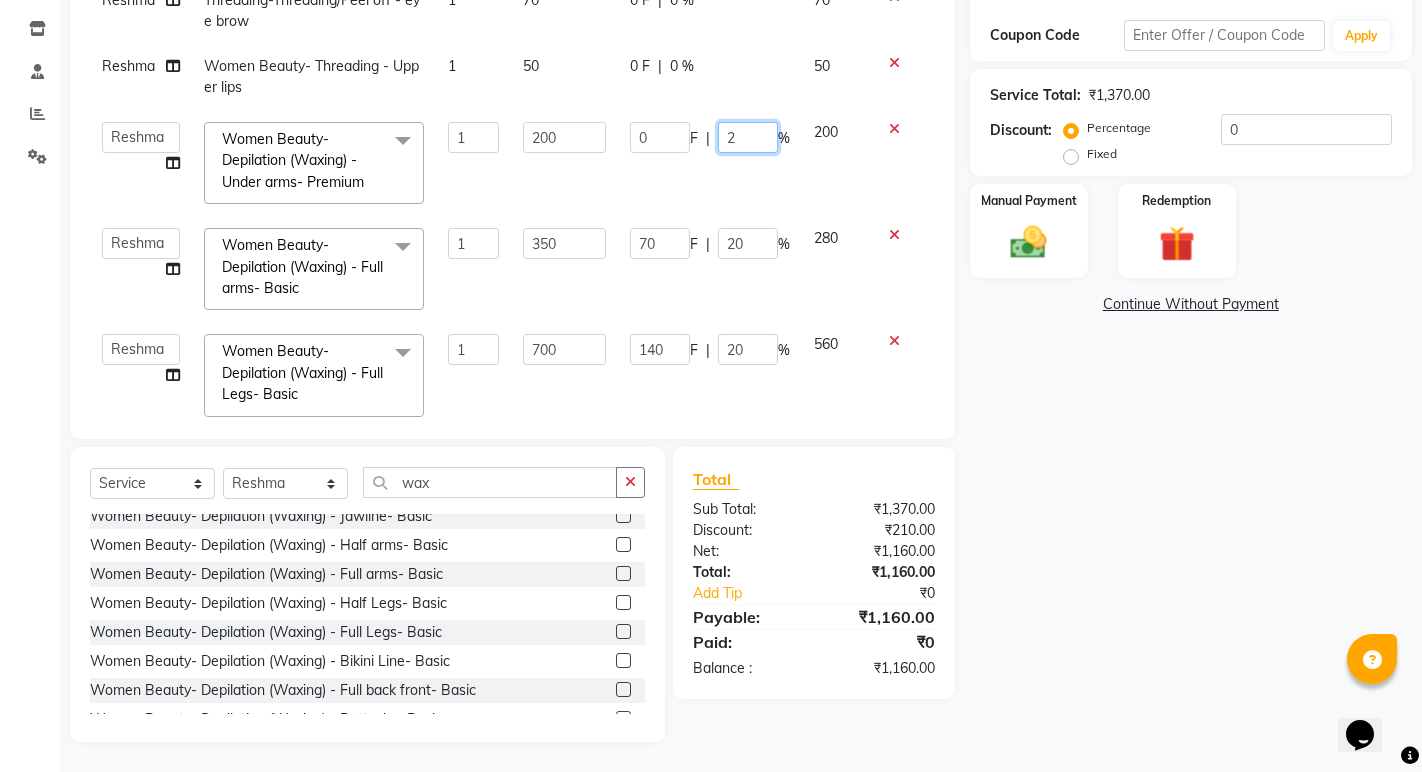 type on "20" 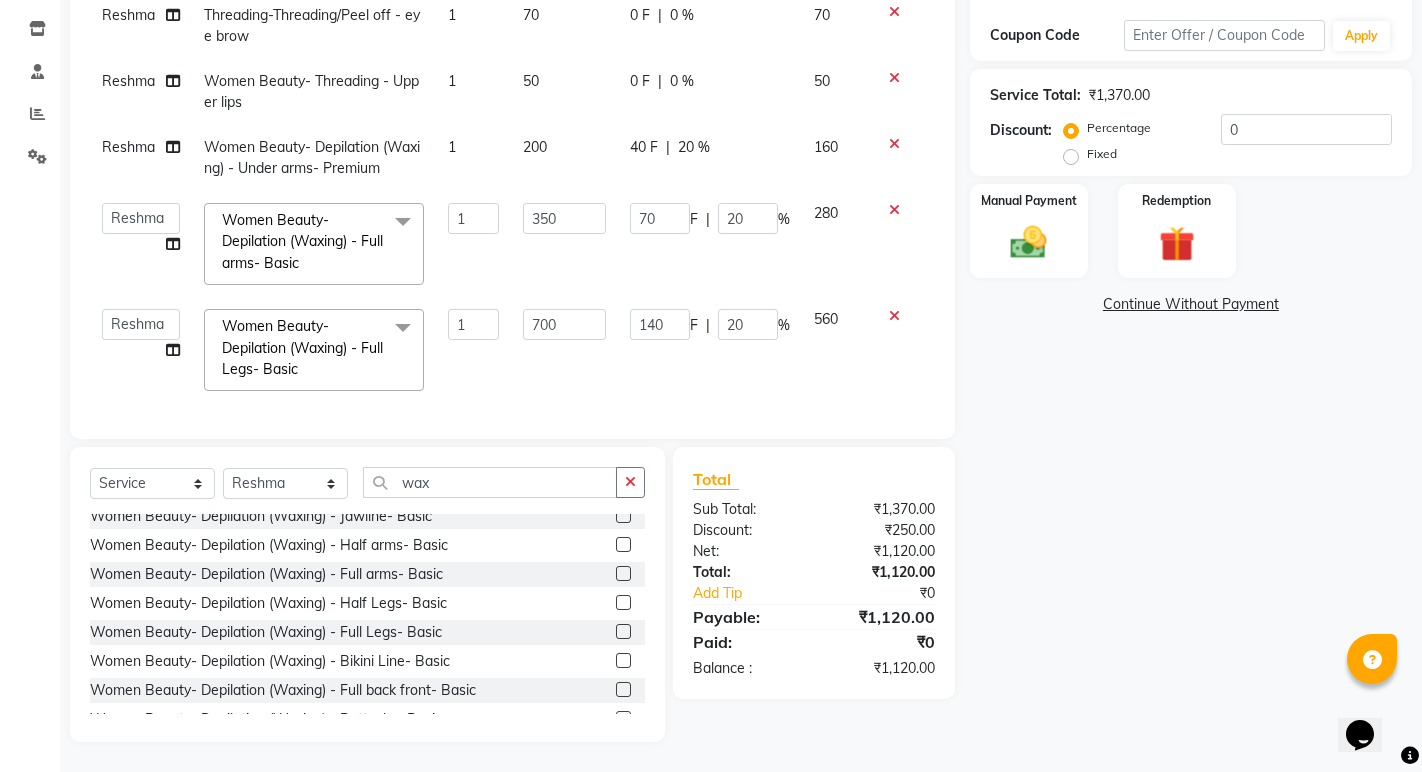 click on "Reshma Threading-Threading/Peel off - eye brow 1 70 0 F | 0 % 70 Reshma Women Beauty- Threading - Upper lips 1 50 0 F | 0 % 50 Reshma Women Beauty- Depilation (Waxing) - Under arms- Premium 1 200 40 F | 20 % 160  [PERSON_NAME]   Manager    [PERSON_NAME]   [PERSON_NAME]   Reshma   [PERSON_NAME]   Shanti   [PERSON_NAME]  Women Beauty- Depilation (Waxing) - Full arms- Basic  x Threading-Threading/Peel off - eye brow Threading-Threading/Peel off - eye brow (Premium) Threading-Threading/Peel off - Fore head Threading-Threading/Peel off - Fore head (Premium) Threading-Threading/Peel off - Upper lips Threading-Threading/Peel off - Lower lips Threading-Threading/Peel off - Jaw Line Threading-Threading/Peel off - Jaw Line (Premium) Threading-Threading/Peel off - Neck Threading-Threading/Peel off - Neck (Premium) Threading-Threading/Peel off - face Threading-Threading/Peel off - face (Premium) Threading-Threading/Peel off - chin Threading-Threading/Peel off - chin (Premium) Threading-Threading/Peel off - side locks Basic Makeup Nail Gel Overlay" 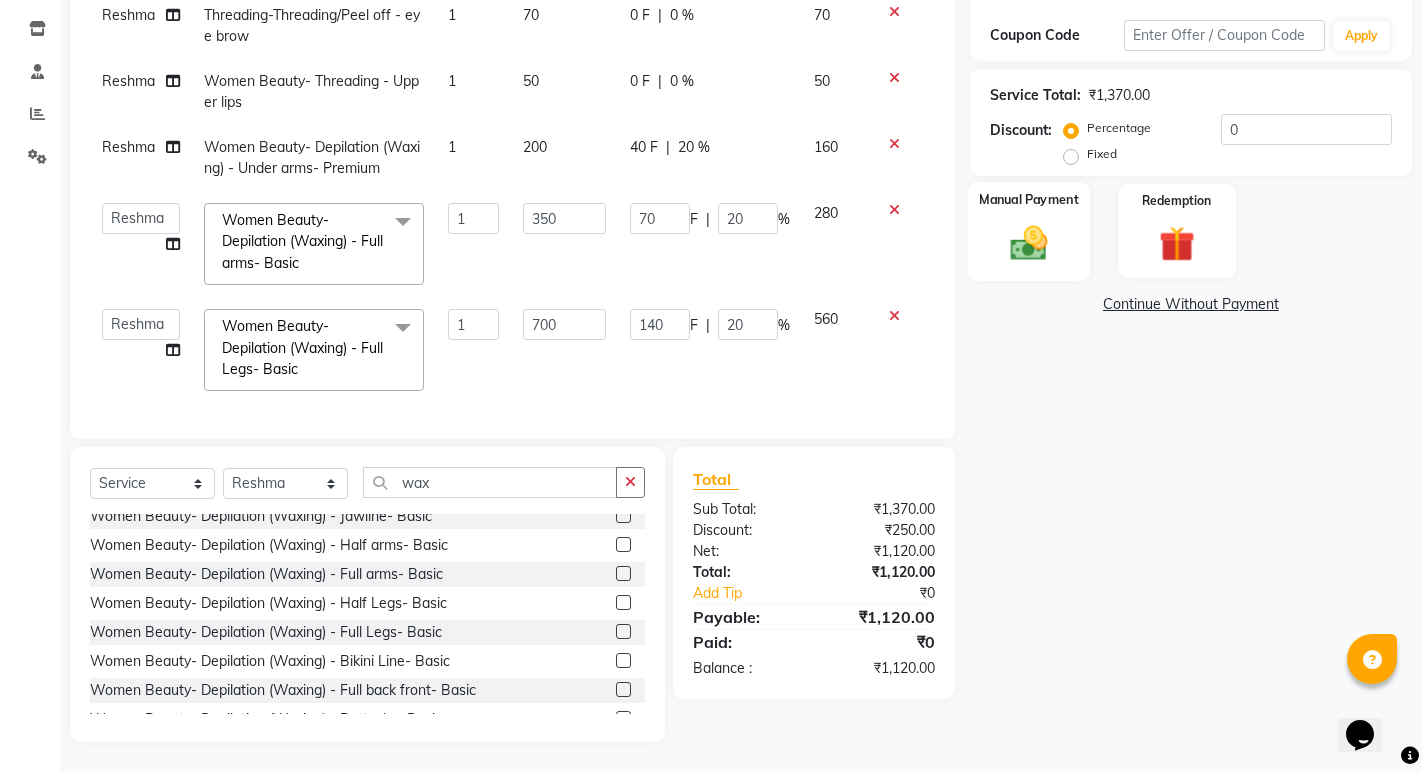 click on "Manual Payment" 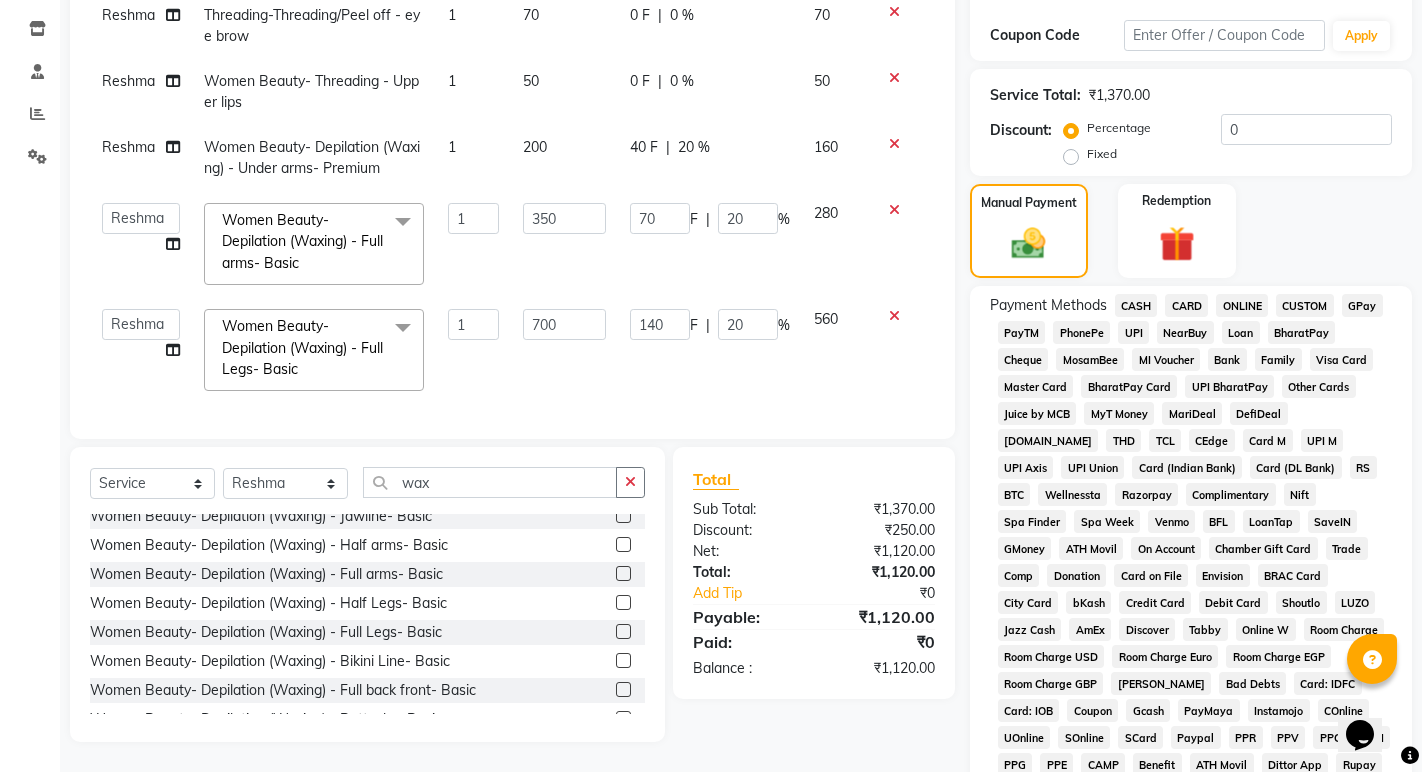 click on "UPI" 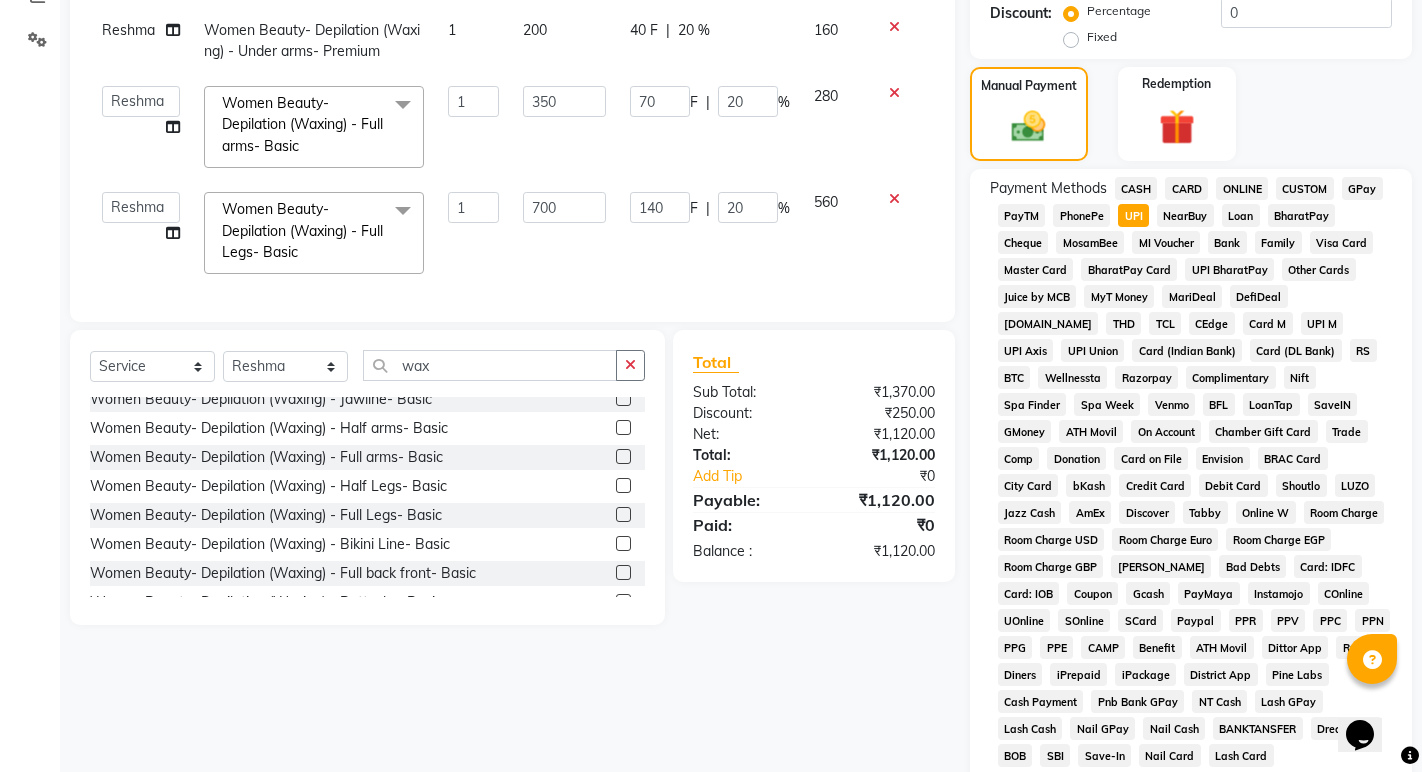 scroll, scrollTop: 706, scrollLeft: 0, axis: vertical 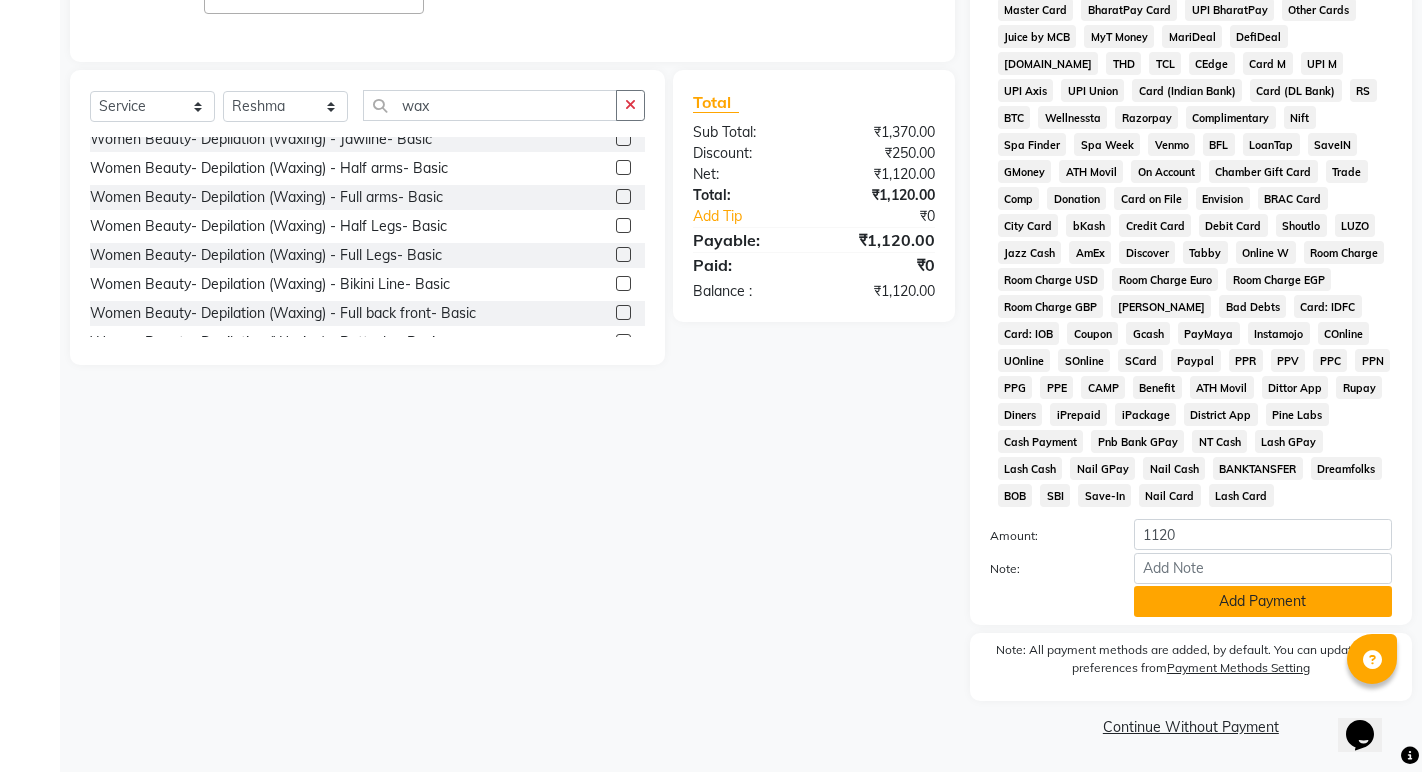 click on "Add Payment" 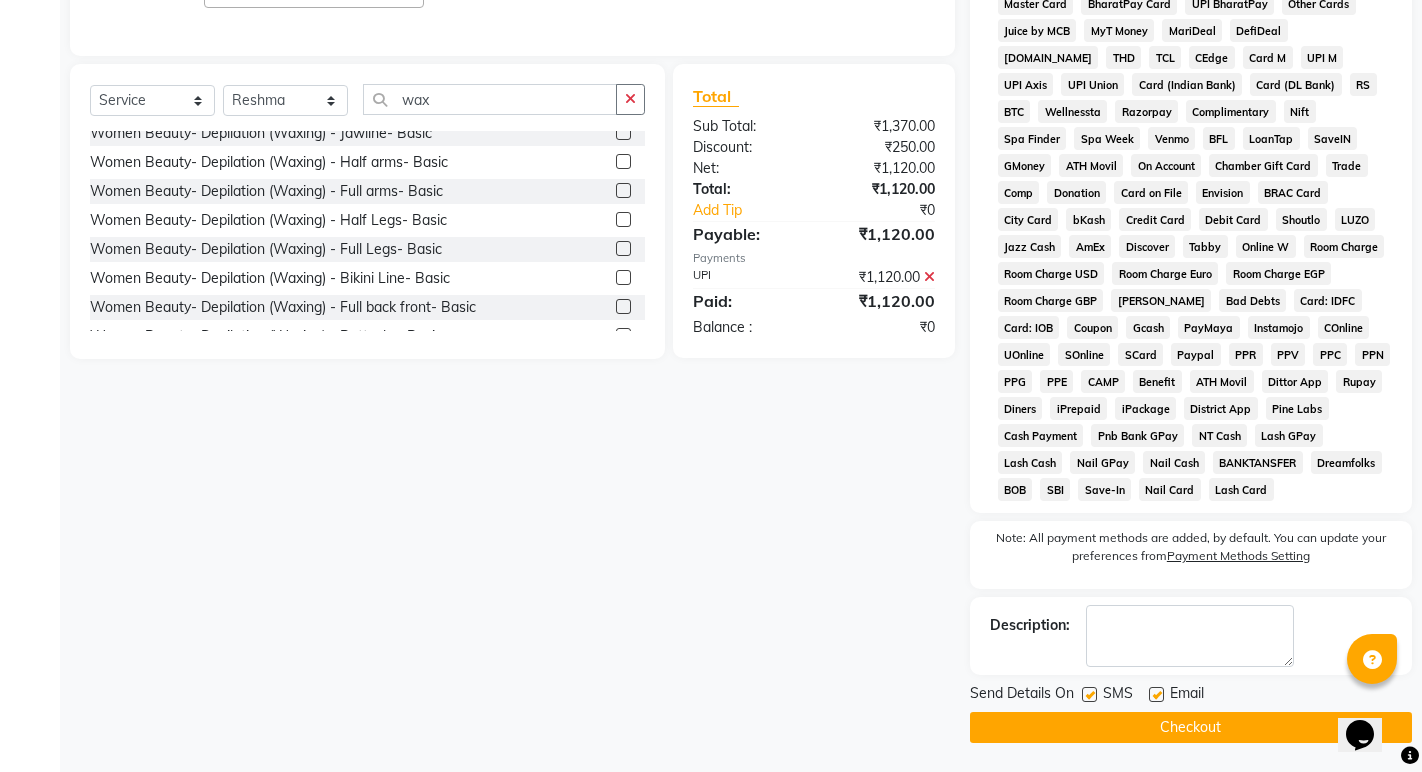 scroll, scrollTop: 713, scrollLeft: 0, axis: vertical 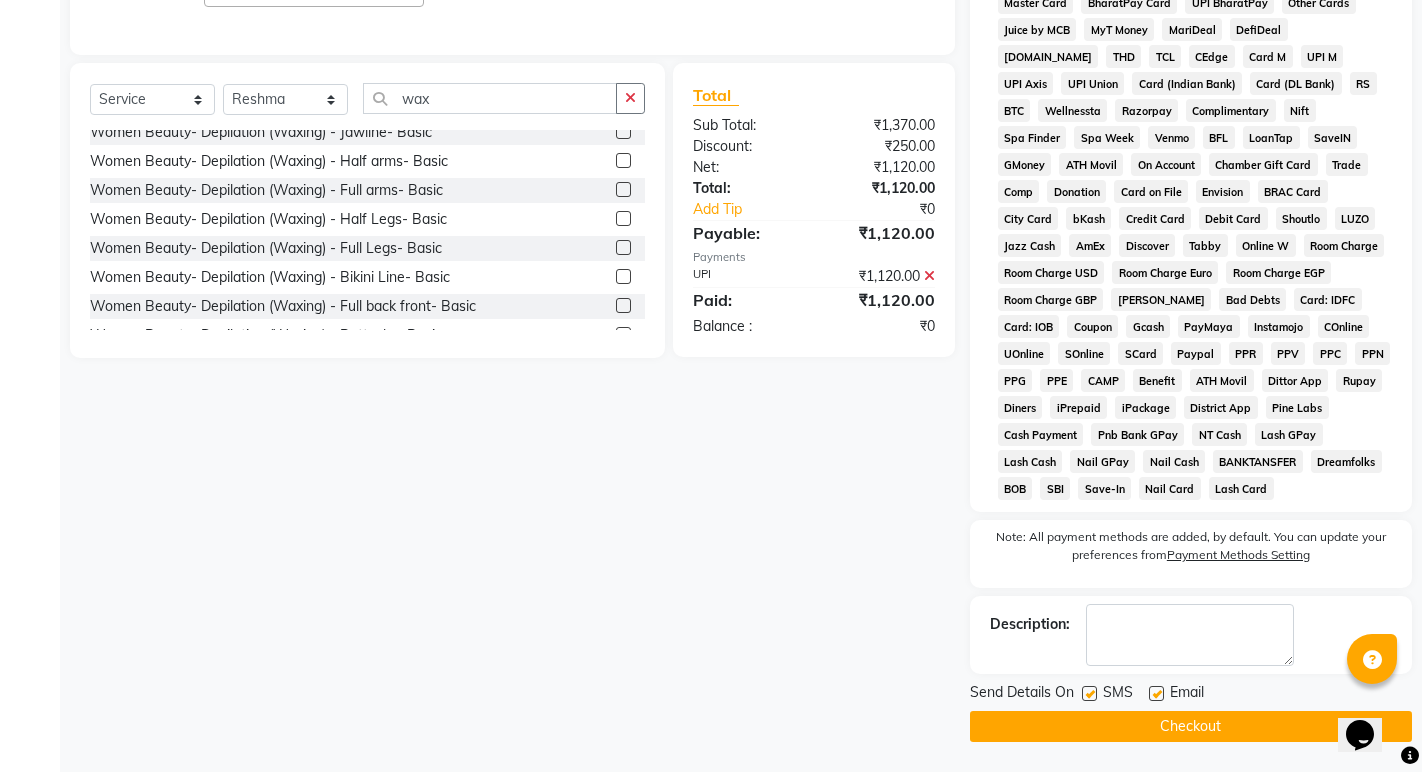 click on "Checkout" 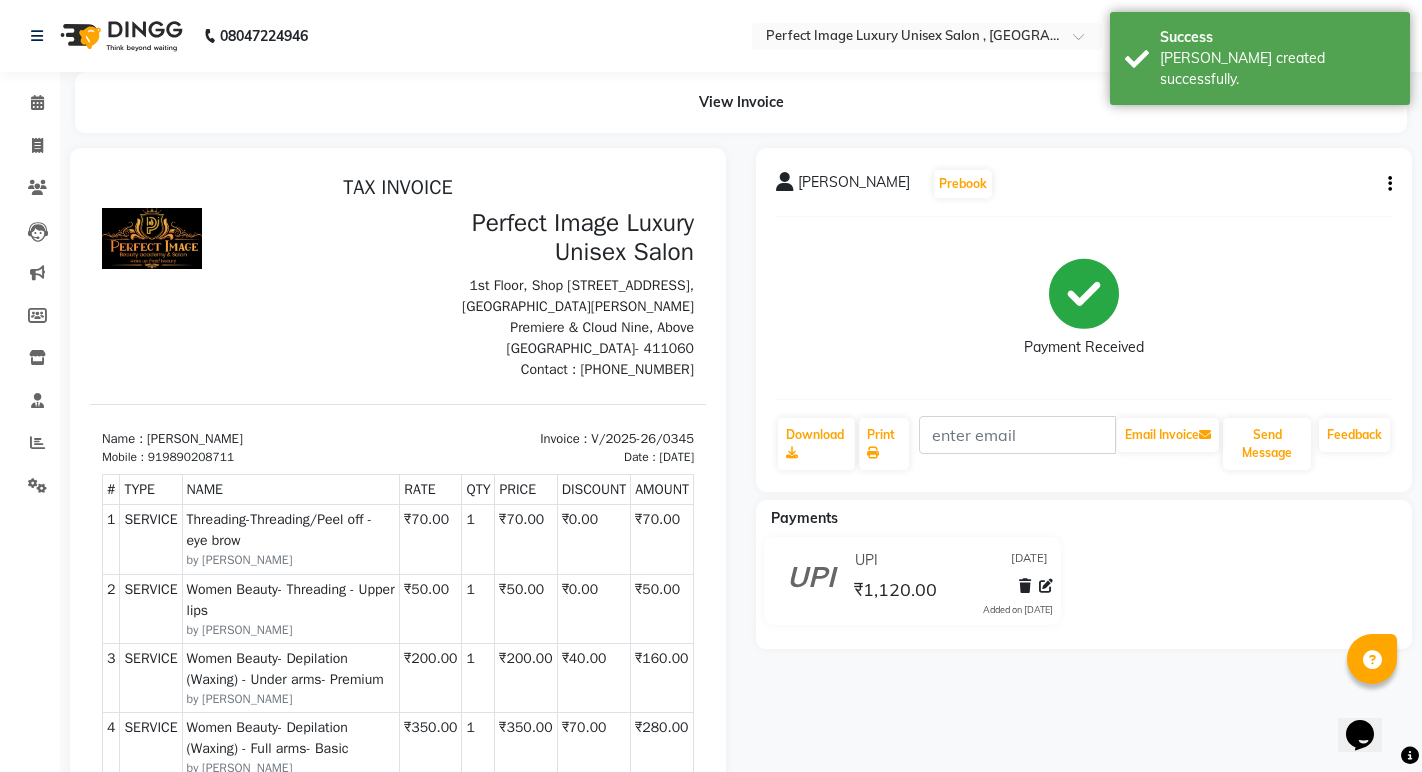 scroll, scrollTop: 0, scrollLeft: 0, axis: both 